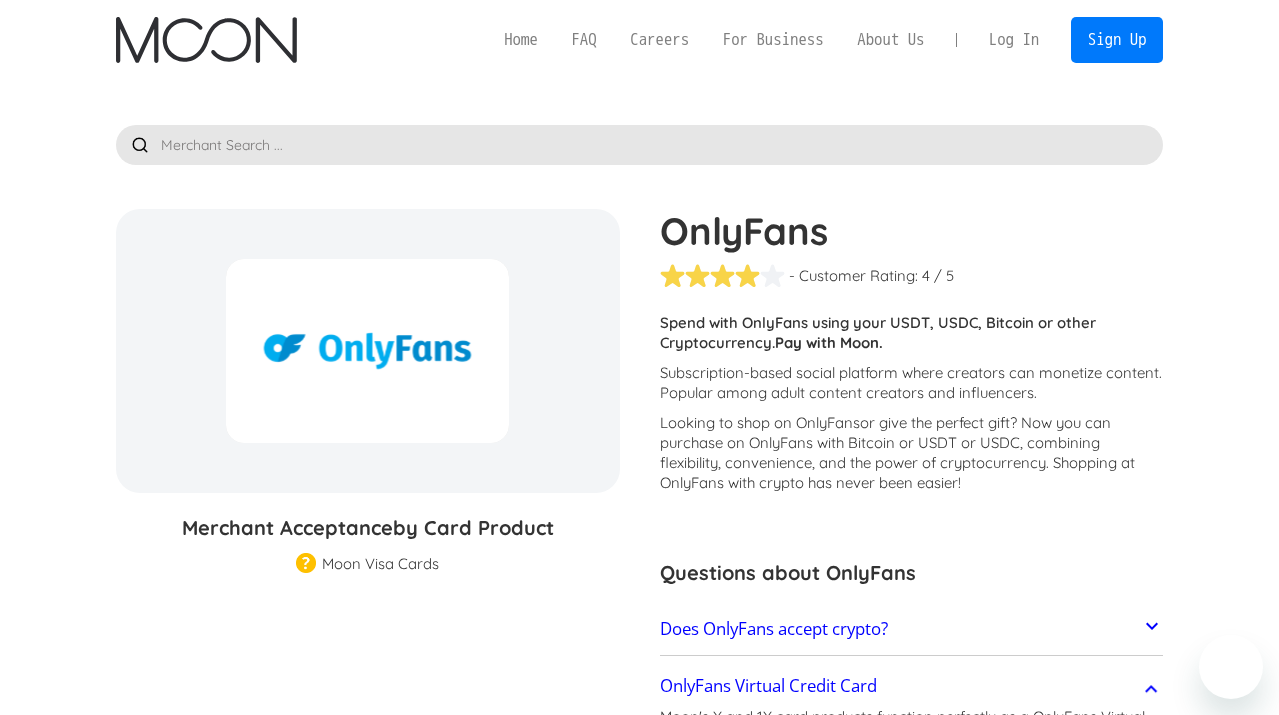 scroll, scrollTop: 700, scrollLeft: 0, axis: vertical 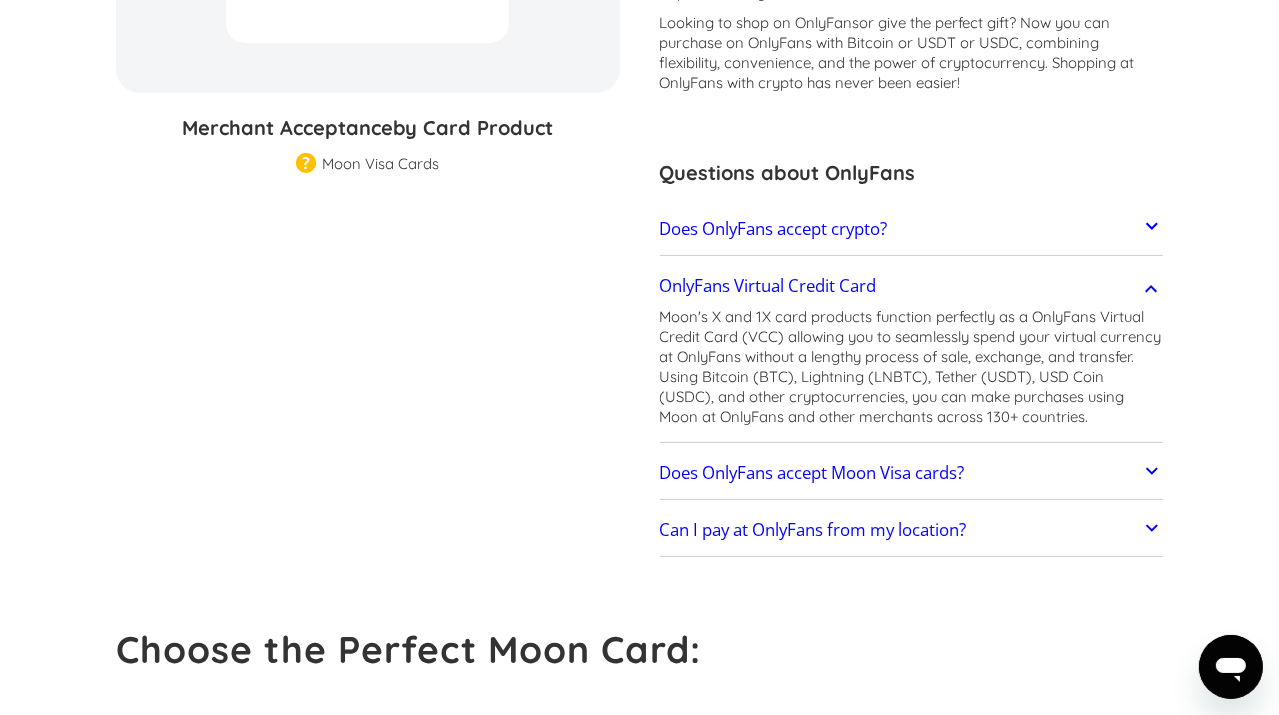 click 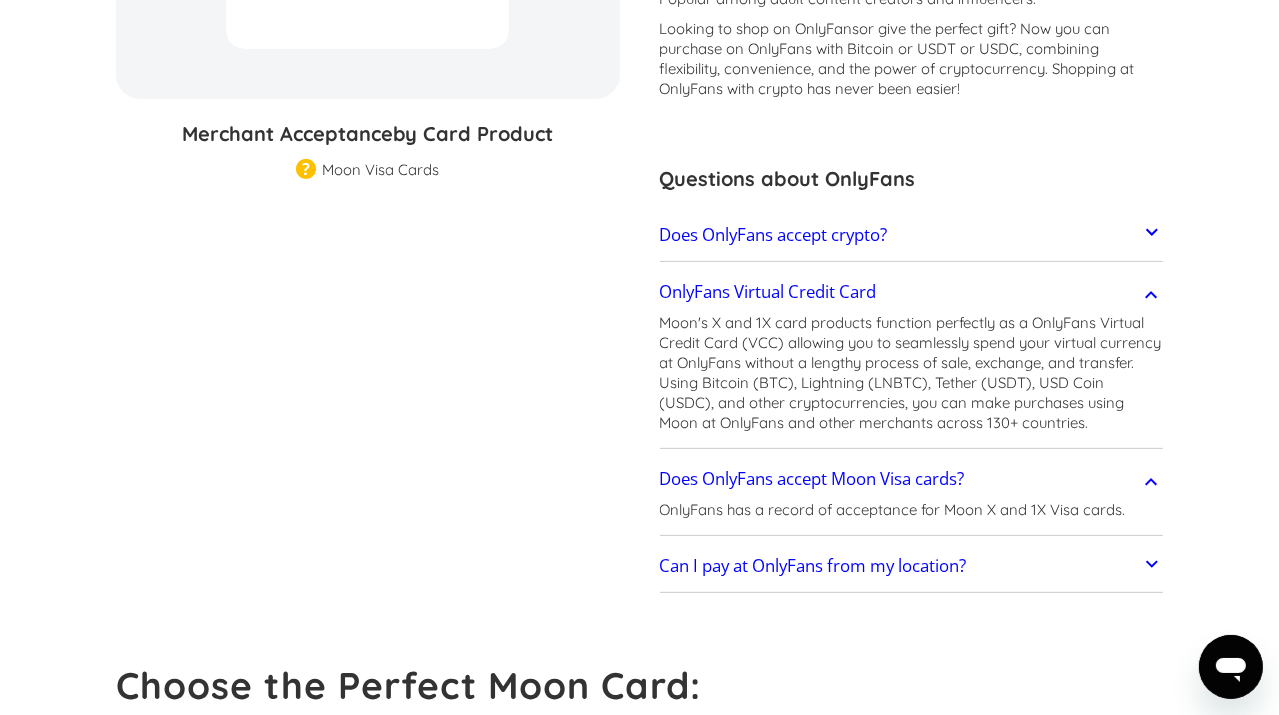 scroll, scrollTop: 400, scrollLeft: 0, axis: vertical 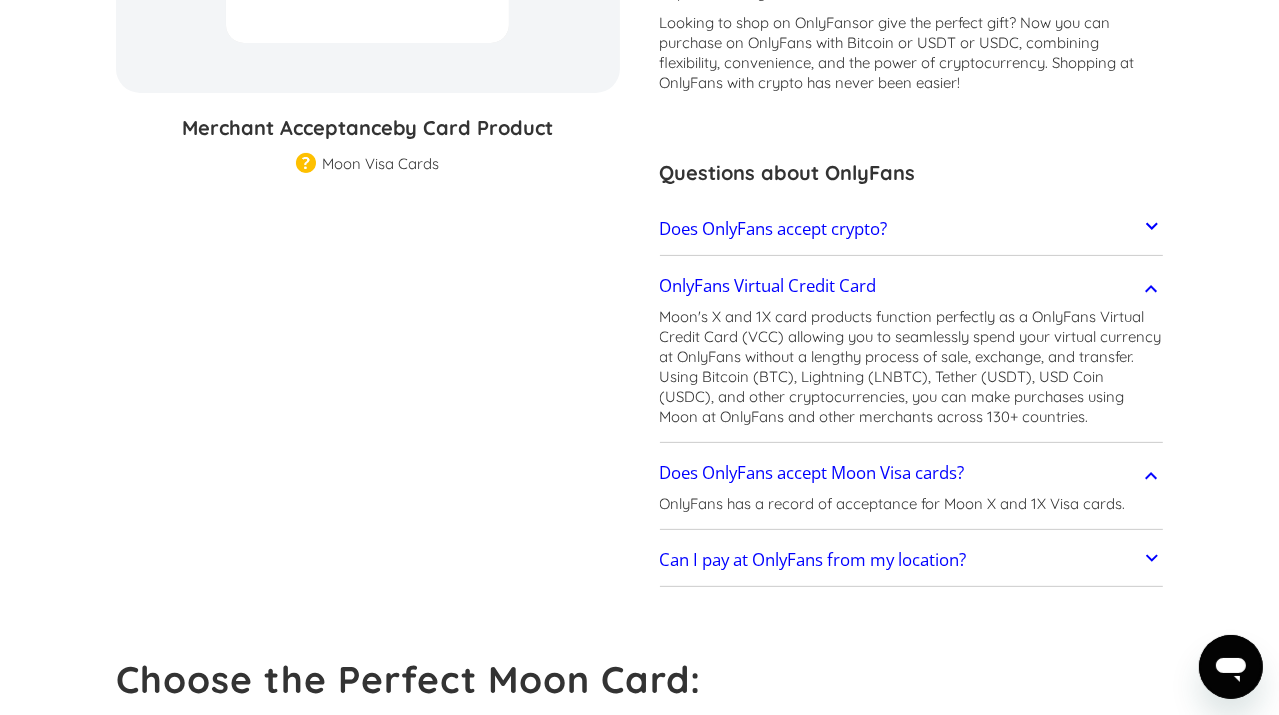click on "Does OnlyFans accept crypto?" at bounding box center [912, 229] 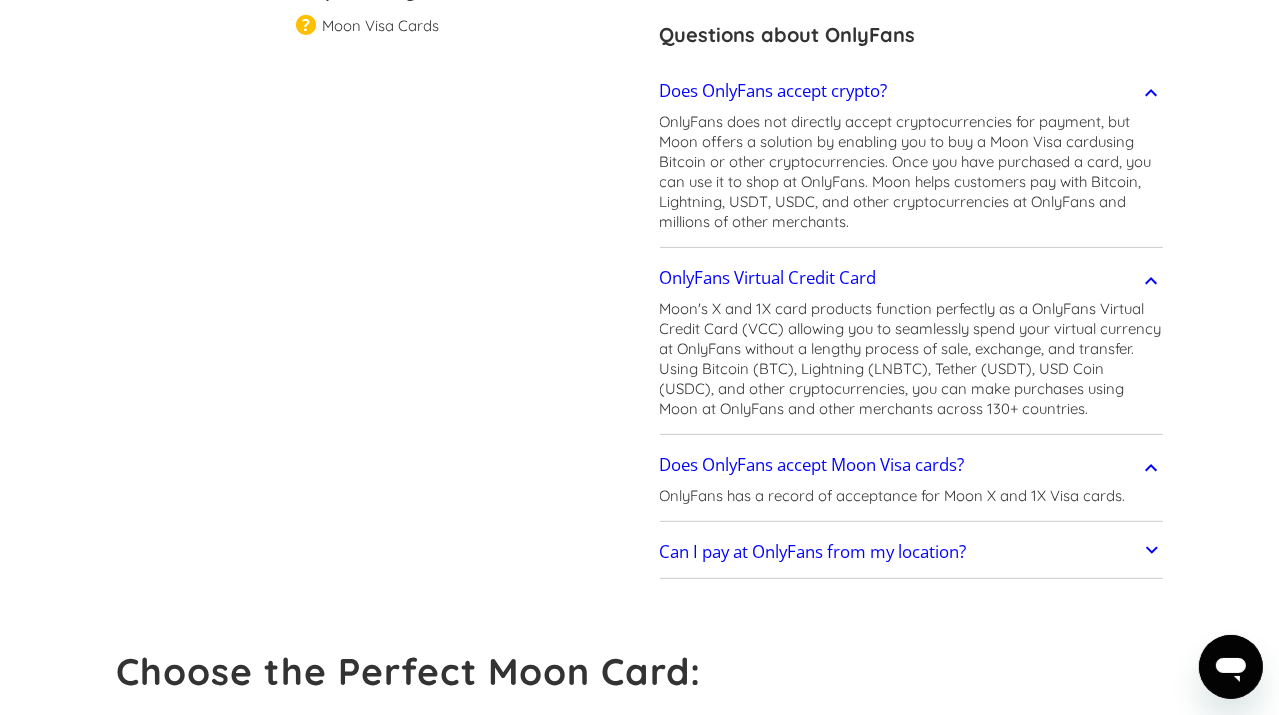 scroll, scrollTop: 600, scrollLeft: 0, axis: vertical 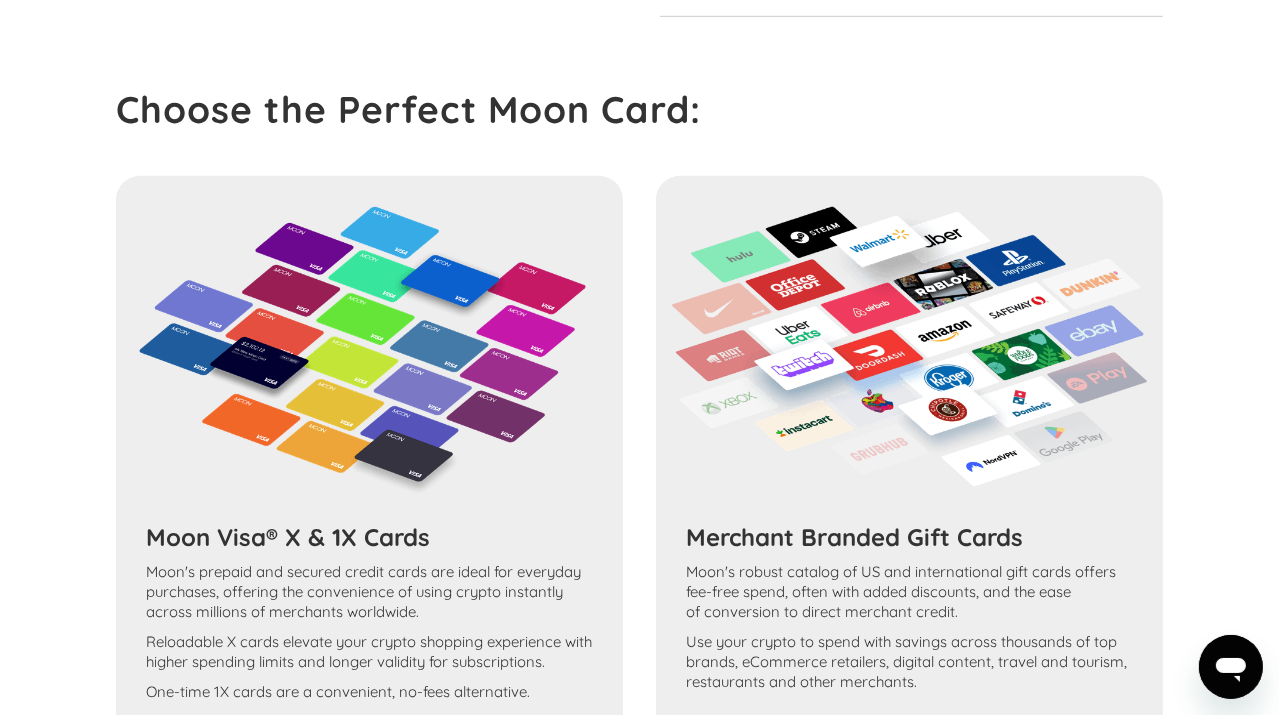 click on "OnlyFans %  GIFT CARD  DISCOUNT Merchant Acceptance  by Card Product Merchant Gift Card Moon Visa Cards  Moon Pro (🏅) Visa Cards  Moon Verified (🛡️) Visa Cards  Moon Pro & Verified (🏅&🛡️) Visa Cards  Regular Moon Visa Cards Buy a  OnlyFans  Gift Card OnlyFans  - Customer Rating:  ( 🏅 🛡️ 🏅&🛡️ ) 1 5 1.5 2 2.5 3 3.5 4 4.5 5 / 5 Customers report issues with transactions at  OnlyFans . Some merchants are disabled for legal and regulatory reasons, as well as restrictions placed by Moon's partner financial institutions. Other merchants reject international cards due to aggressive anti-fraud controls and domestic address requirements.  Spend with OnlyFans using your USDT, USDC, Bitcoin or other Cryptocurrency.  Pay with Moon. Subscription-based social platform where creators can monetize content. Popular among adult content creators and influencers. Looking to shop on OnlyFans  or give the perfect gift OnlyFans is located in  () and typically charges in  (). How can I buy a" at bounding box center [640, -403] 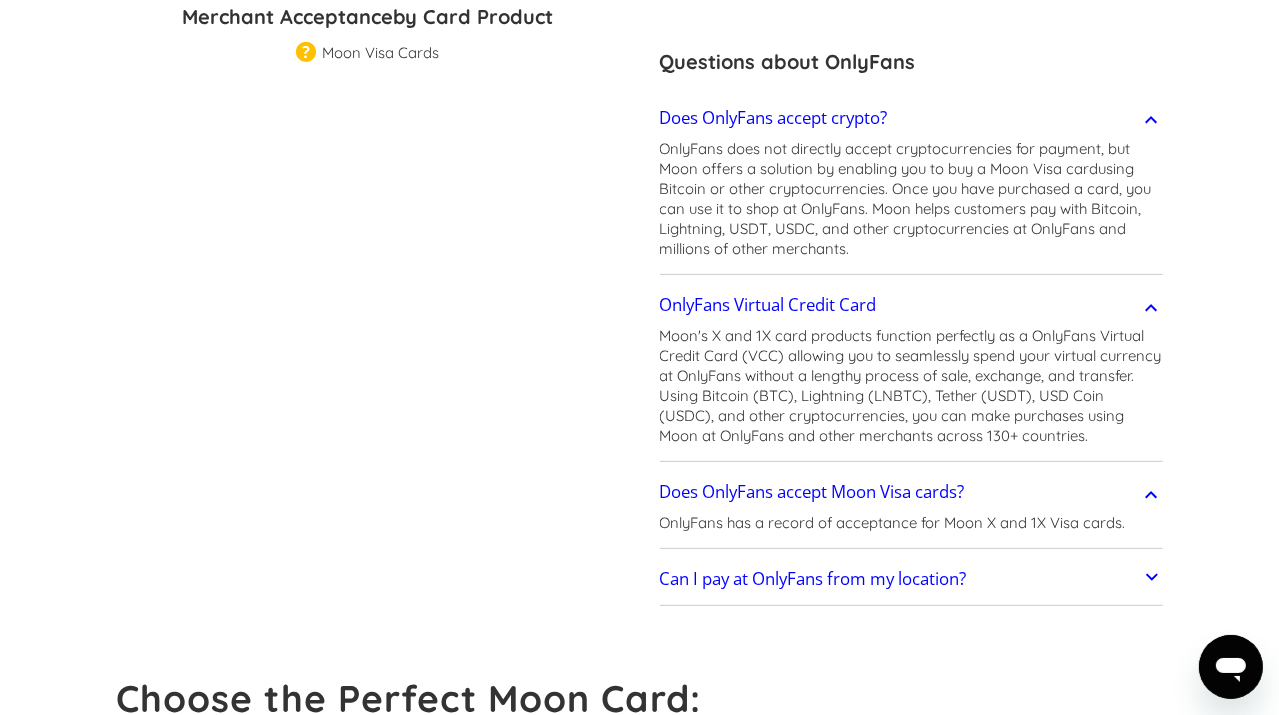 scroll, scrollTop: 600, scrollLeft: 0, axis: vertical 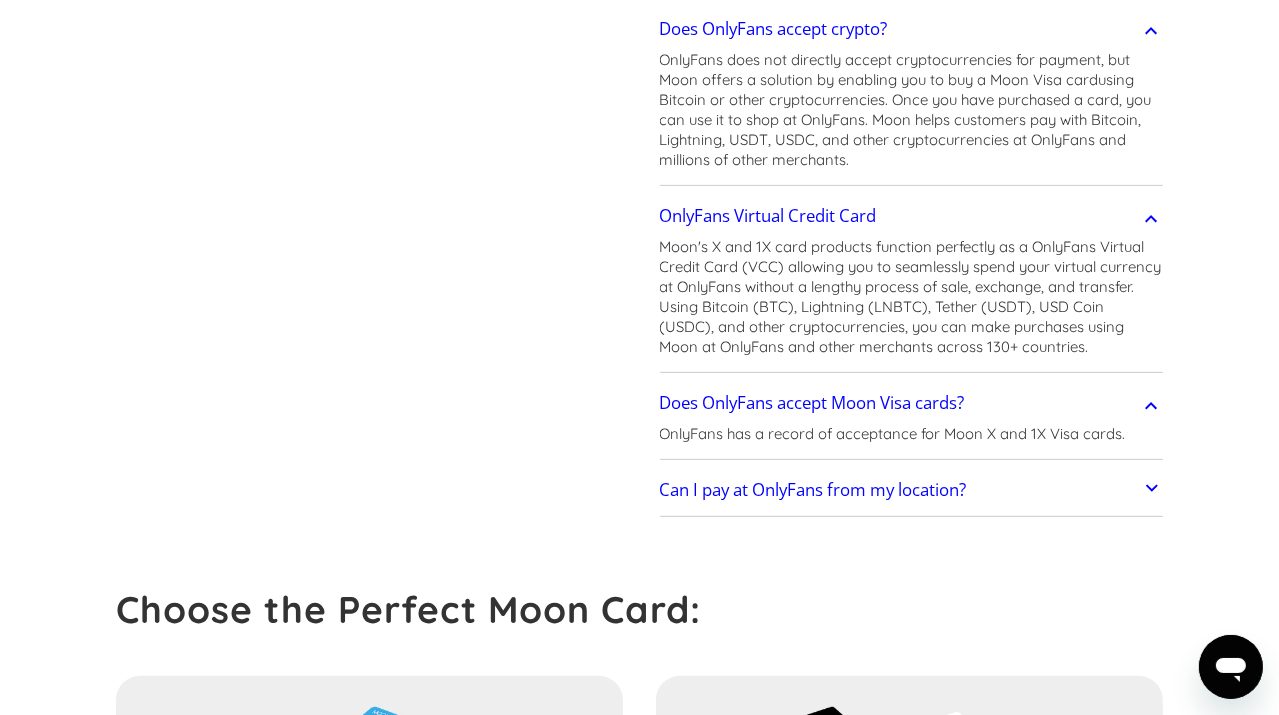 click 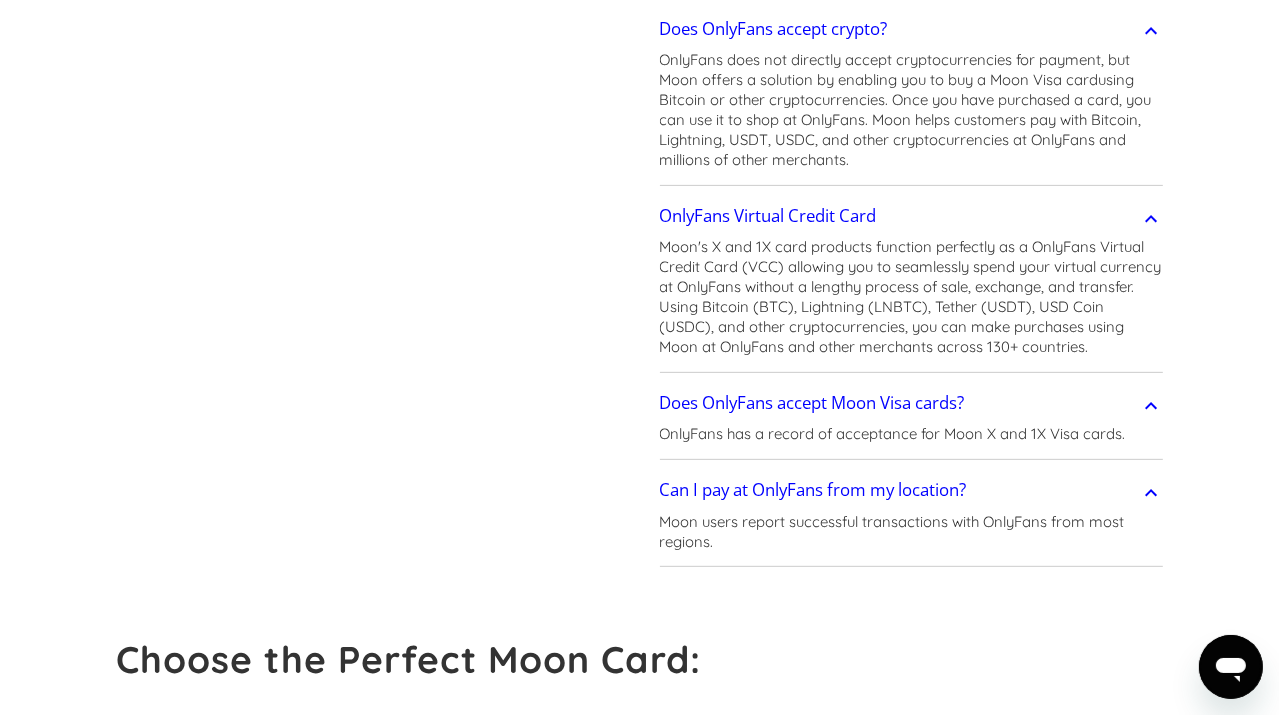 click 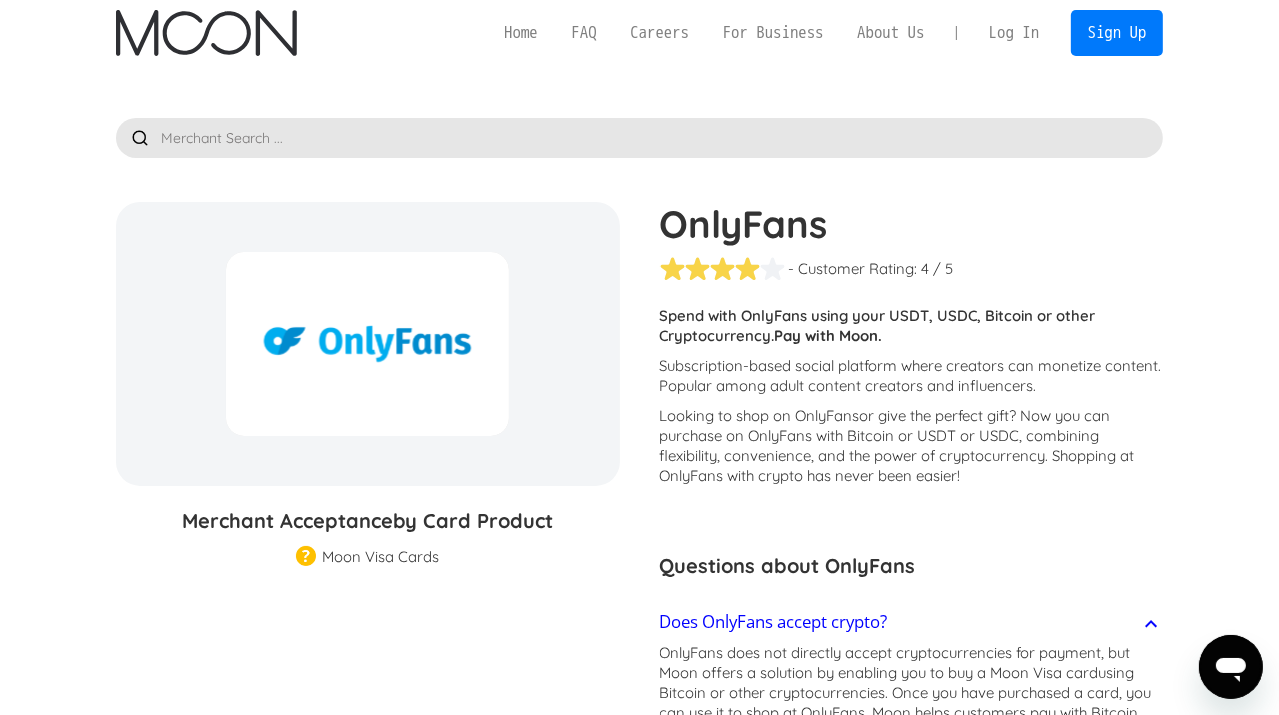 scroll, scrollTop: 0, scrollLeft: 0, axis: both 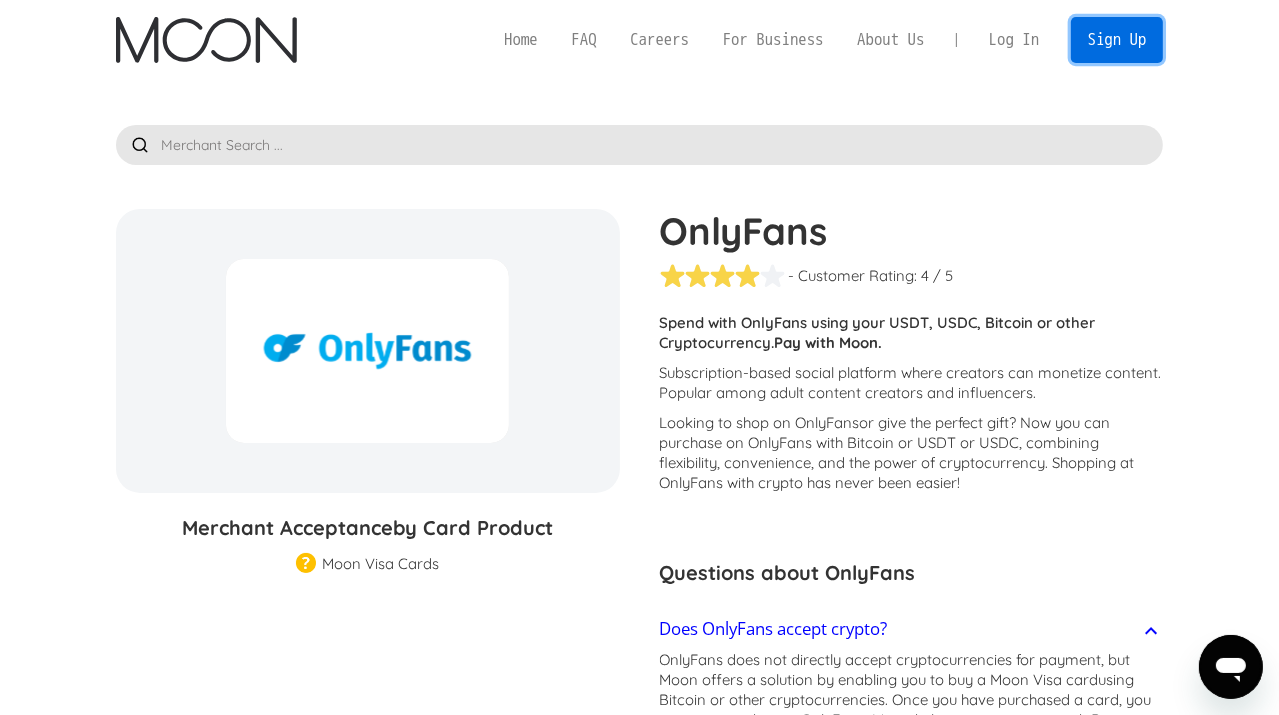 click on "Sign Up" at bounding box center (1117, 39) 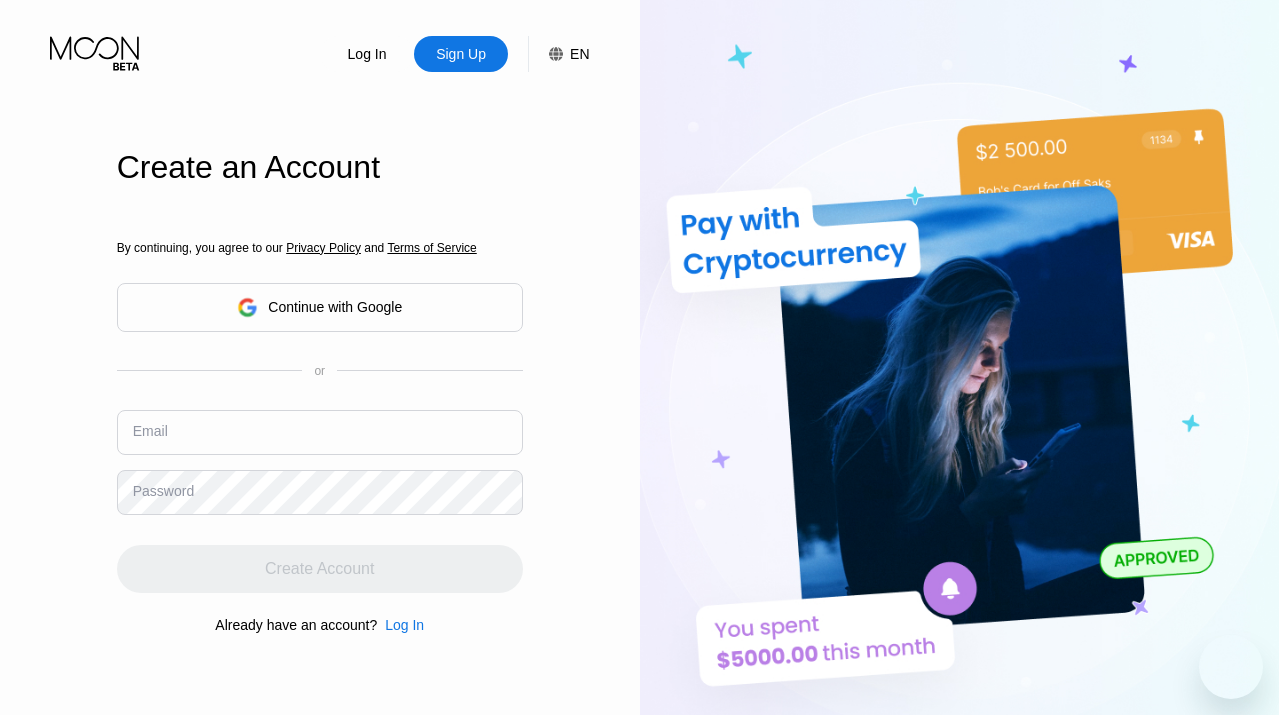scroll, scrollTop: 0, scrollLeft: 0, axis: both 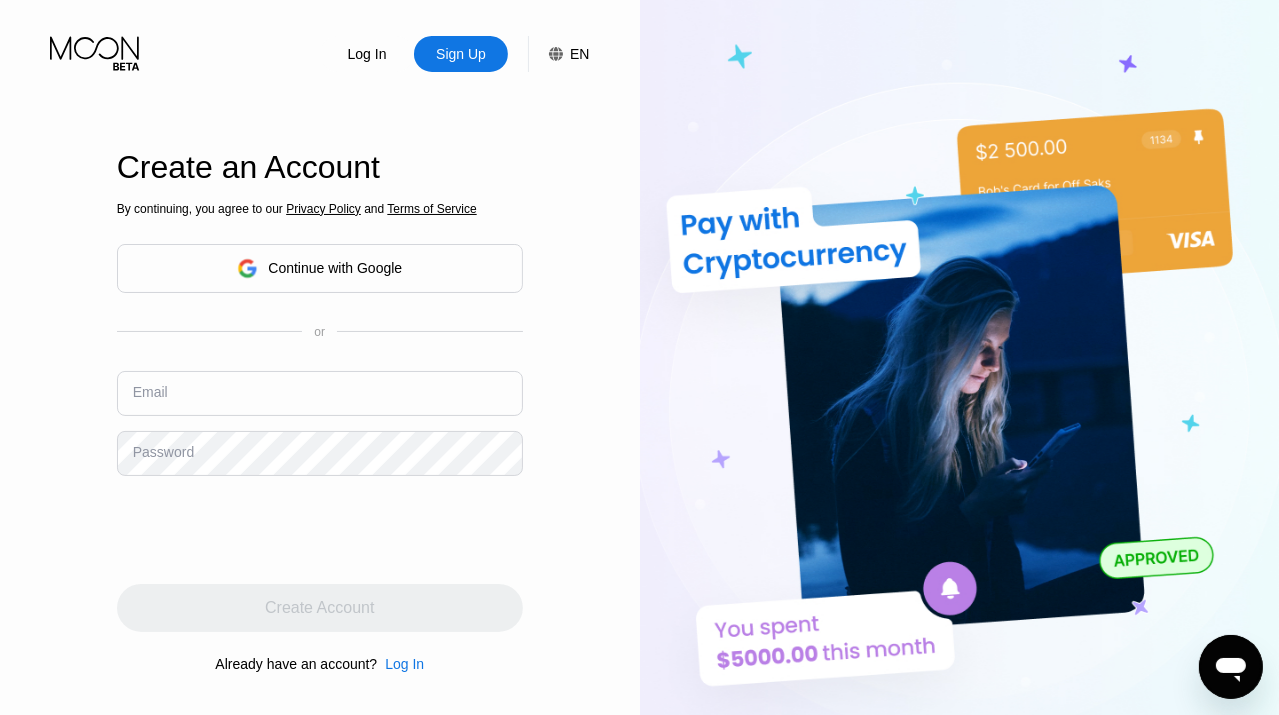 click at bounding box center (320, 393) 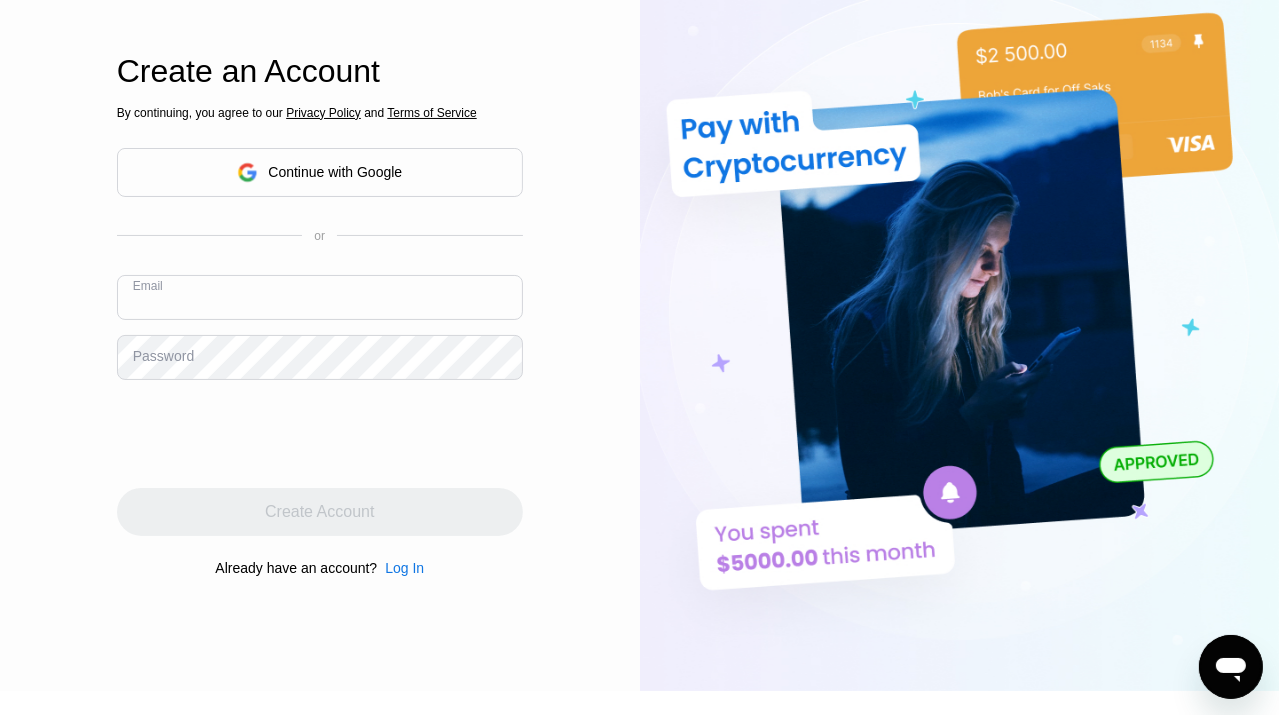 scroll, scrollTop: 100, scrollLeft: 0, axis: vertical 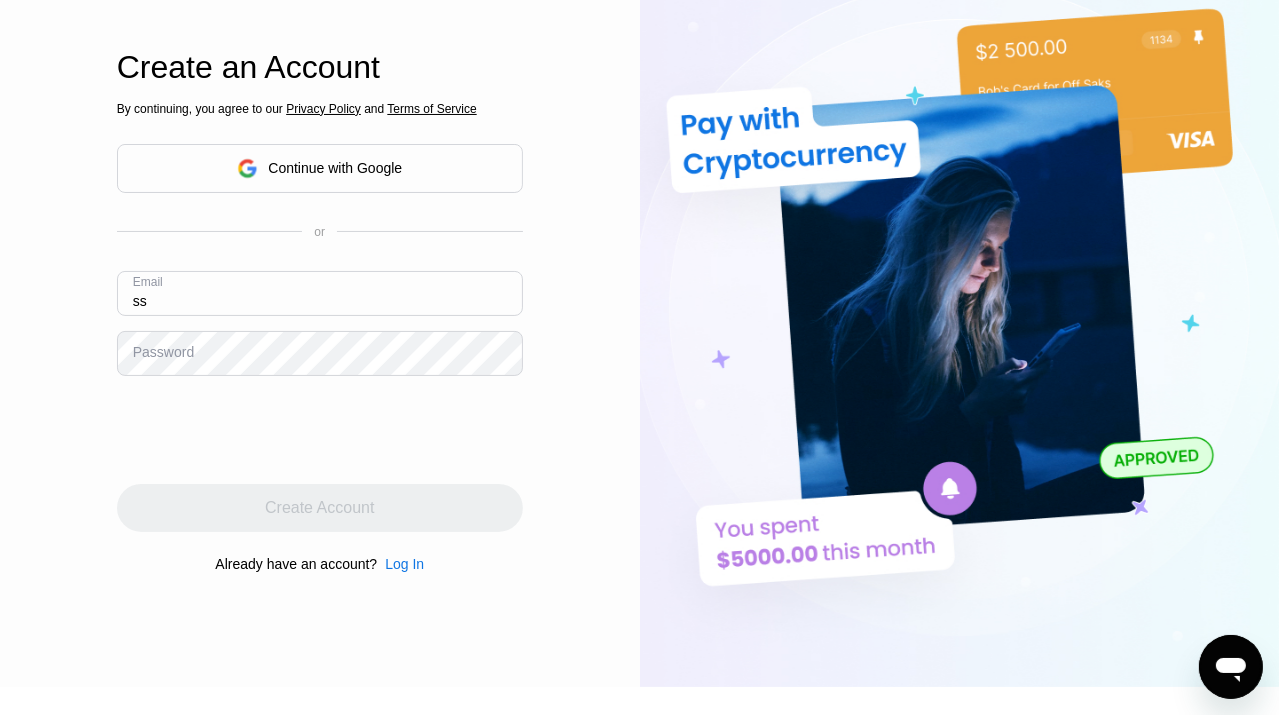 type on "s" 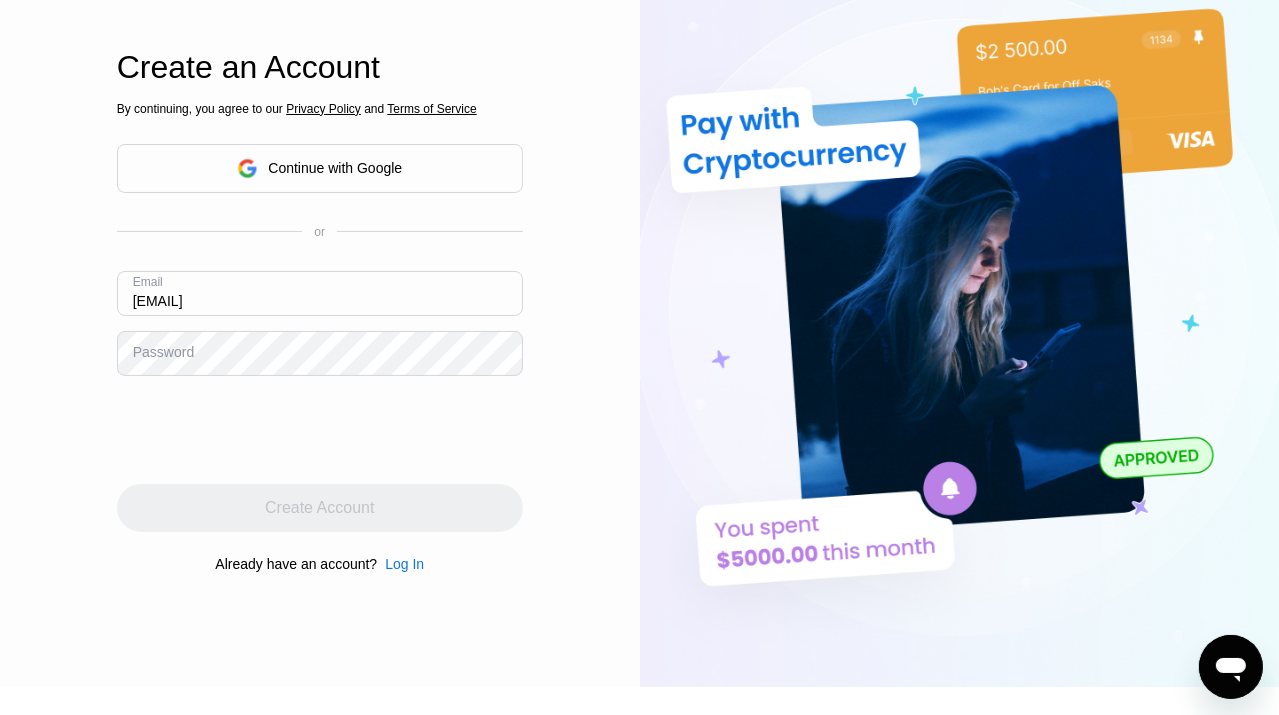 type on "[EMAIL]" 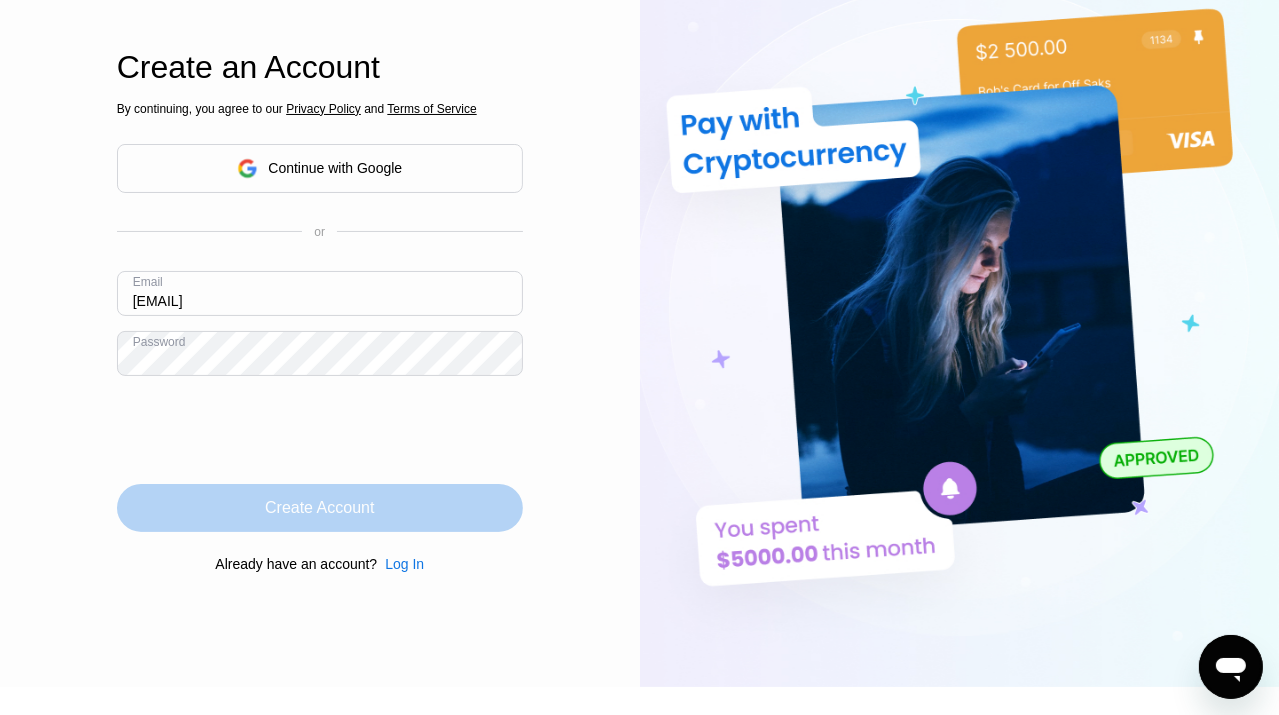 click on "Create Account" at bounding box center [319, 508] 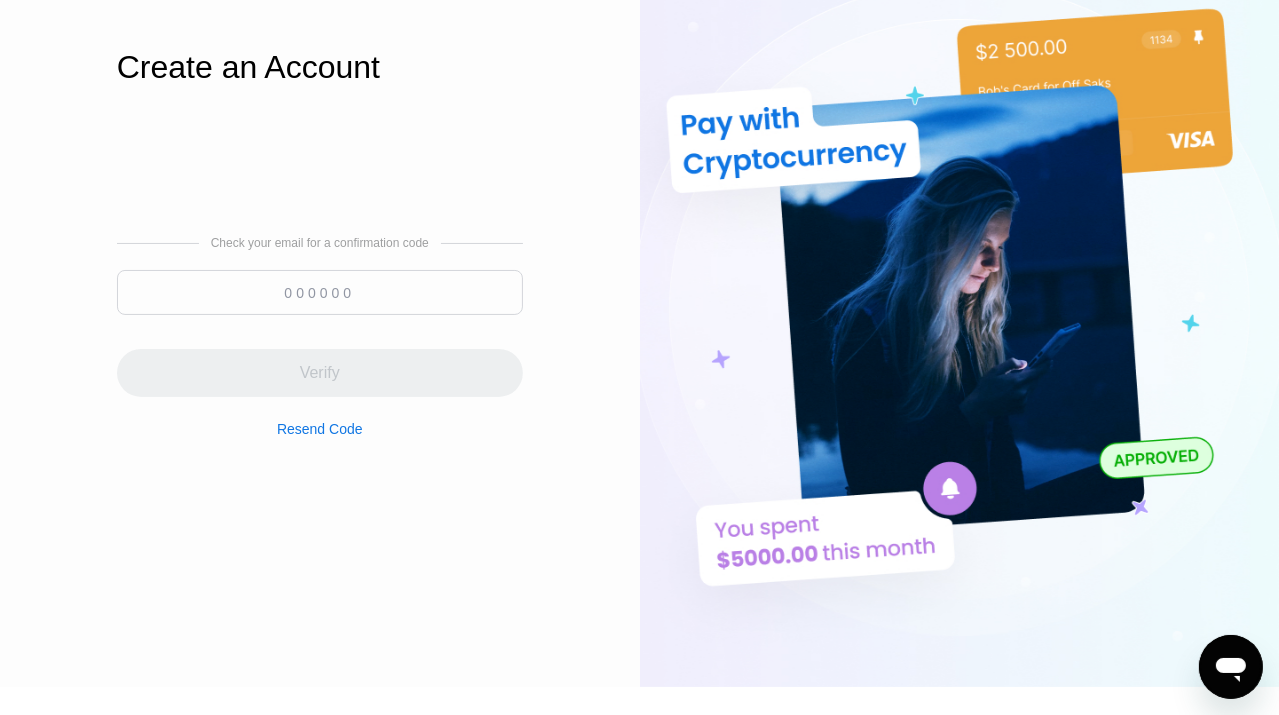 click at bounding box center [320, 292] 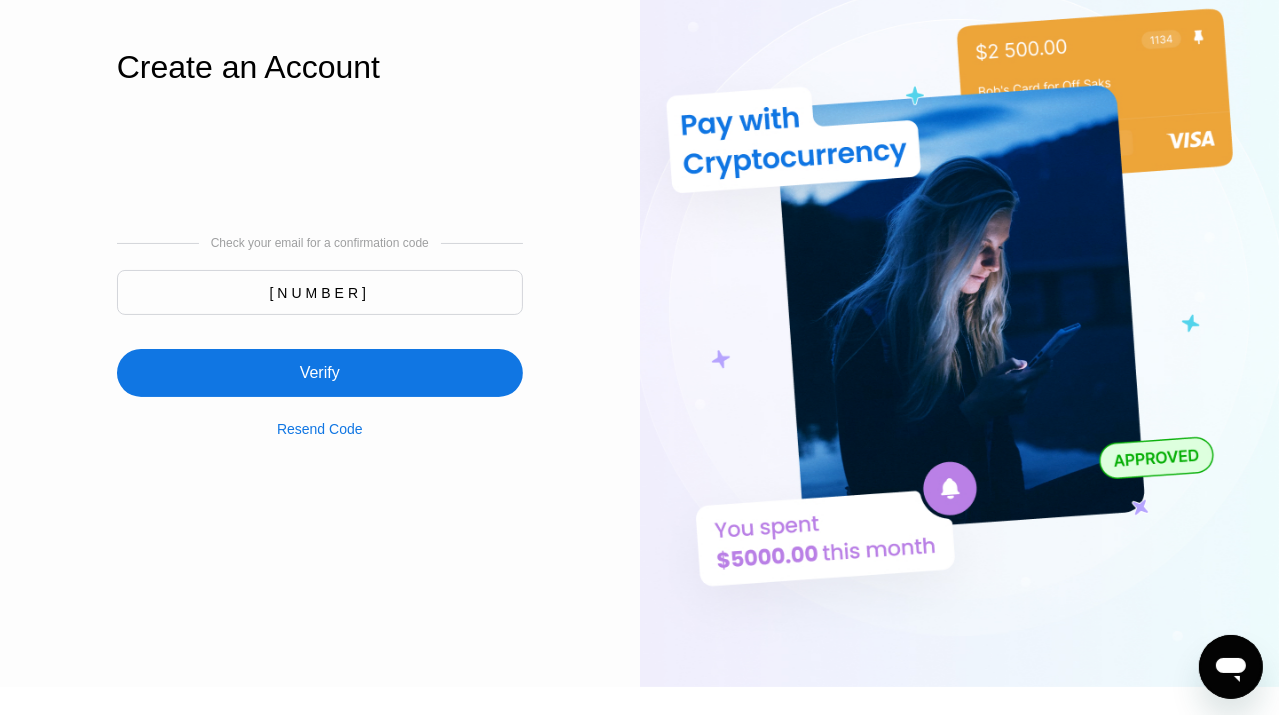 type on "936578" 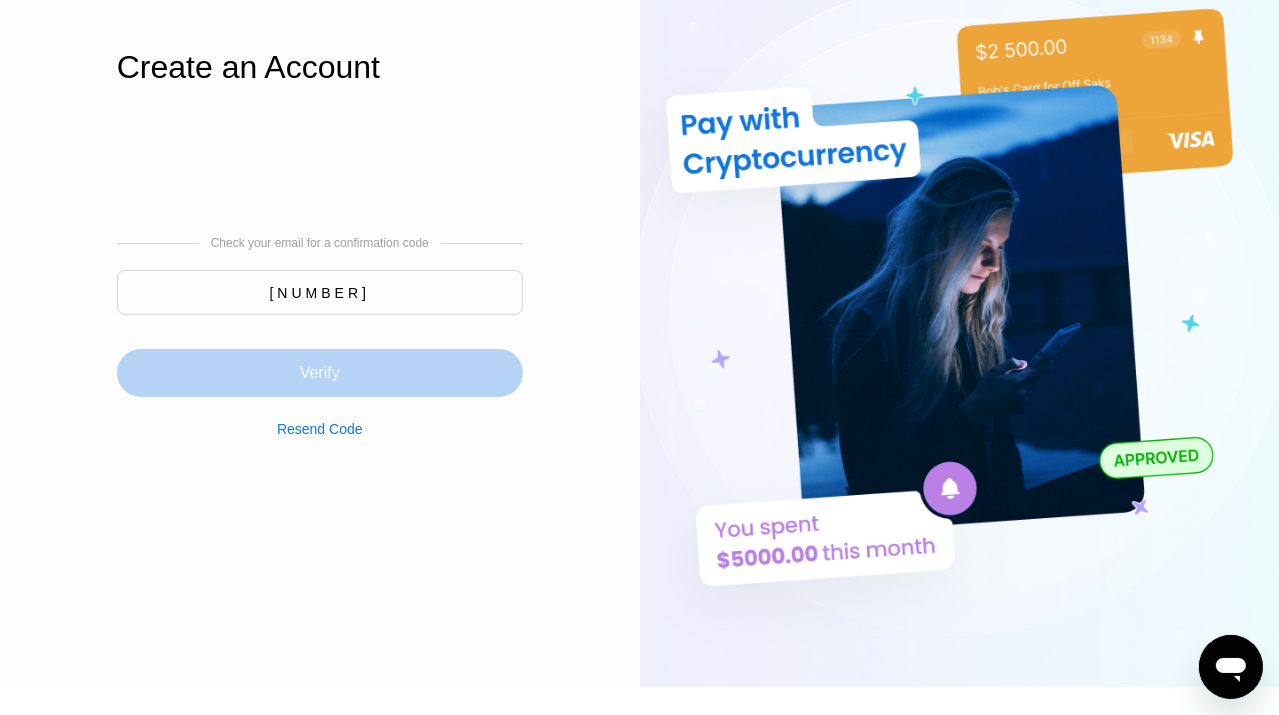 click on "Verify" at bounding box center (320, 373) 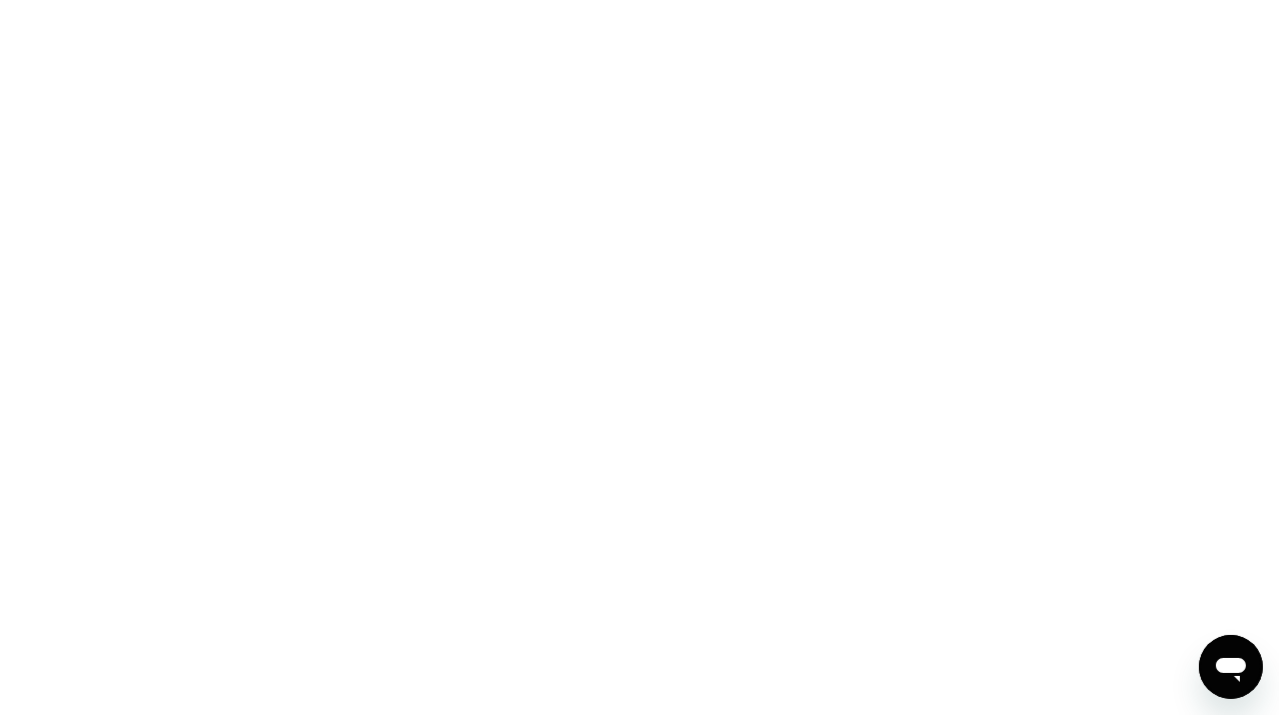 scroll, scrollTop: 0, scrollLeft: 0, axis: both 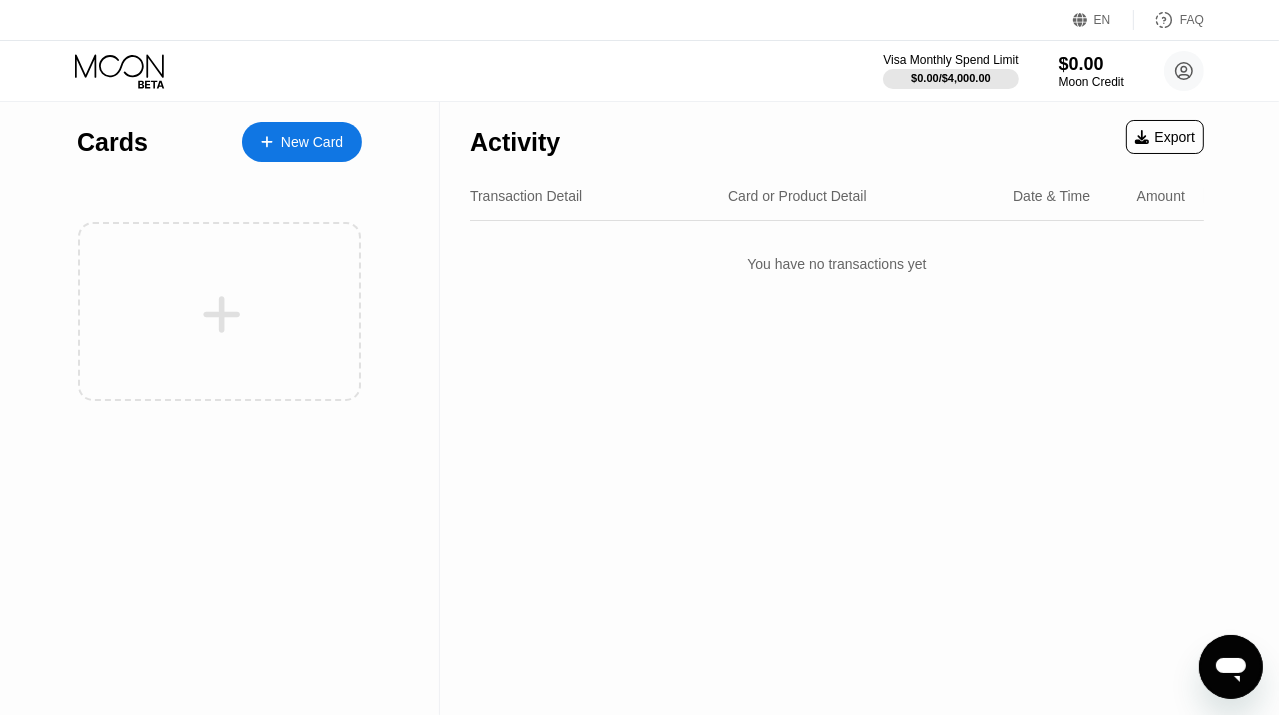 click at bounding box center (277, 142) 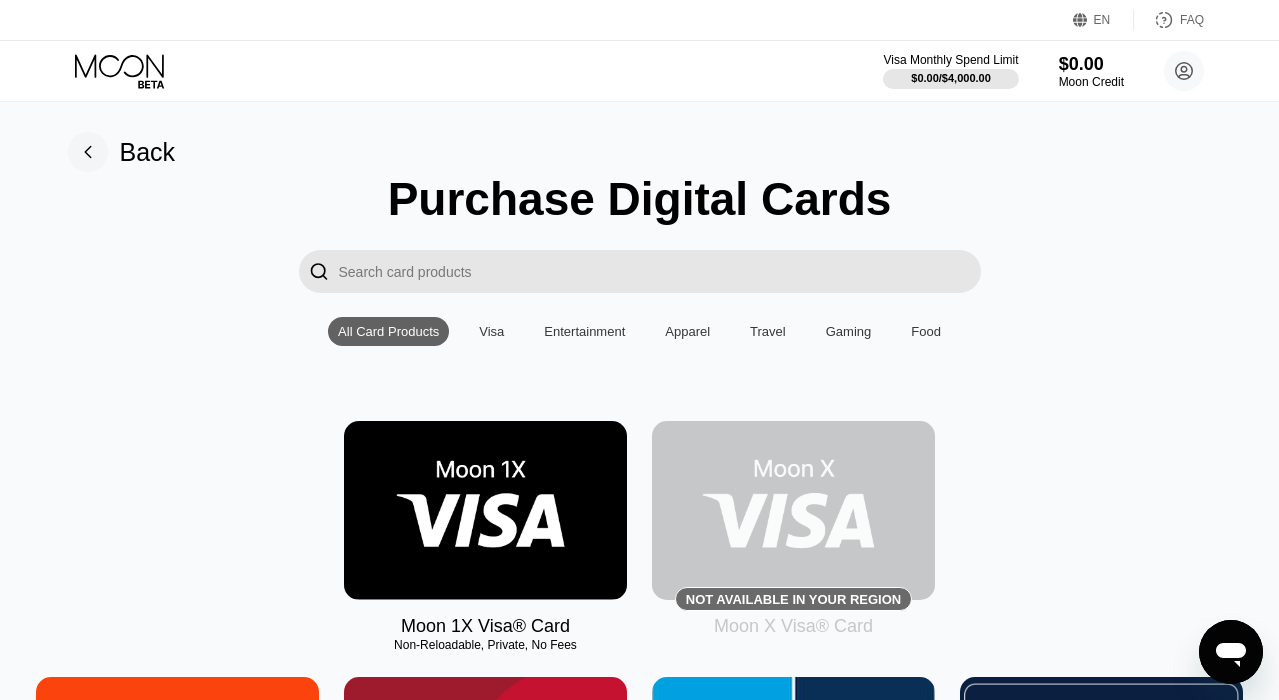 scroll, scrollTop: 0, scrollLeft: 0, axis: both 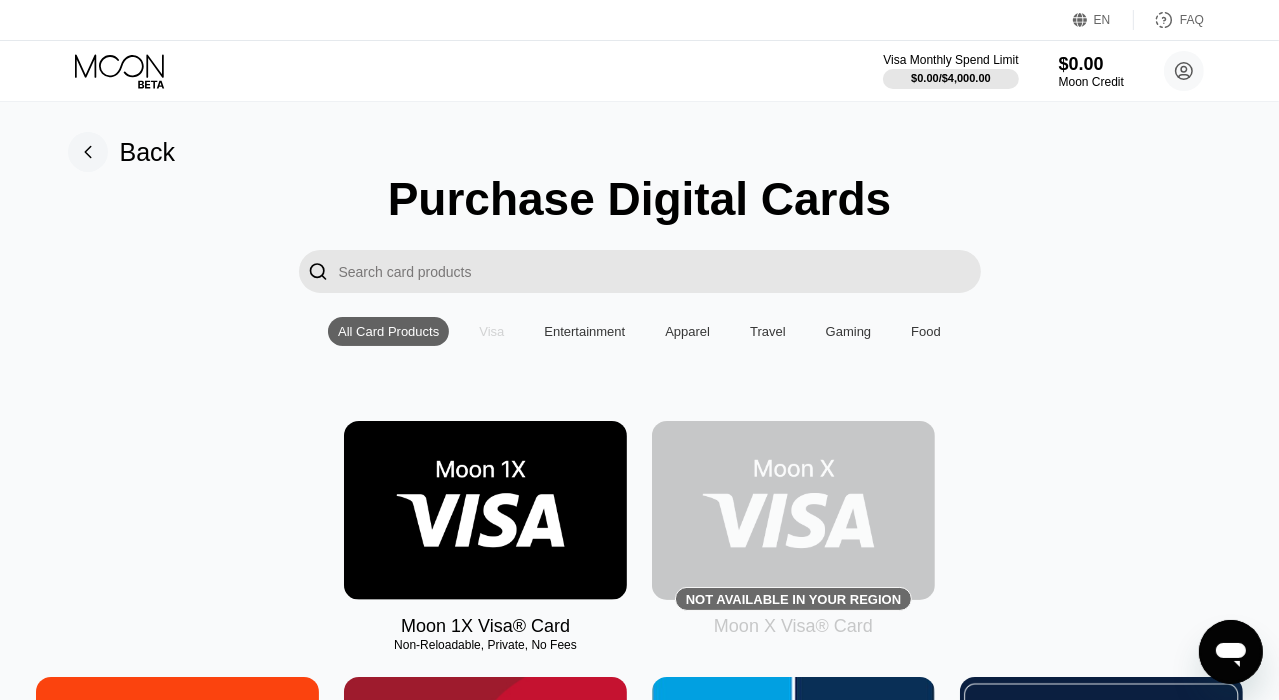 click on "Visa" at bounding box center (491, 331) 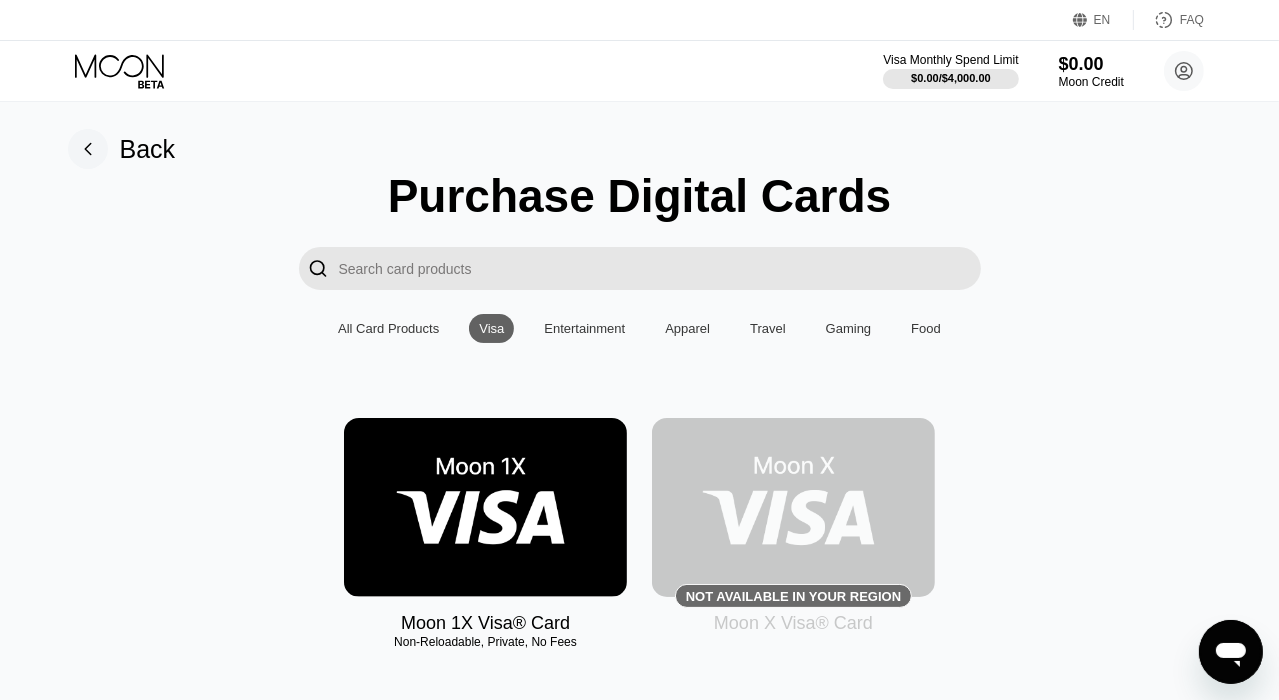 scroll, scrollTop: 0, scrollLeft: 0, axis: both 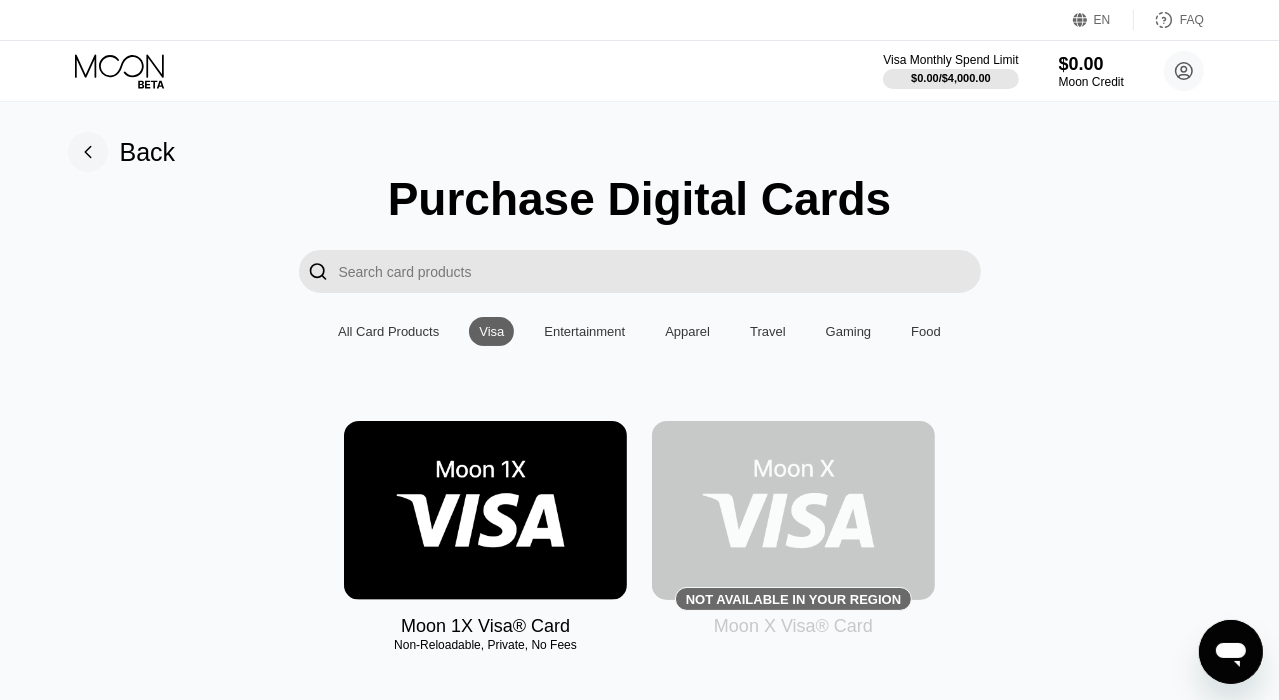 click on "Not available in your region" at bounding box center (793, 599) 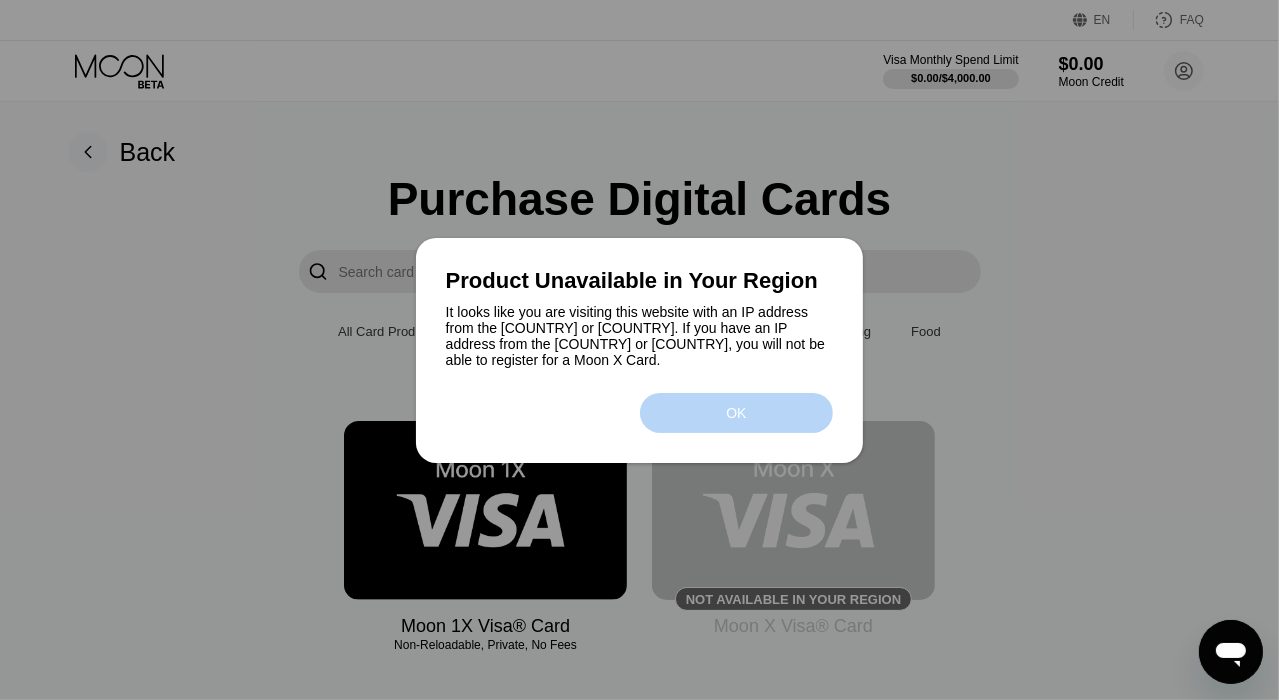 click on "OK" at bounding box center [737, 413] 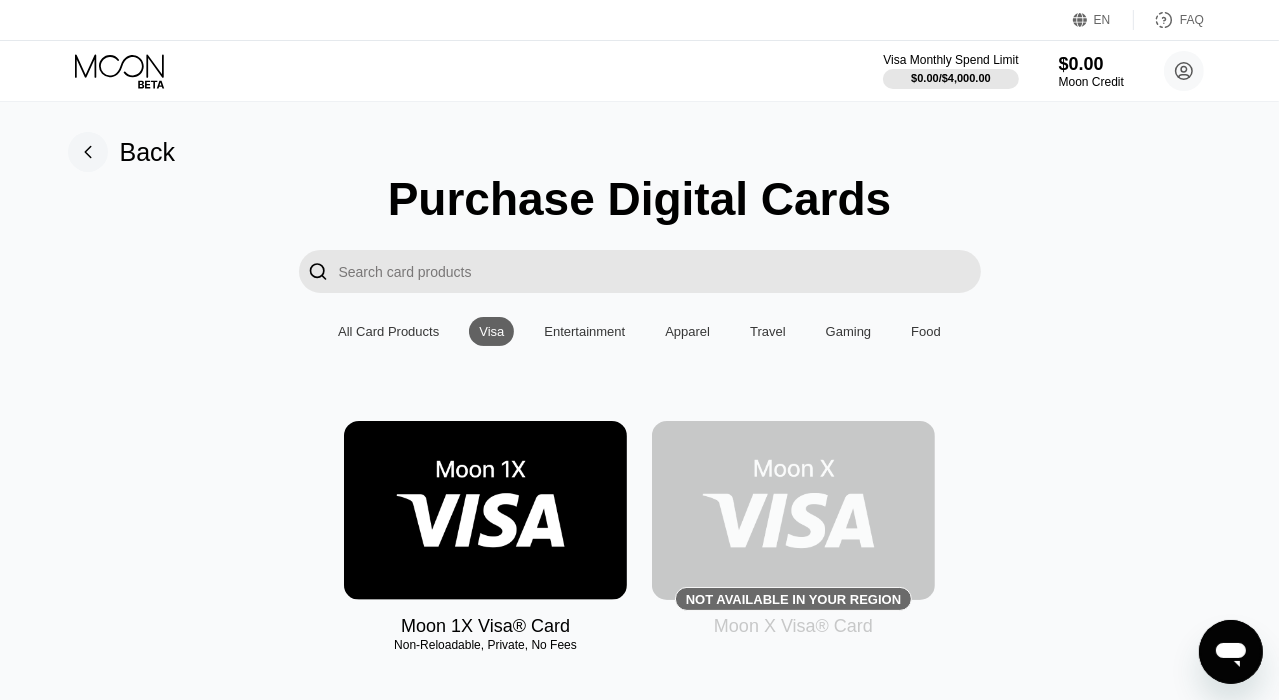 click on "Moon 1X Visa® Card Non-Reloadable, Private, No Fees Not available in your region Moon X Visa® Card" at bounding box center [640, 529] 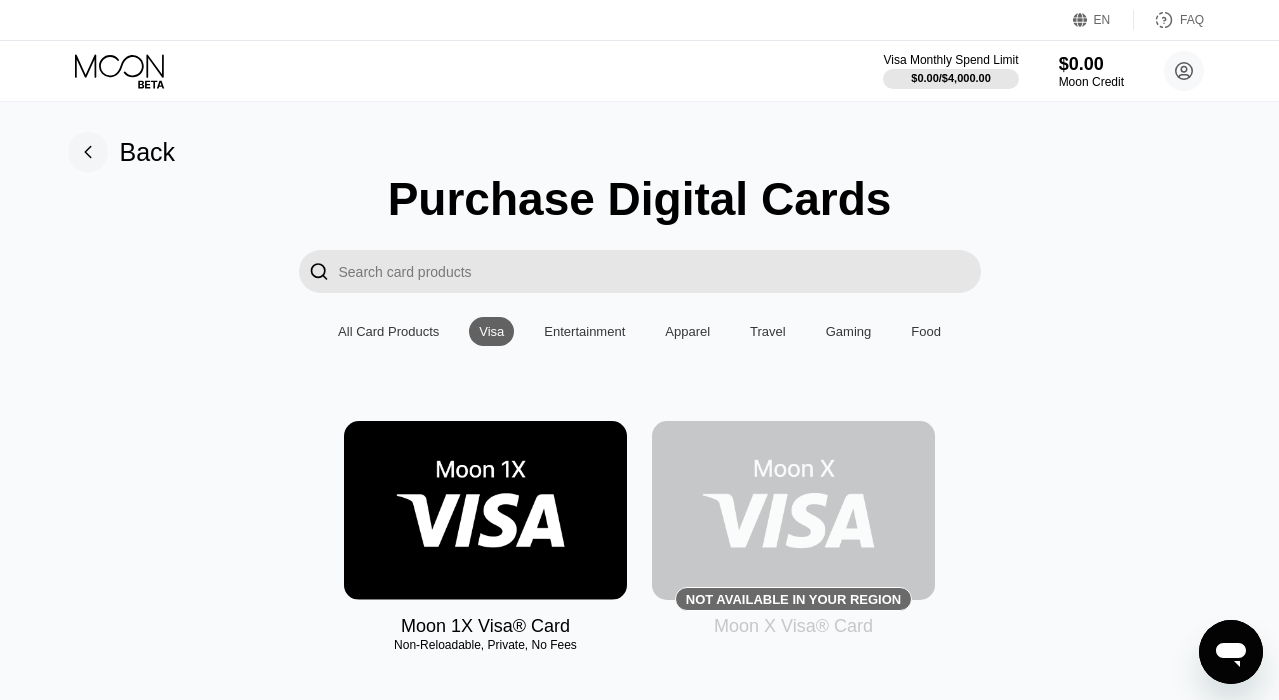 scroll, scrollTop: 0, scrollLeft: 0, axis: both 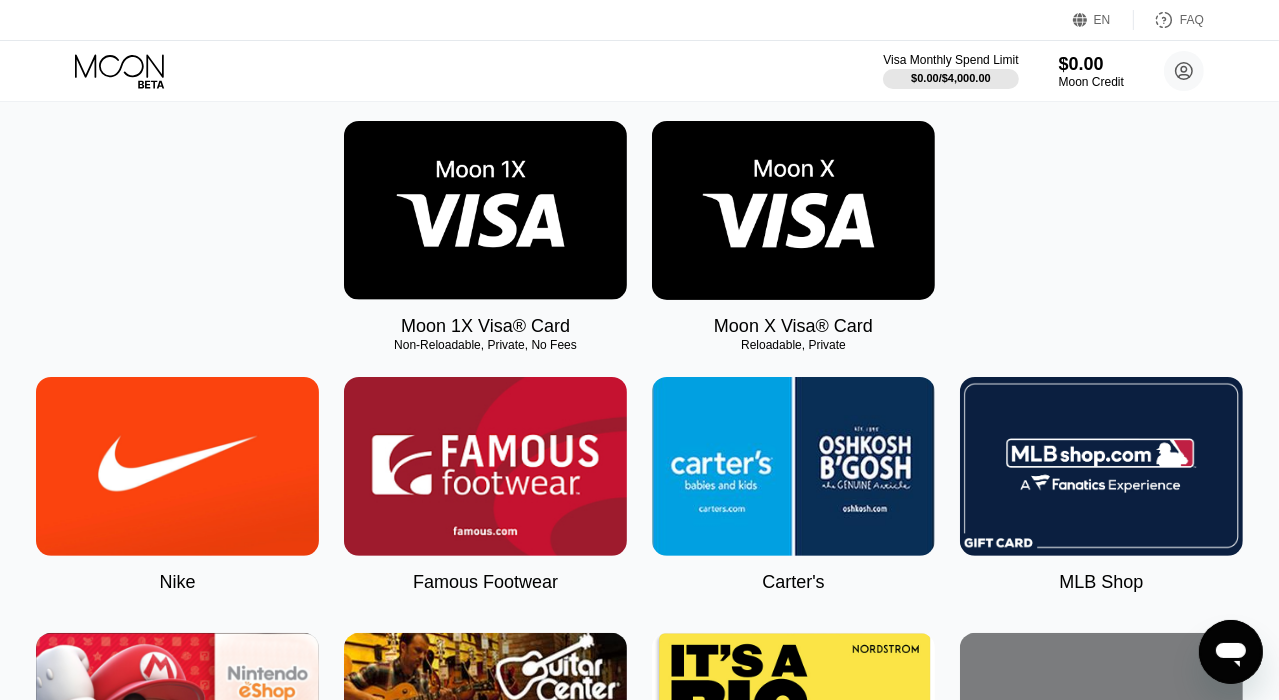 click at bounding box center (793, 210) 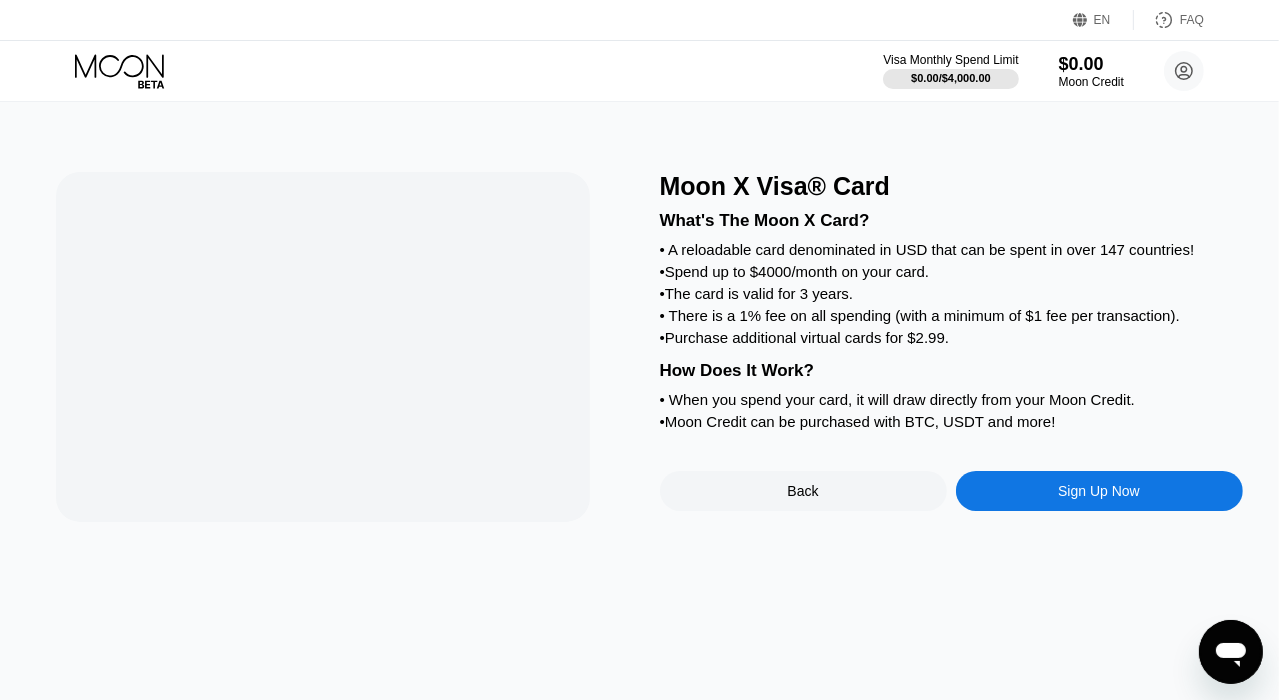 scroll, scrollTop: 0, scrollLeft: 0, axis: both 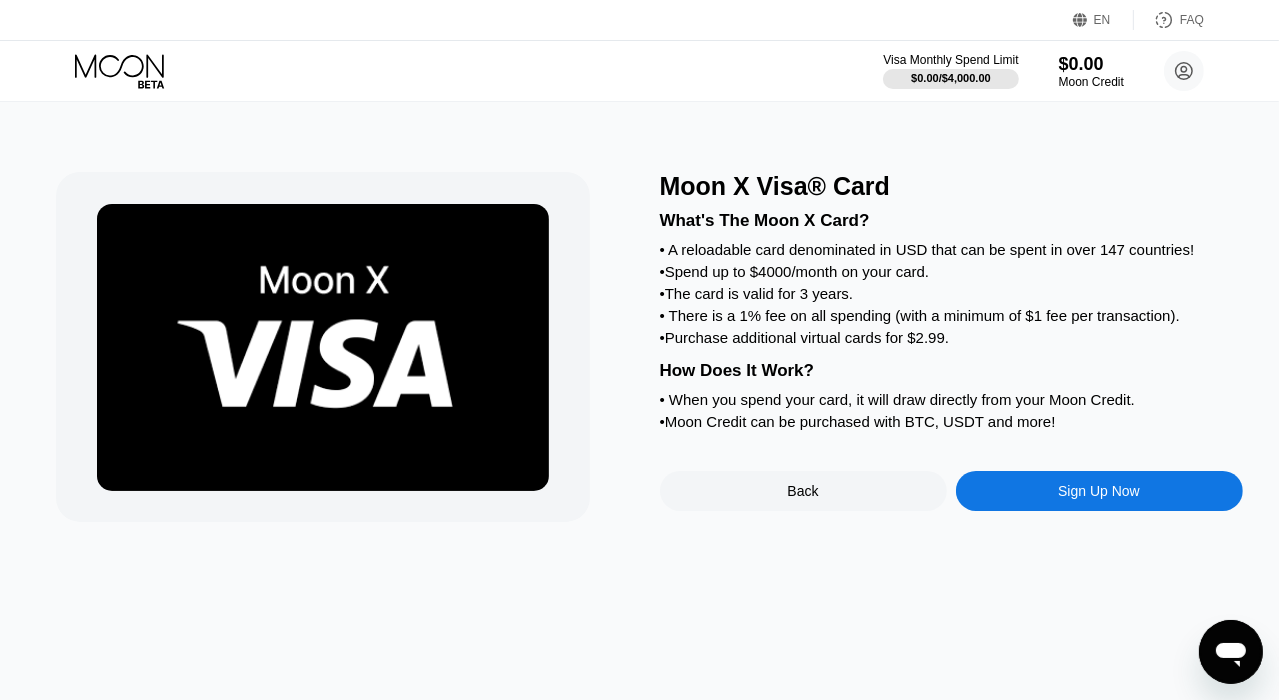 click on "Sign Up Now" at bounding box center [1099, 491] 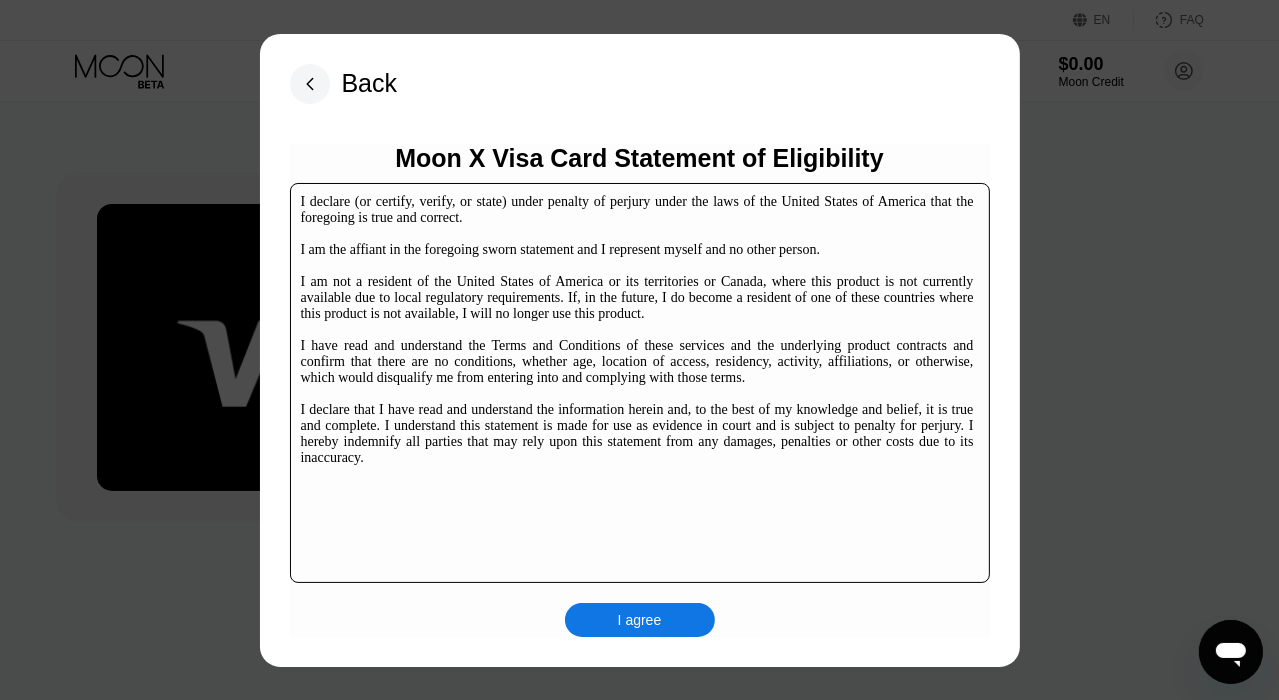 click on "Back" at bounding box center (370, 83) 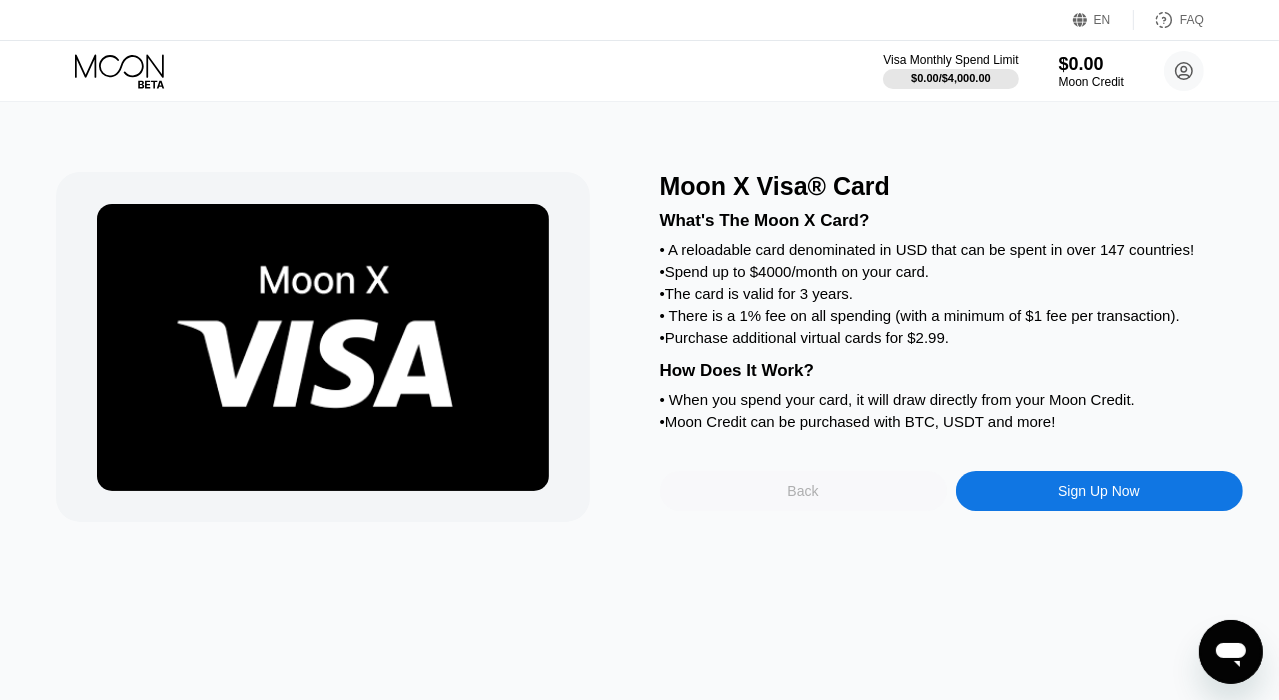 click on "Back" at bounding box center (802, 491) 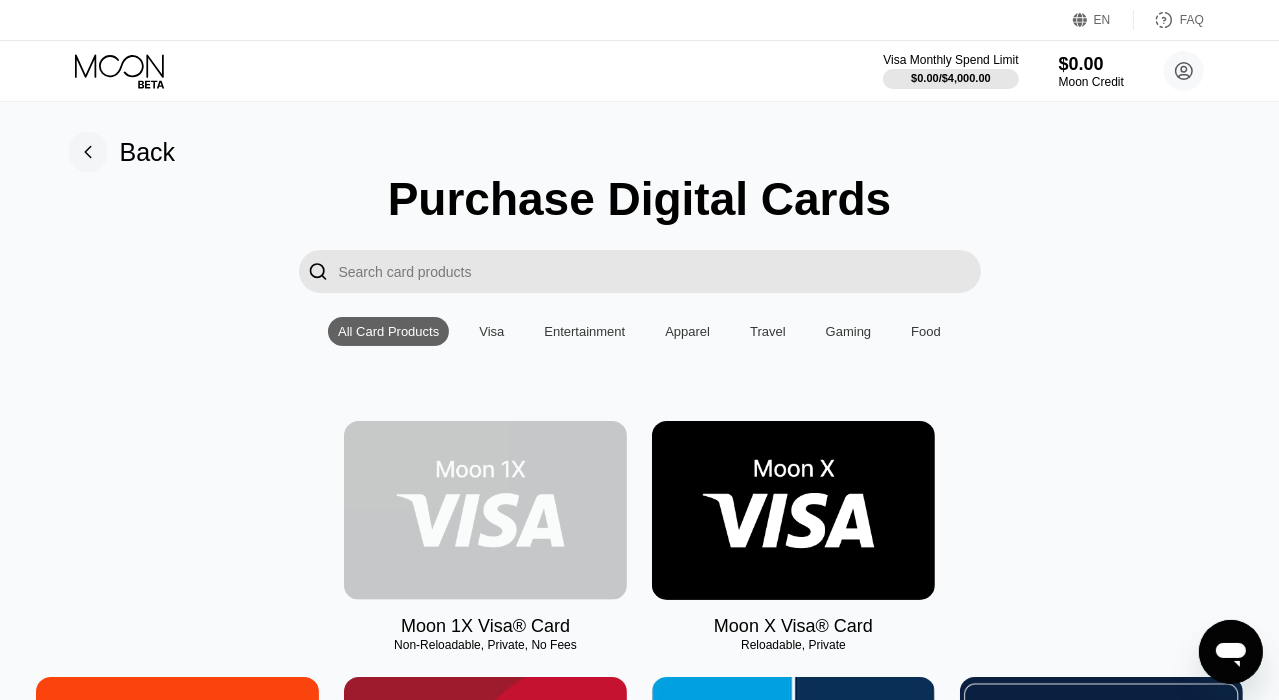 click at bounding box center [485, 510] 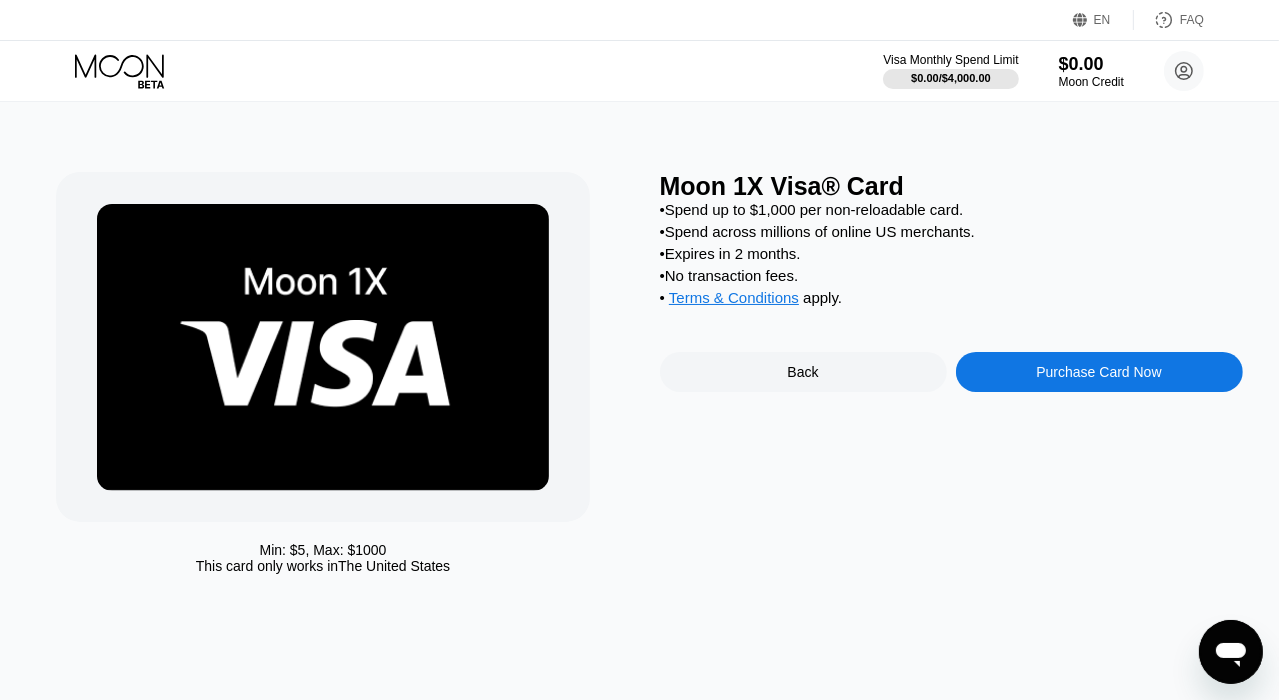 click on "Purchase Card Now" at bounding box center [1098, 372] 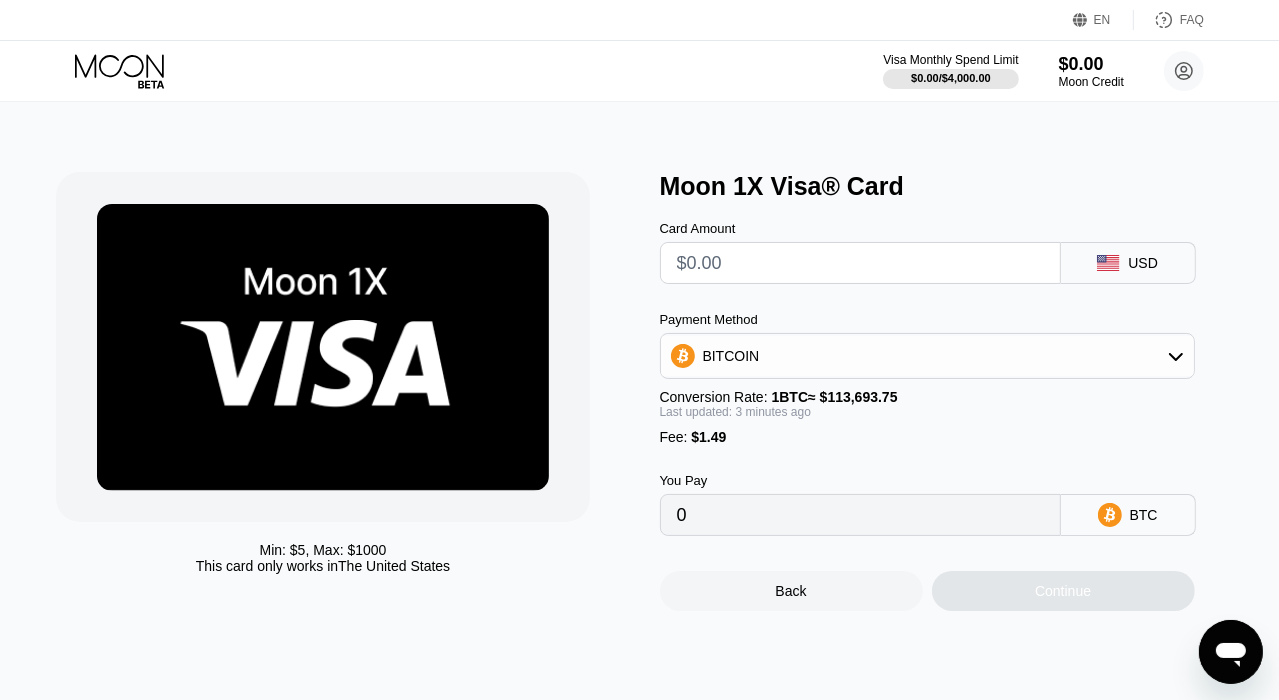 click on "BITCOIN" at bounding box center (927, 356) 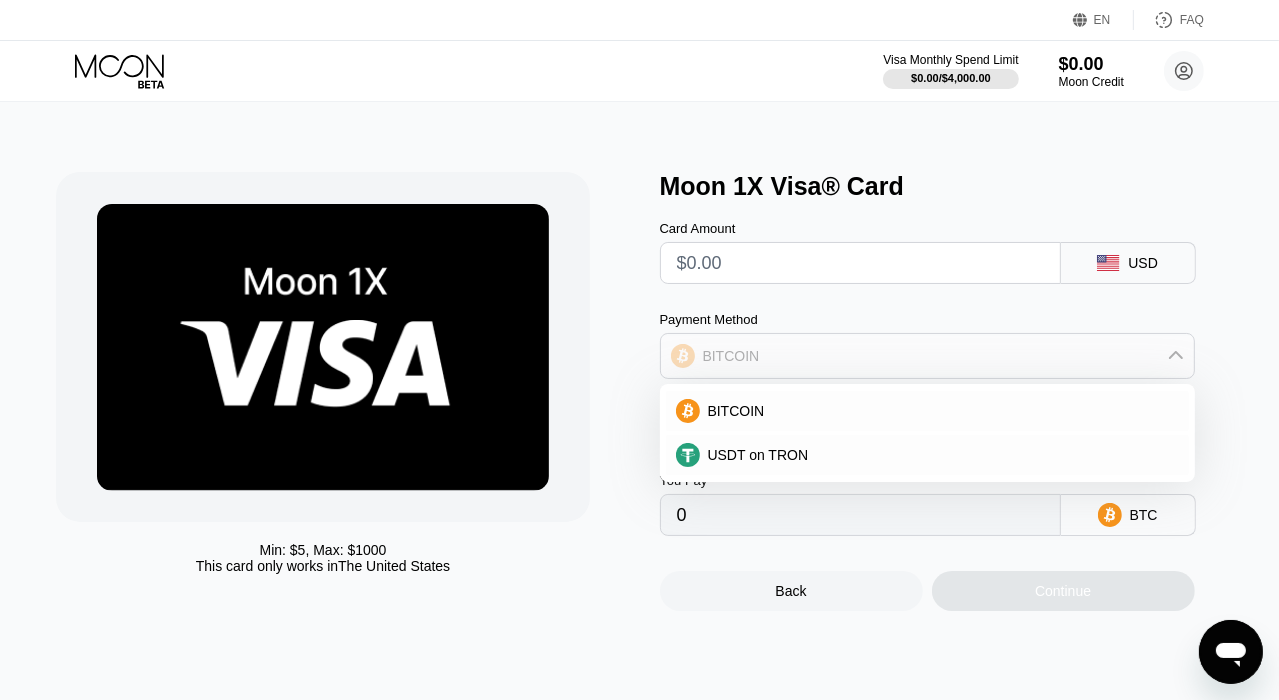 click on "BITCOIN" at bounding box center [927, 356] 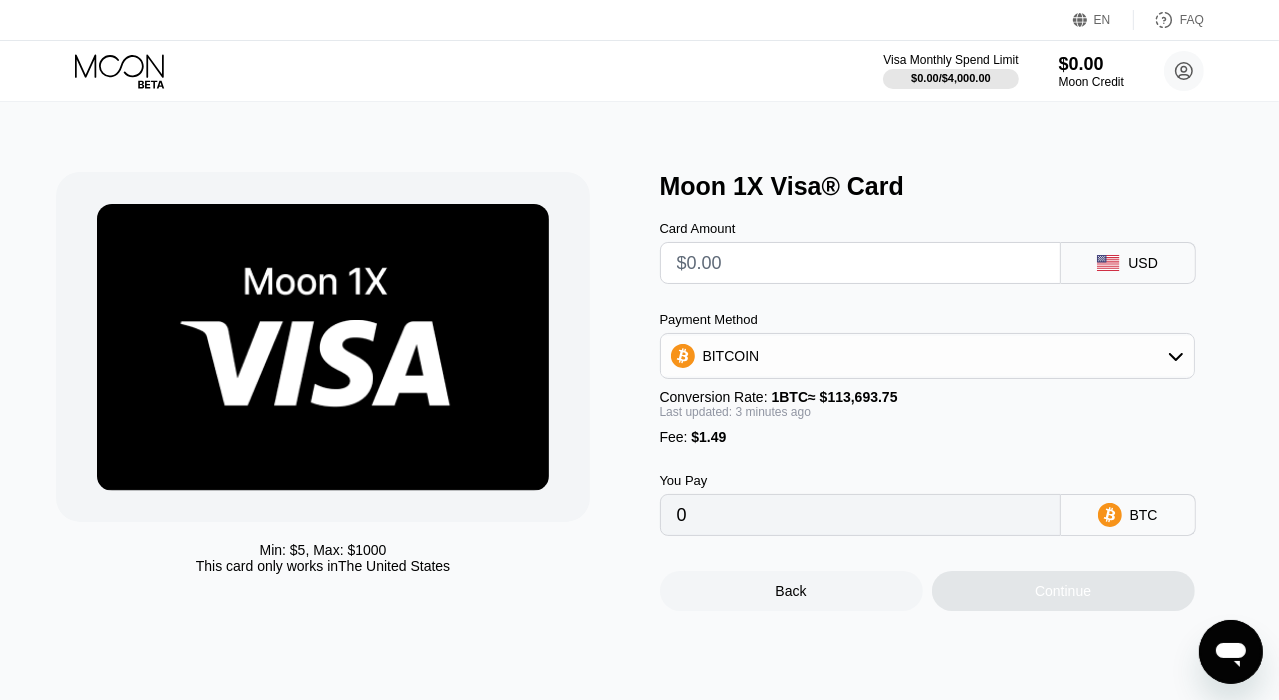 click on "0" at bounding box center [860, 515] 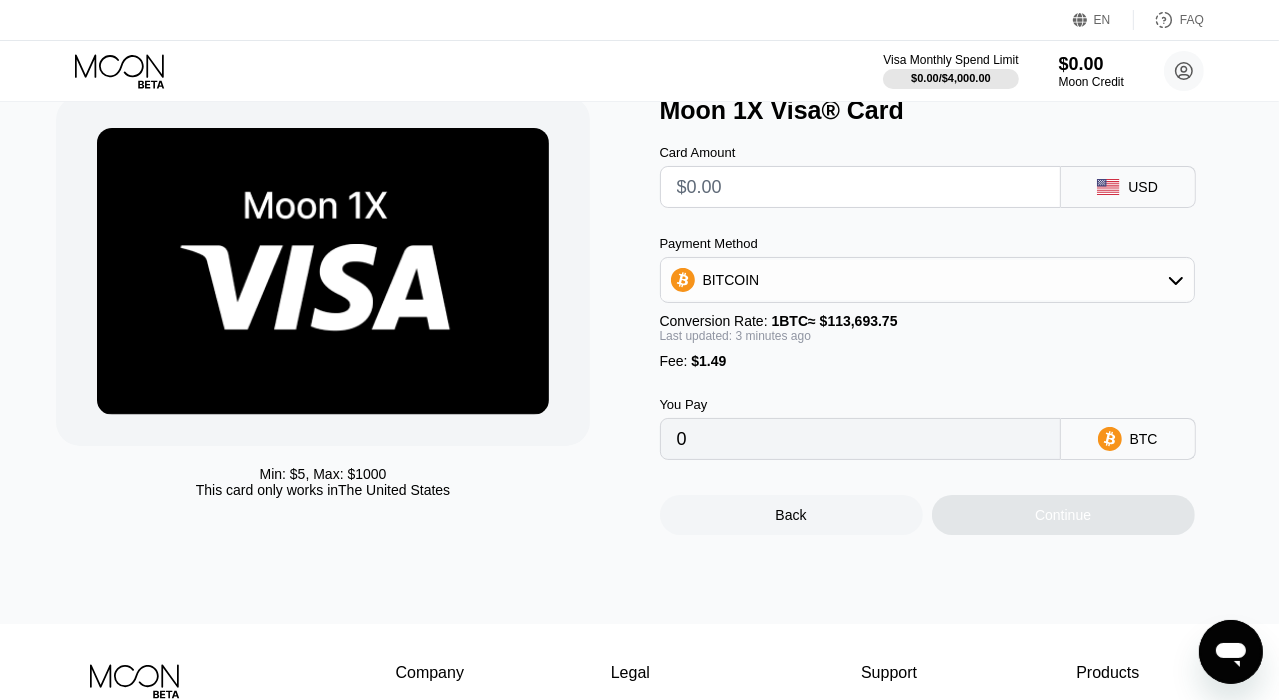 scroll, scrollTop: 0, scrollLeft: 0, axis: both 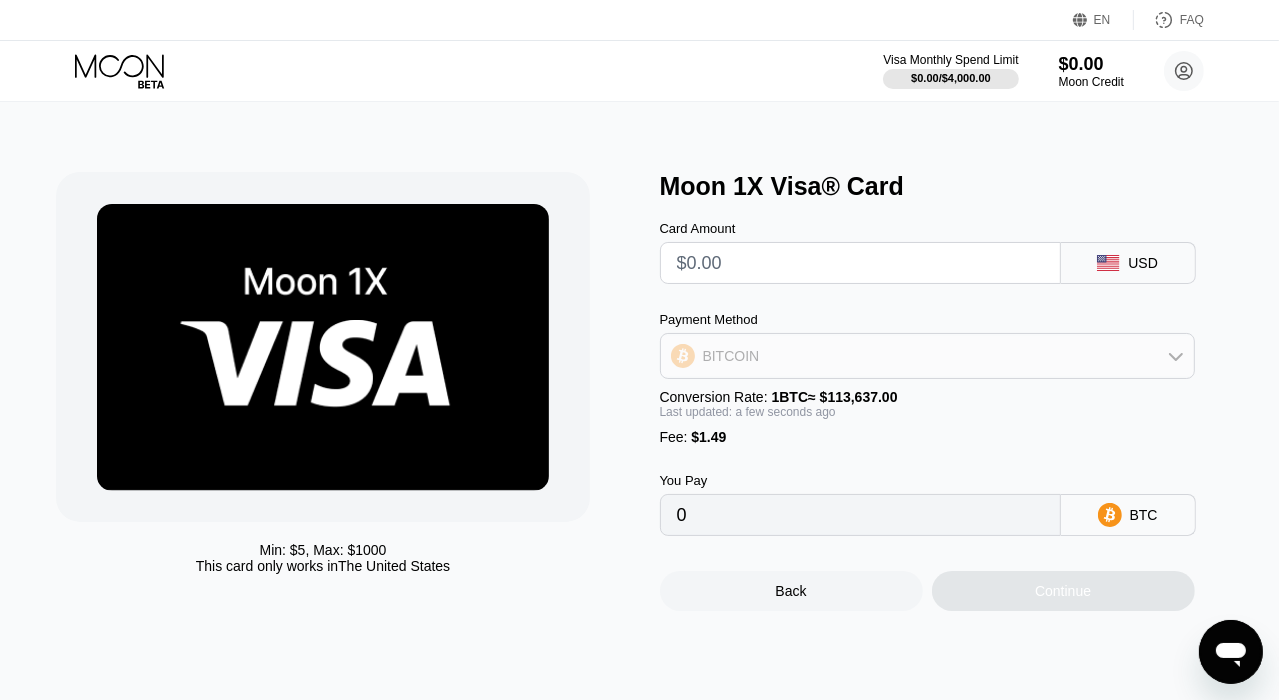 click on "BITCOIN" at bounding box center (927, 356) 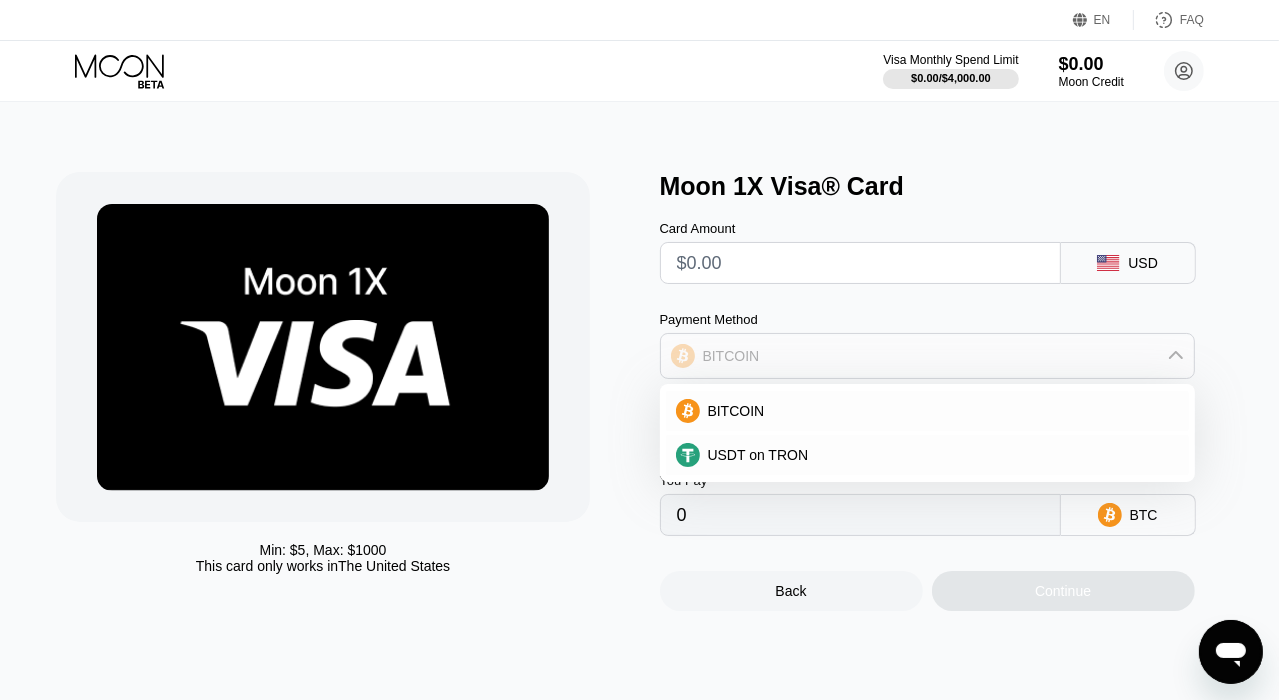 click on "BITCOIN" at bounding box center (927, 356) 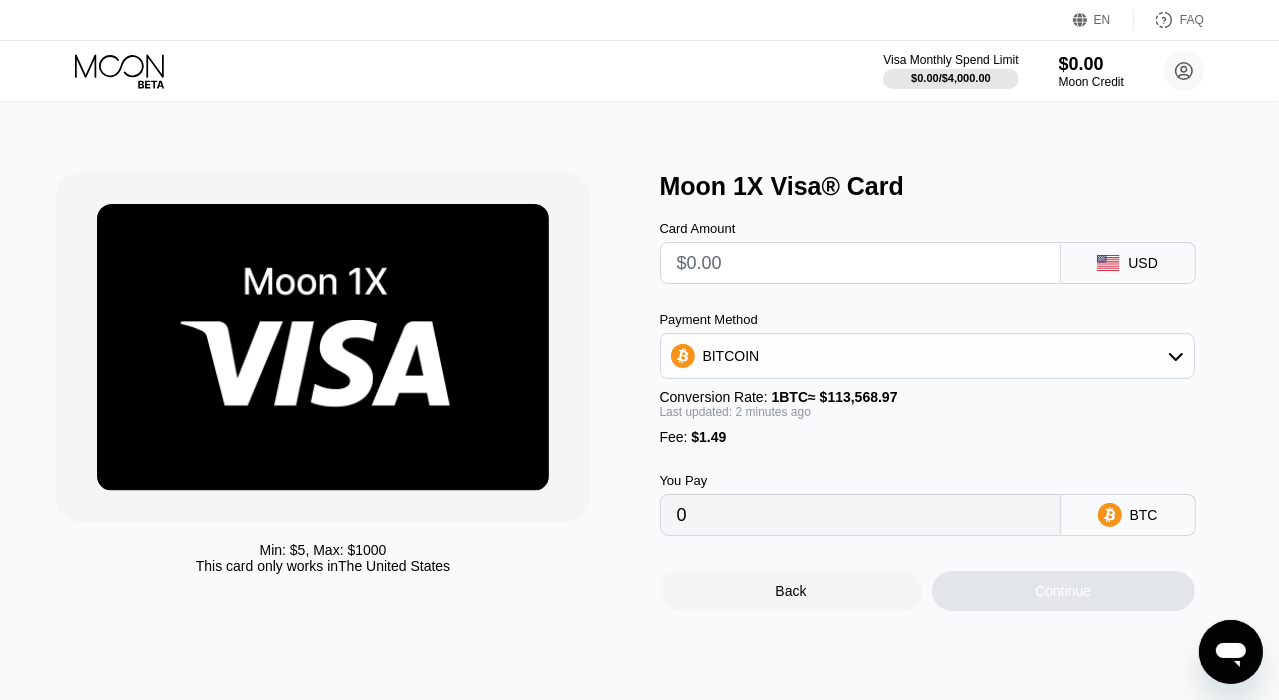 click 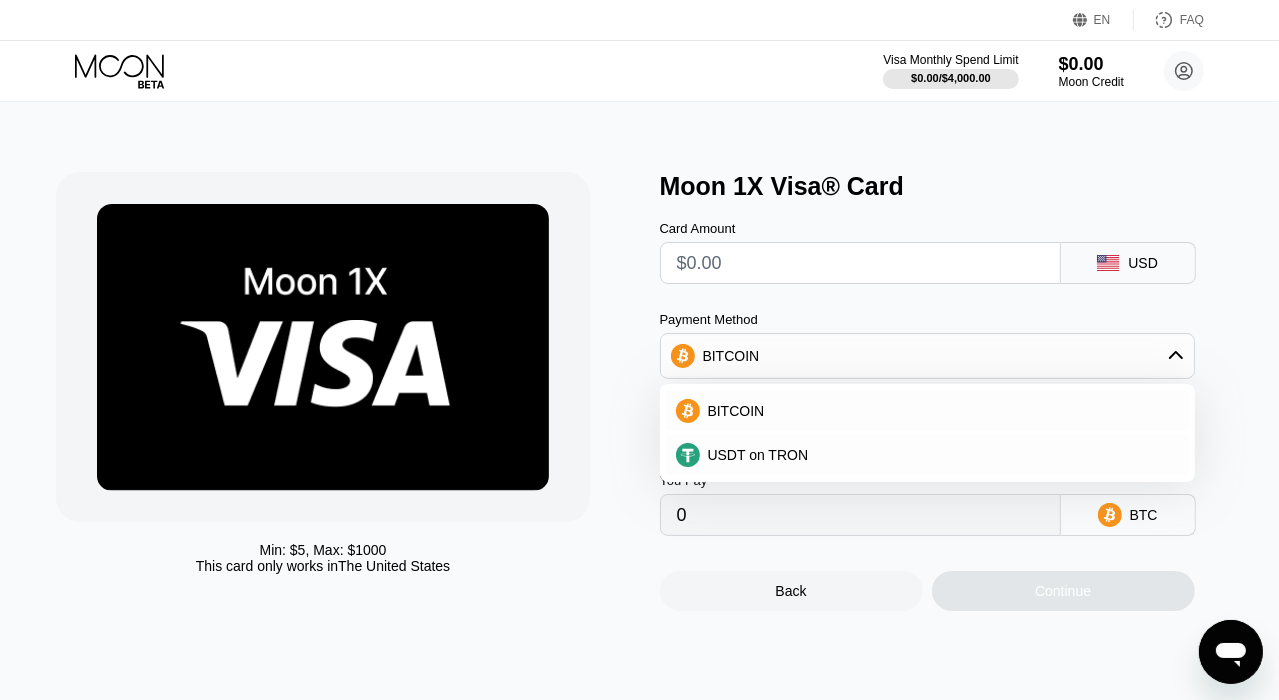 click on "Visa Monthly Spend Limit $0.00 / $4,000.00 $0.00 Moon Credit spike9me@yahoo.com  Home Settings Support Careers About Us Log out Privacy policy Terms" at bounding box center [639, 71] 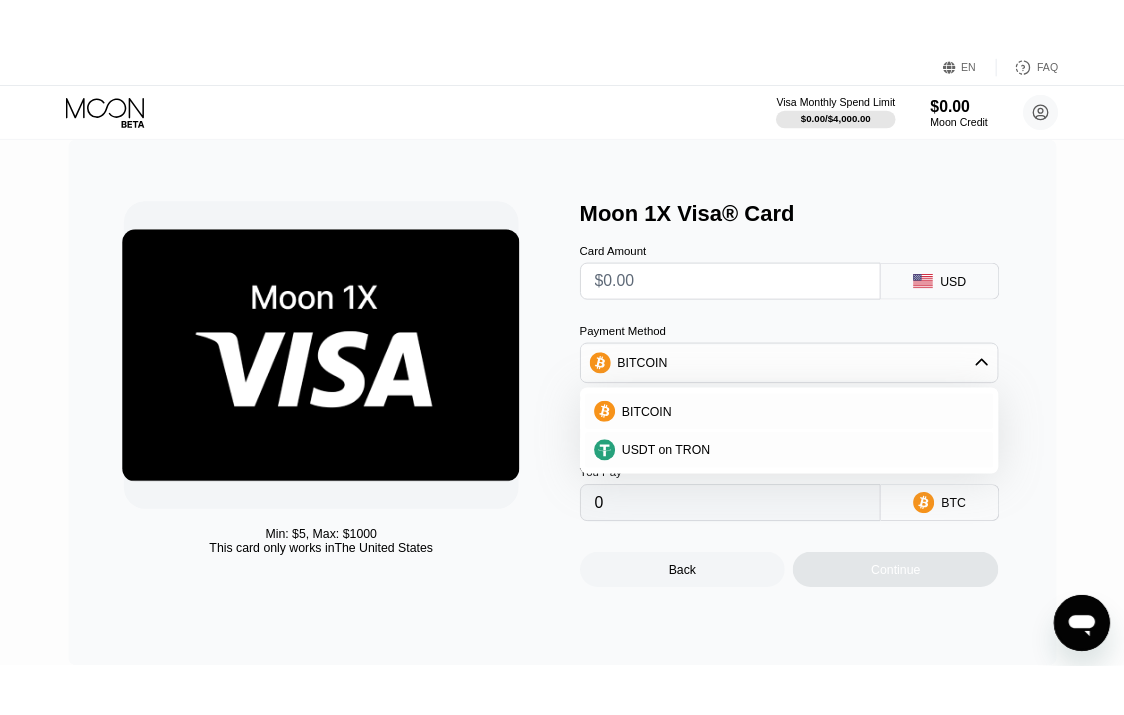 scroll, scrollTop: 0, scrollLeft: 0, axis: both 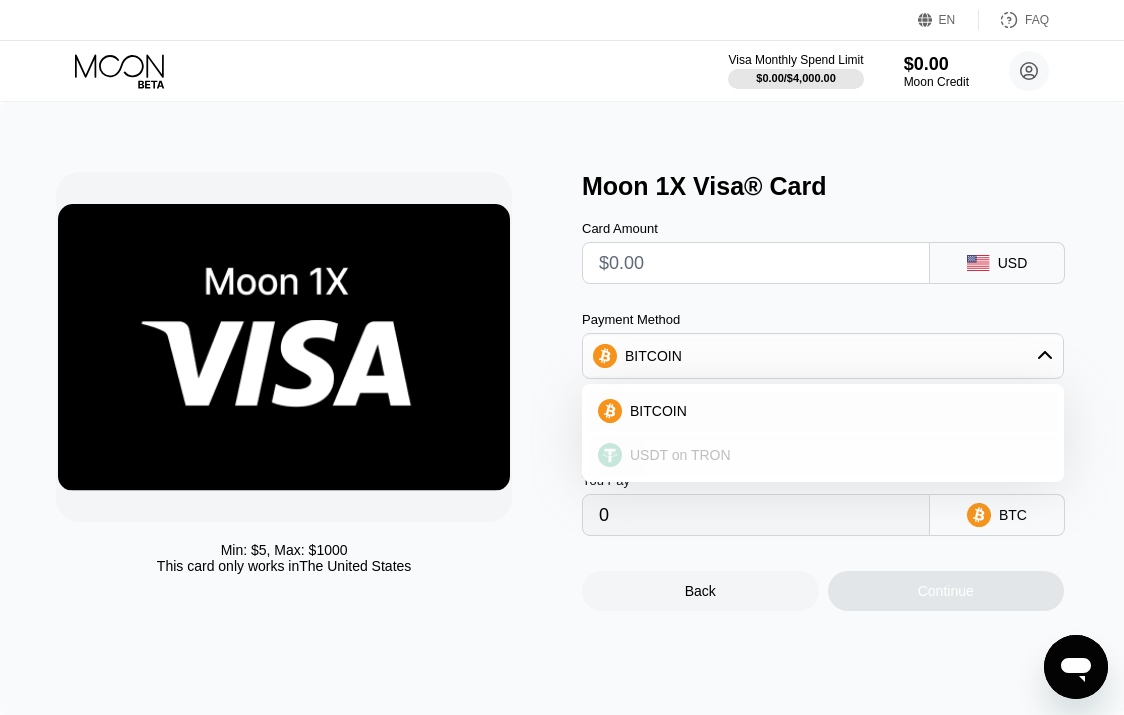 click on "USDT on TRON" at bounding box center [835, 455] 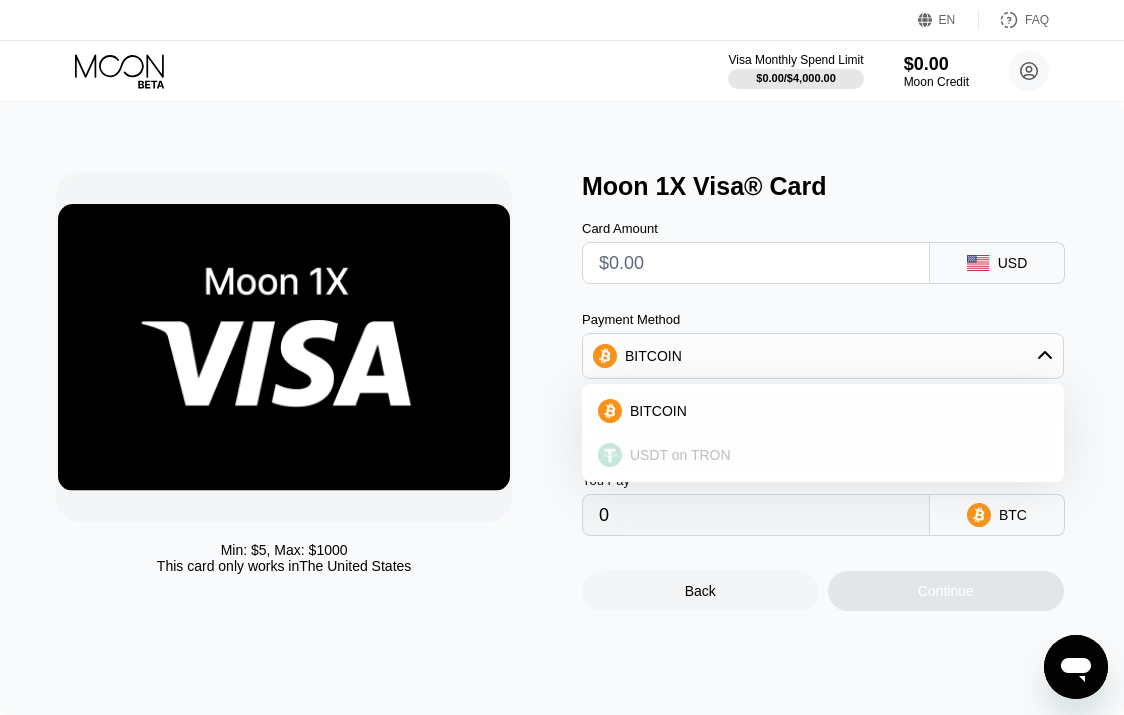 type on "0.00" 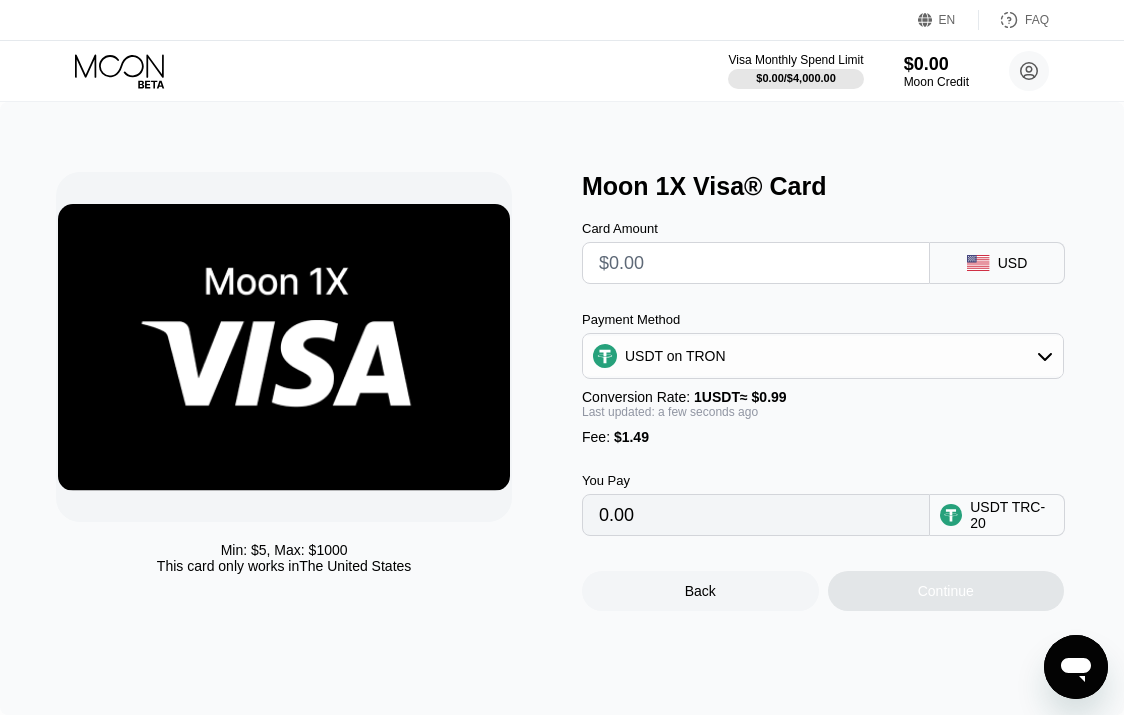 click on "0.00" at bounding box center [756, 515] 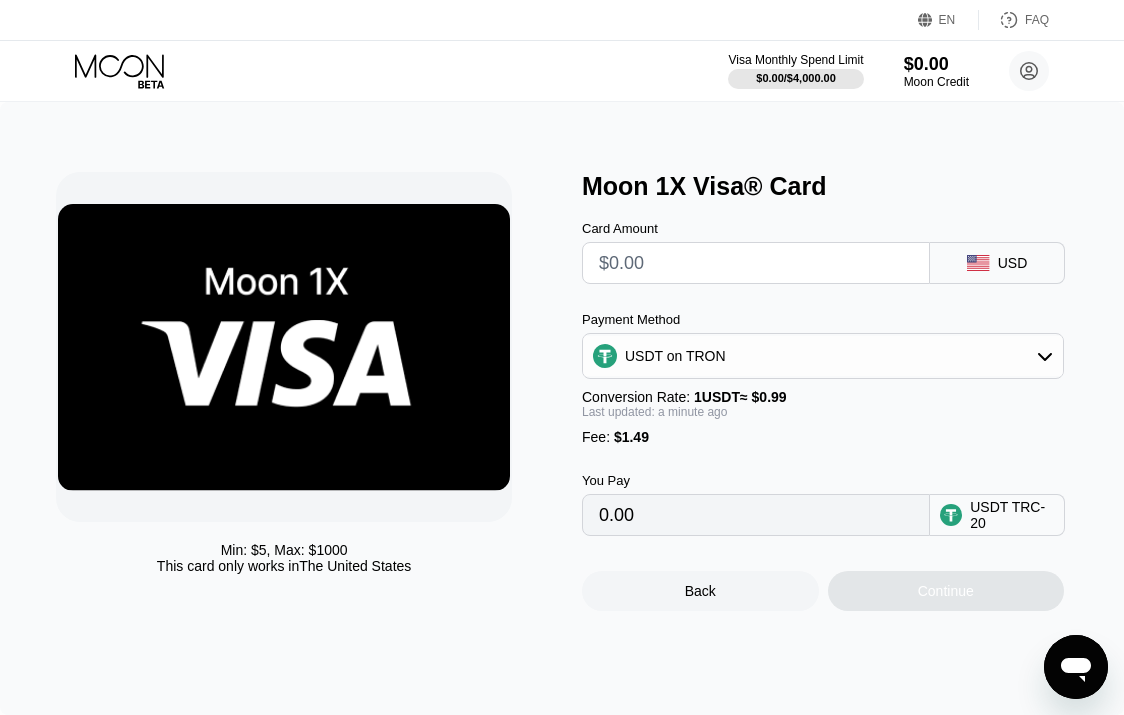 click at bounding box center [756, 263] 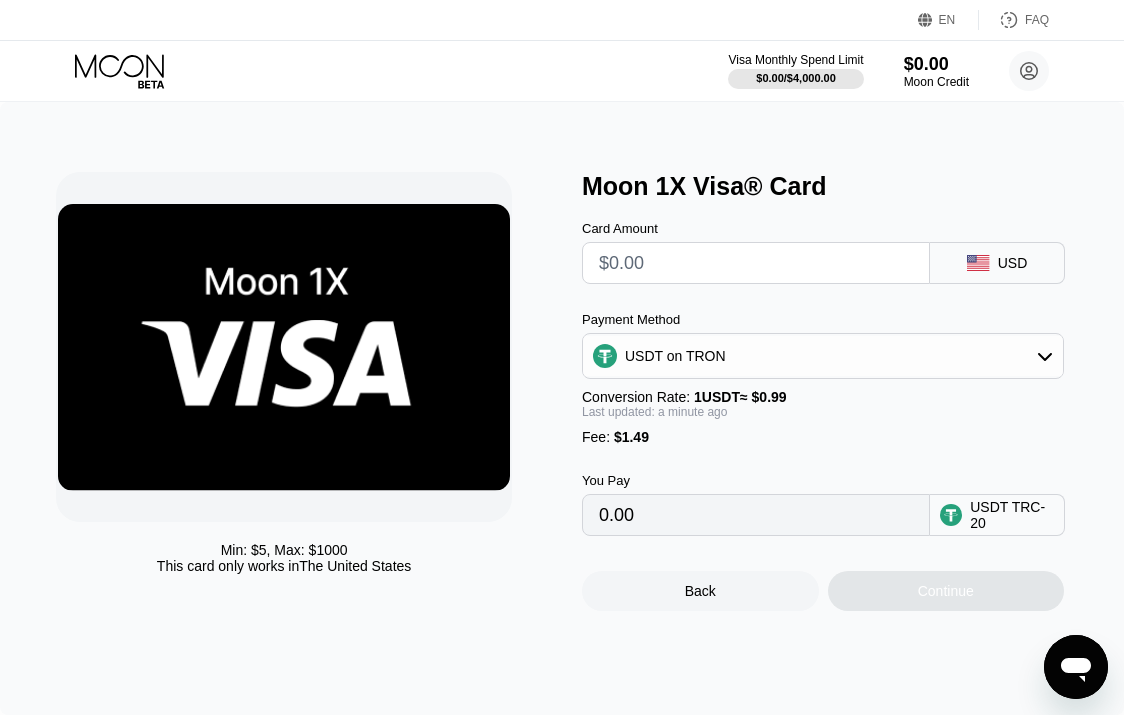 type on "$1" 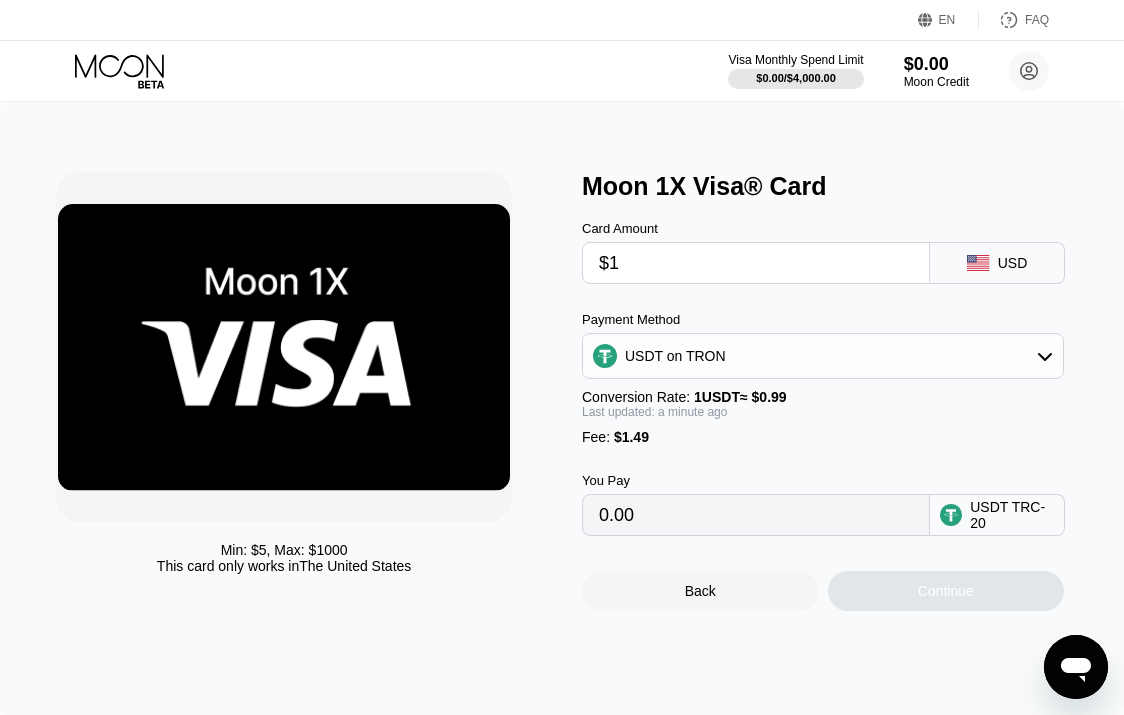type on "2.52" 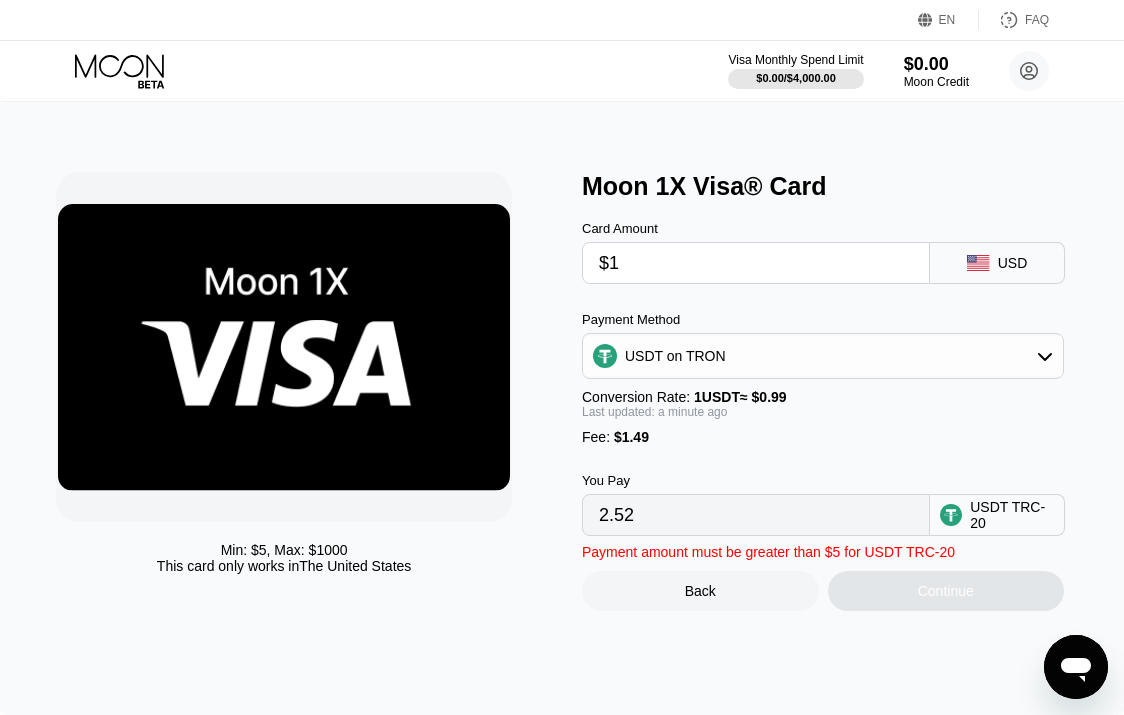 type on "$15" 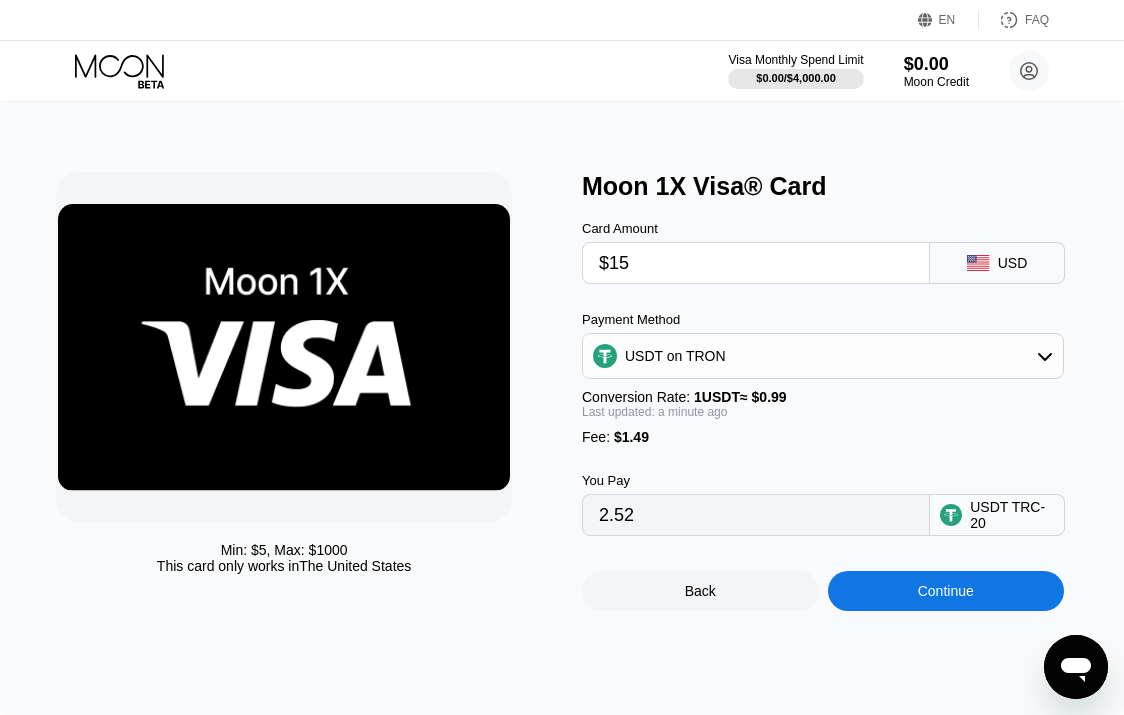 type on "16.66" 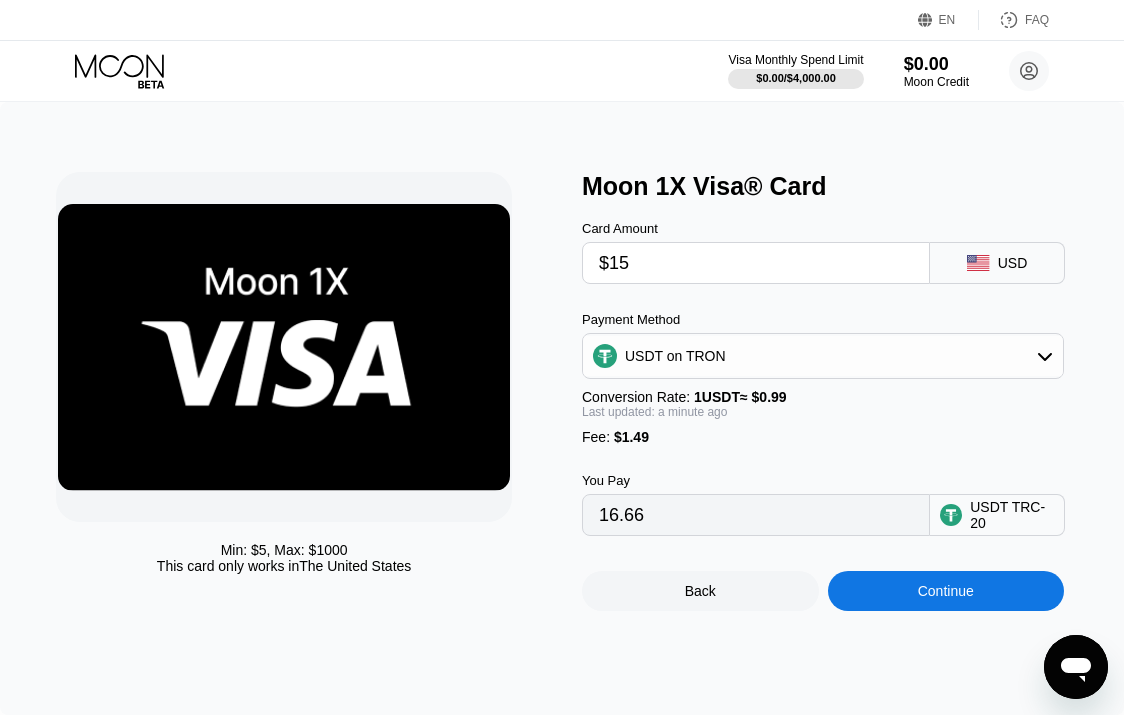 type on "$150" 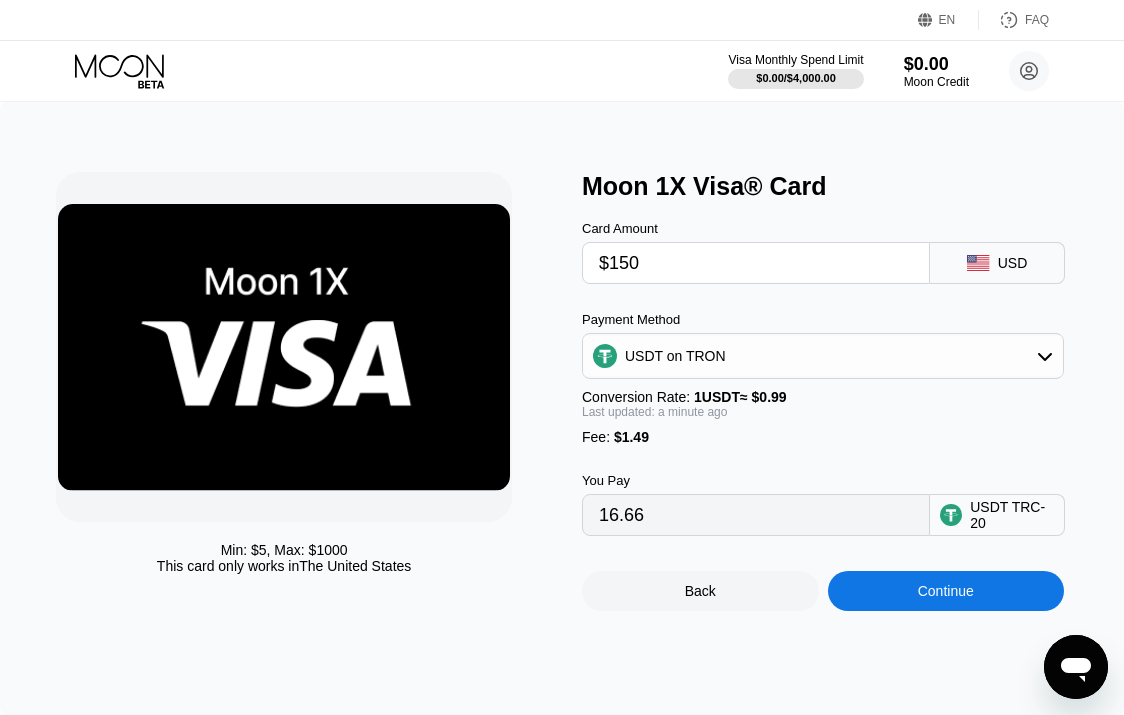 type on "153.02" 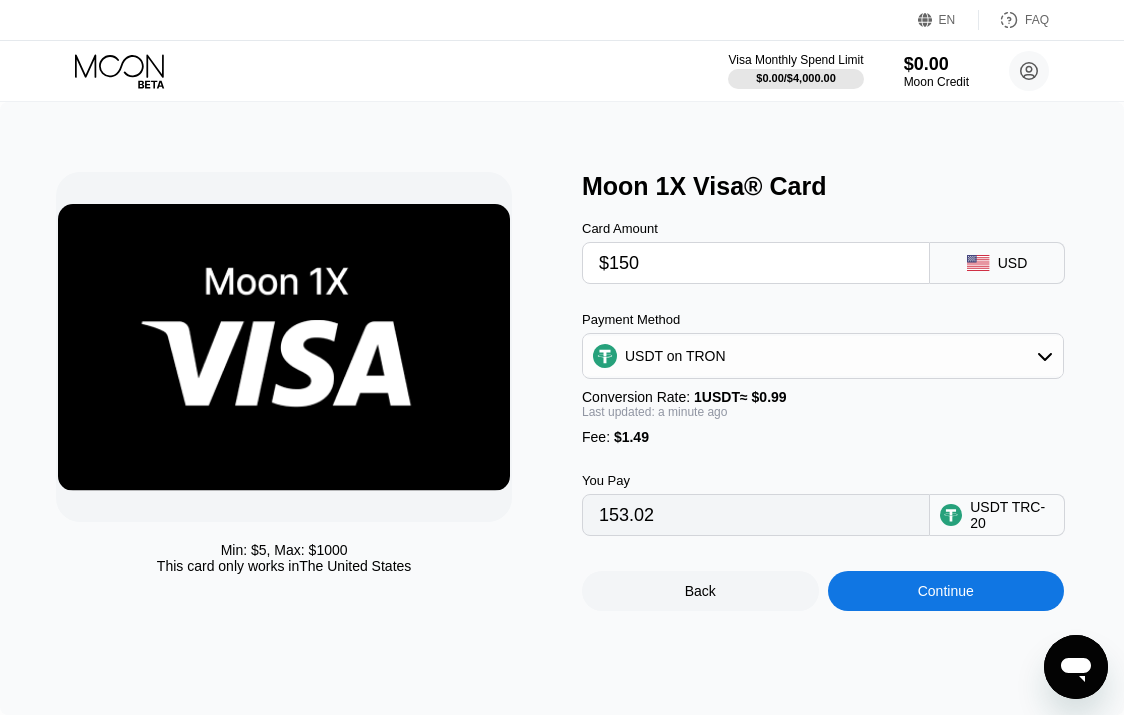 type on "$150" 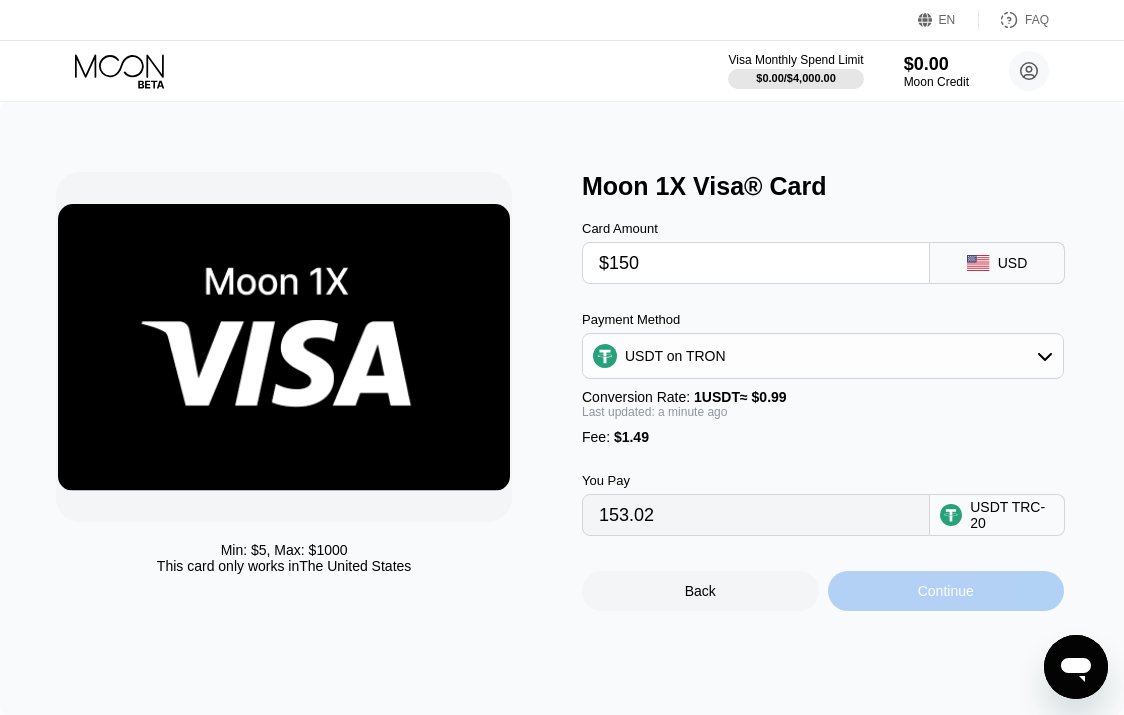 click on "Continue" at bounding box center [946, 591] 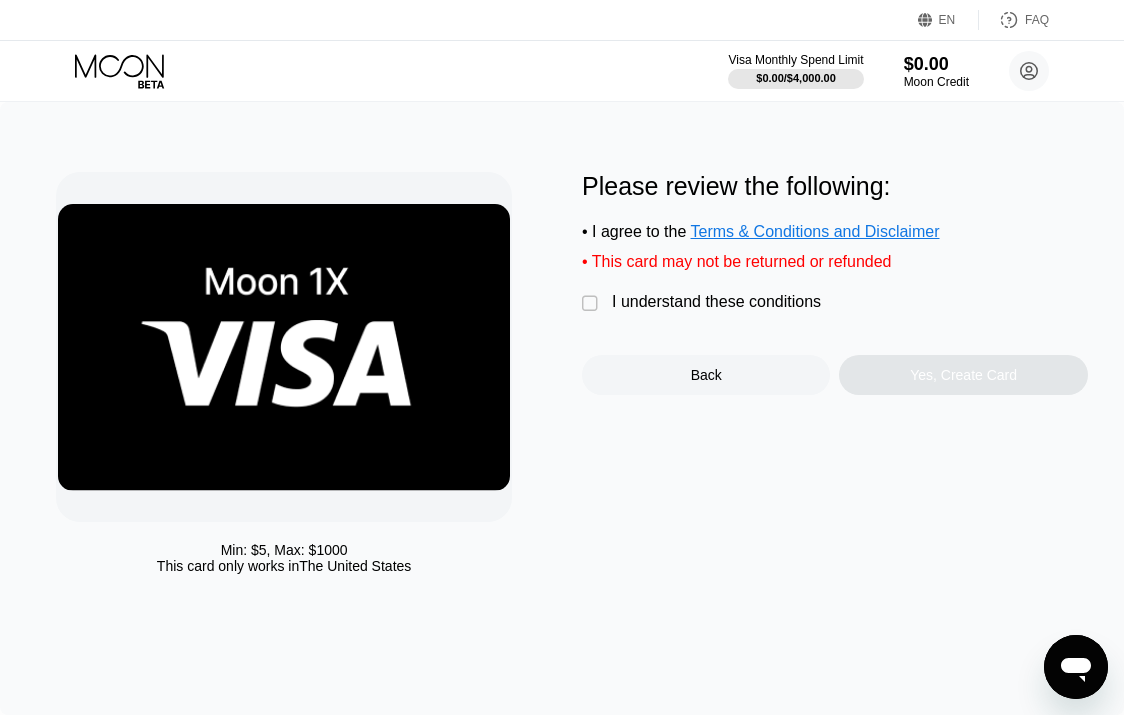 click on "" at bounding box center (592, 304) 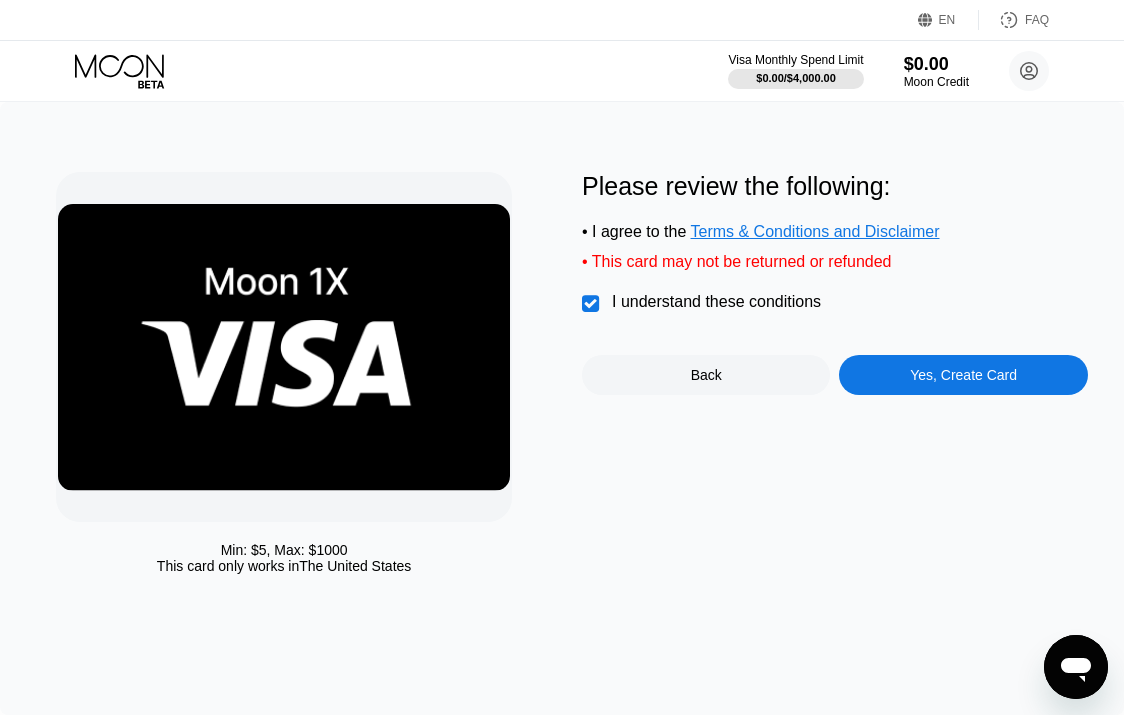 click on "Yes, Create Card" at bounding box center (963, 375) 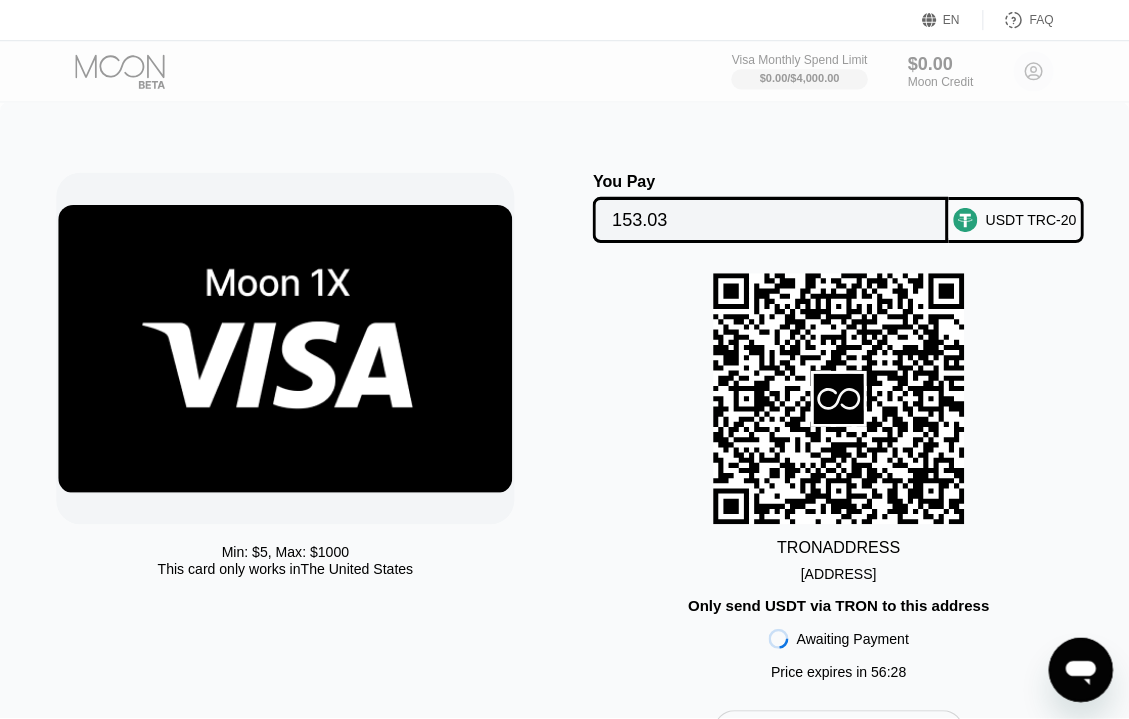 scroll, scrollTop: 0, scrollLeft: 0, axis: both 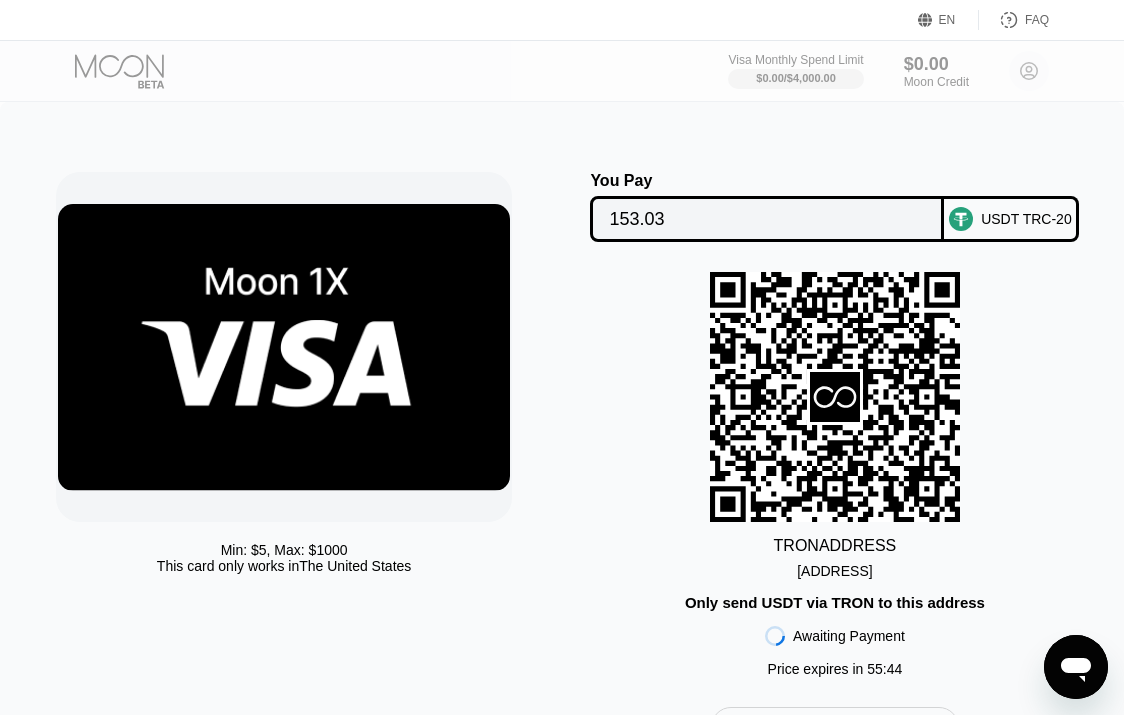 drag, startPoint x: 967, startPoint y: 575, endPoint x: 761, endPoint y: 563, distance: 206.34921 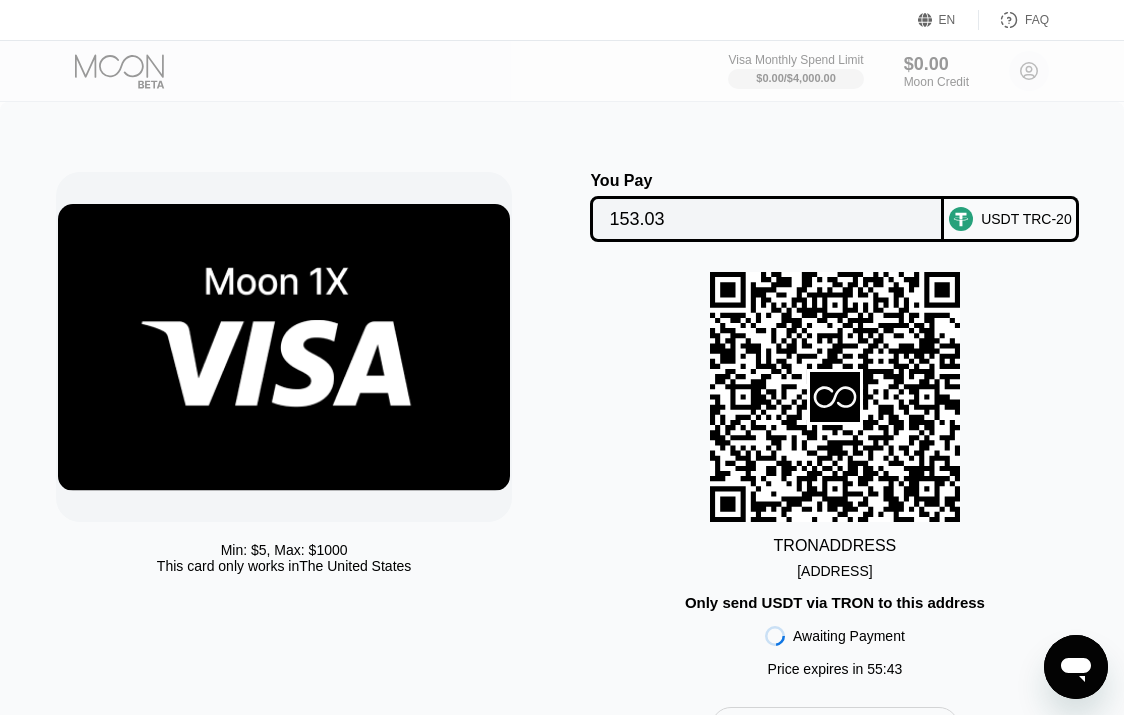 drag, startPoint x: 711, startPoint y: 579, endPoint x: 797, endPoint y: 573, distance: 86.209045 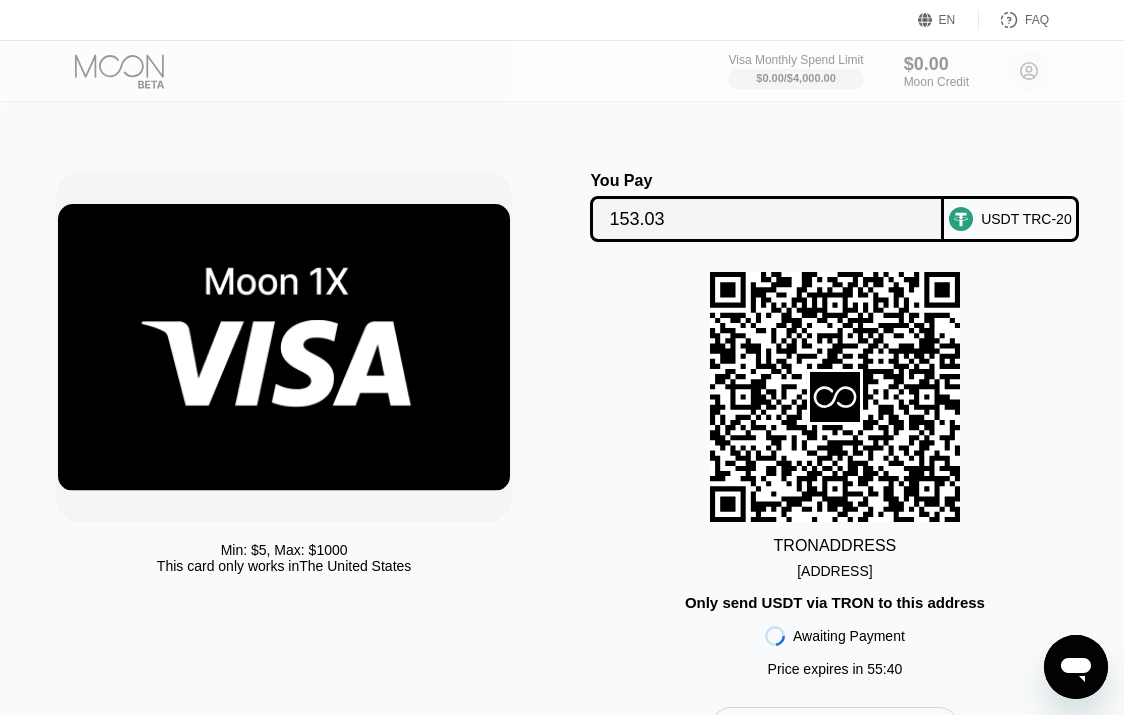 drag, startPoint x: 800, startPoint y: 572, endPoint x: 640, endPoint y: 569, distance: 160.02812 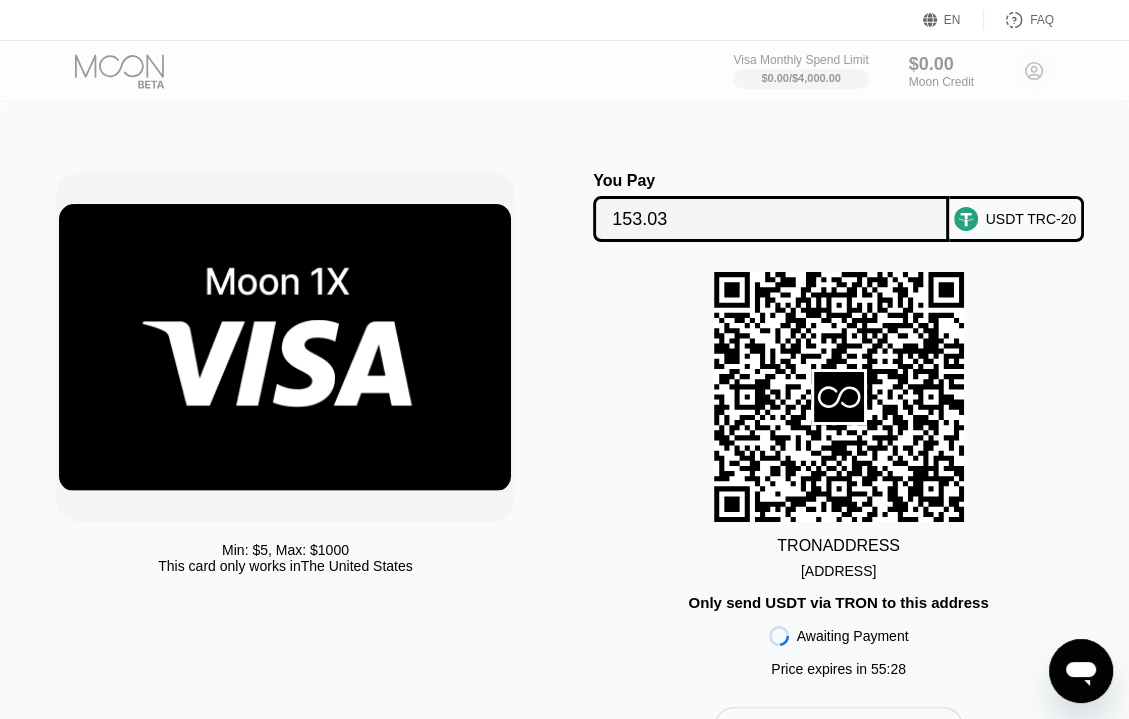 click 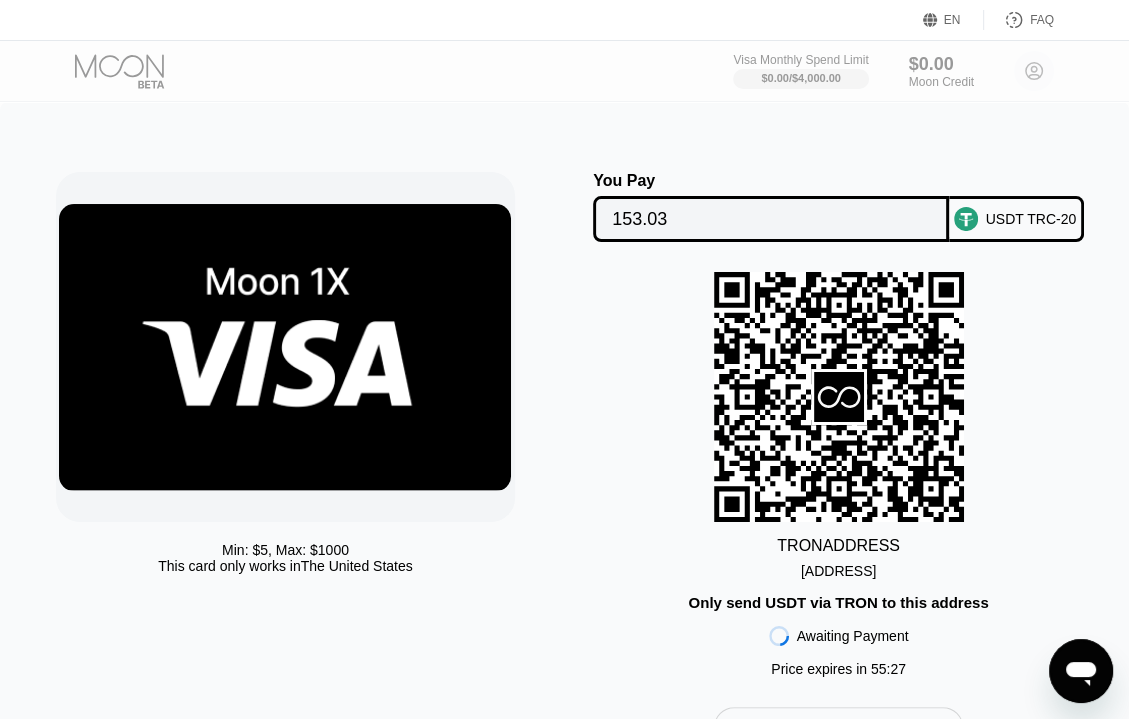click 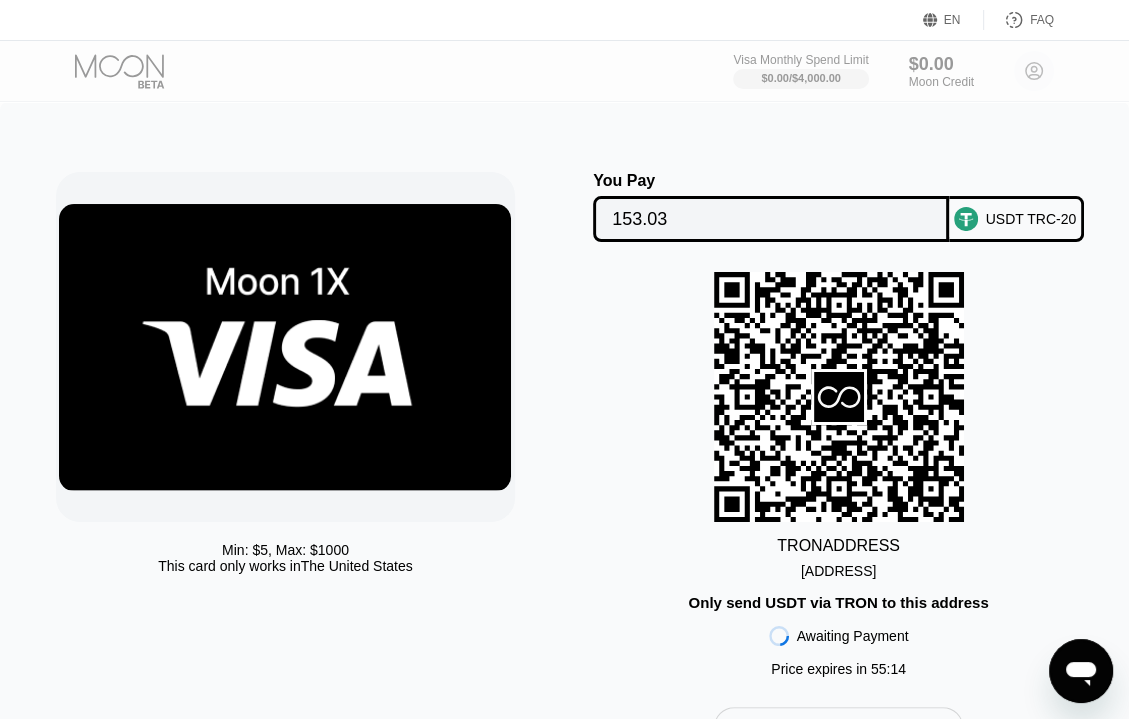 drag, startPoint x: 724, startPoint y: 578, endPoint x: 967, endPoint y: 578, distance: 243 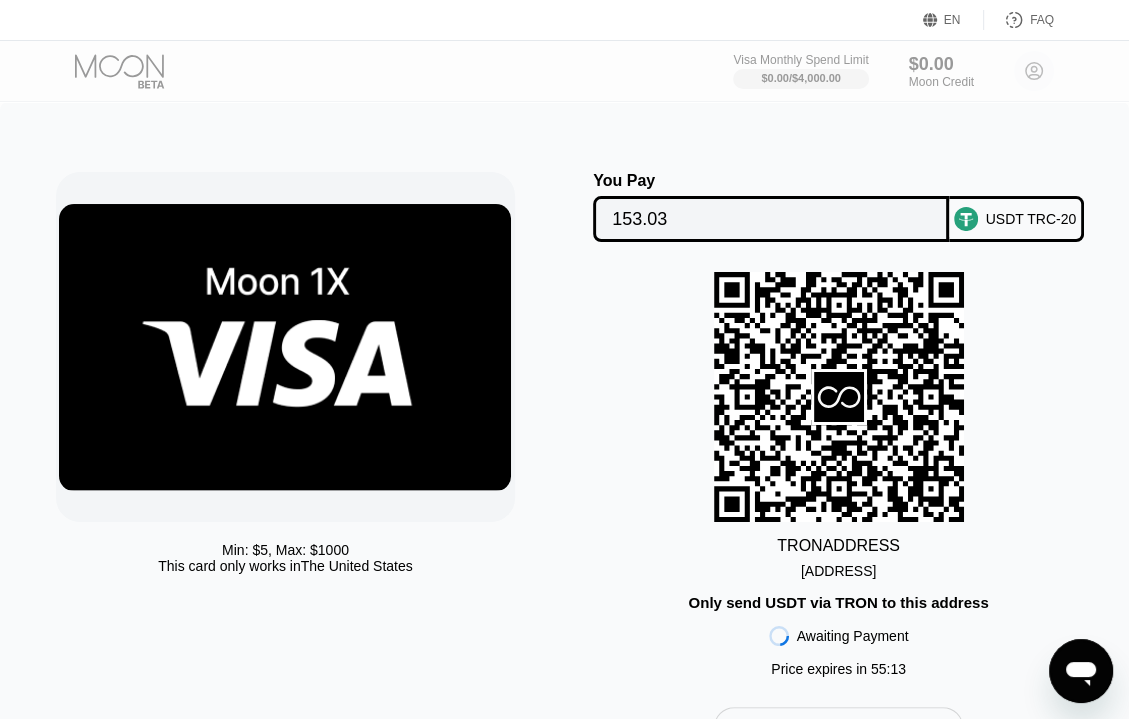 click on "TRON  ADDRESS TQxTFeheqz1kWD7...Hgi6gbQvNLozT8Z Only send USDT via TRON to this address Awaiting Payment Price expires in   55 : 13" at bounding box center [839, 479] 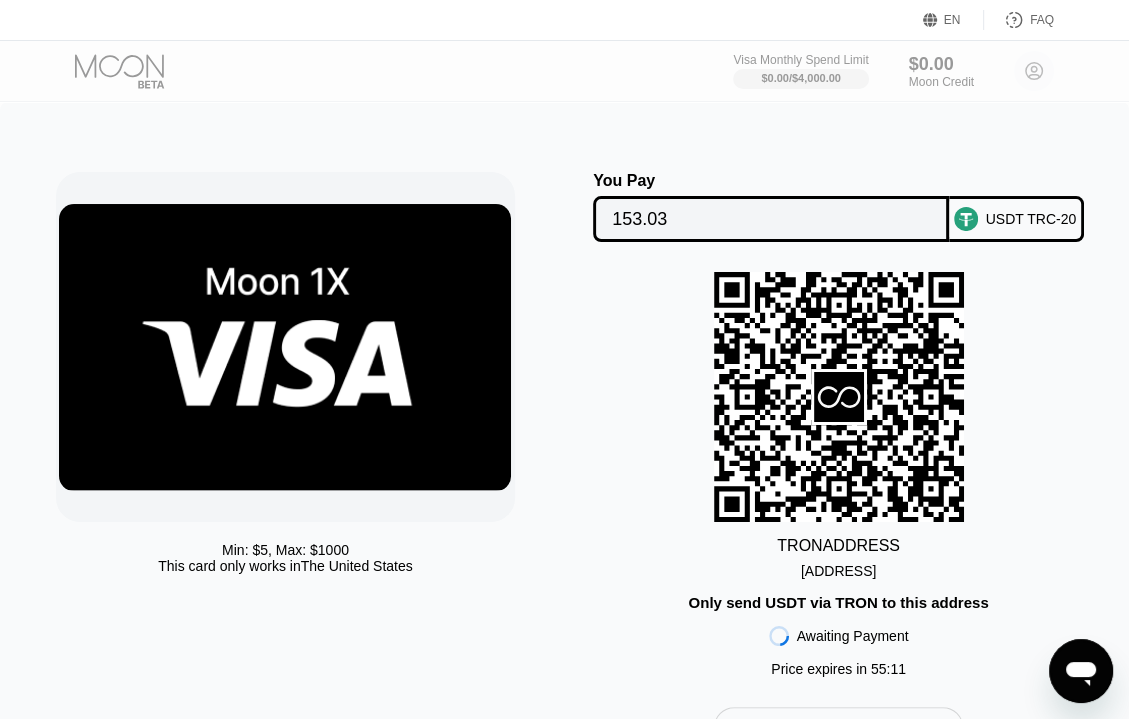 click on "TRON  ADDRESS TQxTFeheqz1kWD7...Hgi6gbQvNLozT8Z Only send USDT via TRON to this address Awaiting Payment Price expires in   55 : 11" at bounding box center [839, 479] 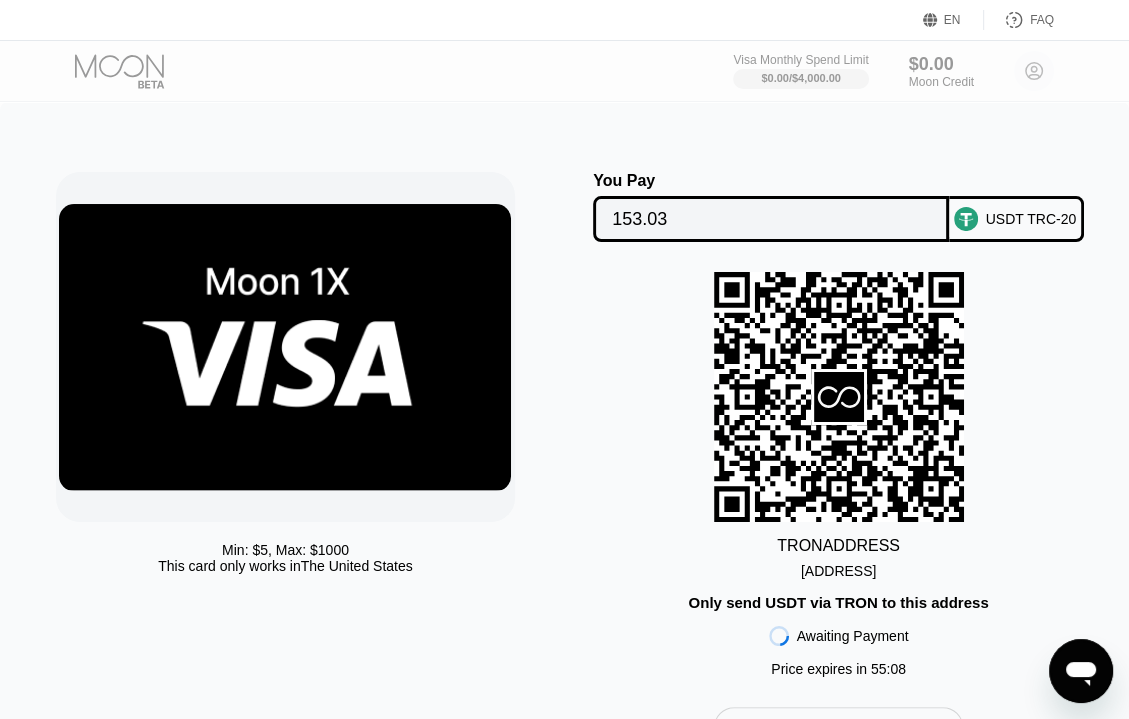 click on "TRON  ADDRESS TQxTFeheqz1kWD7...Hgi6gbQvNLozT8Z Only send USDT via TRON to this address Awaiting Payment Price expires in   55 : 08" at bounding box center (839, 479) 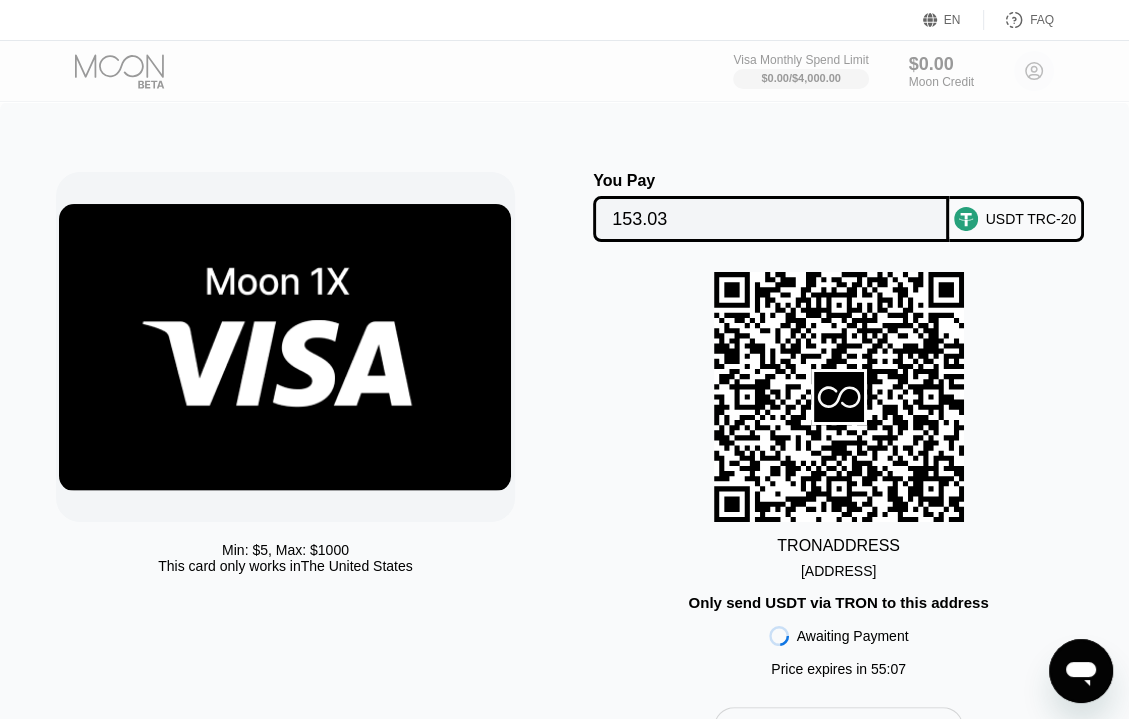 drag, startPoint x: 712, startPoint y: 575, endPoint x: 742, endPoint y: 574, distance: 30.016663 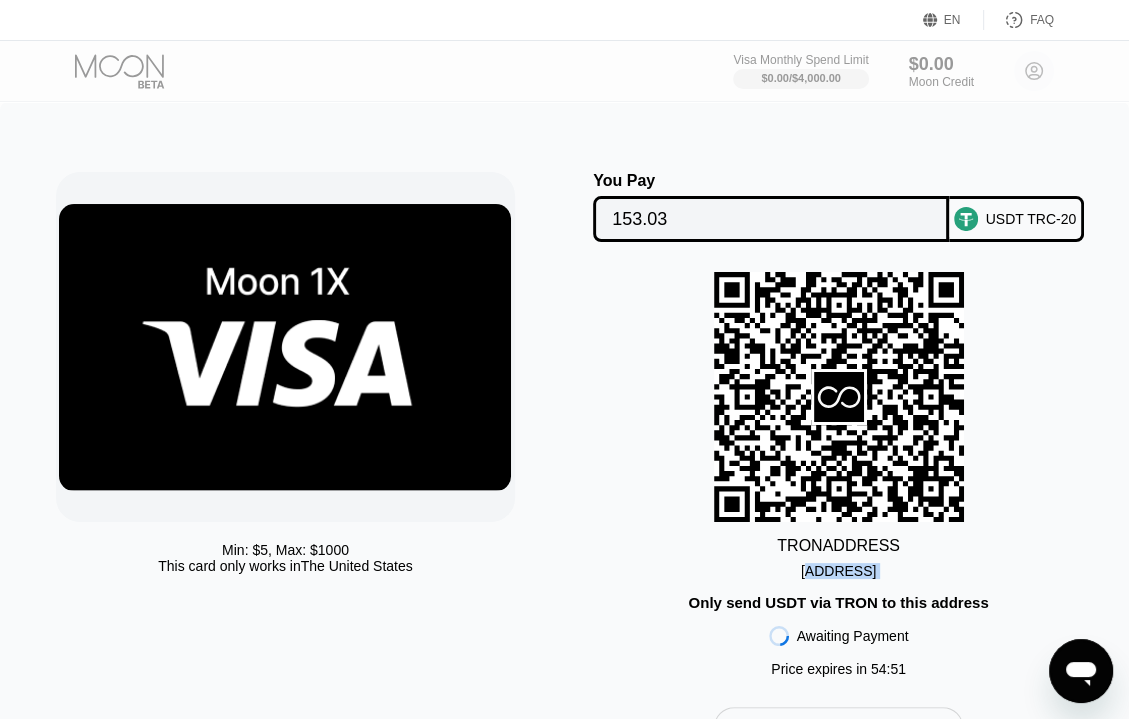 copy on "QxTFeheqz1kWD7...Hgi6gbQvNLozT8Z" 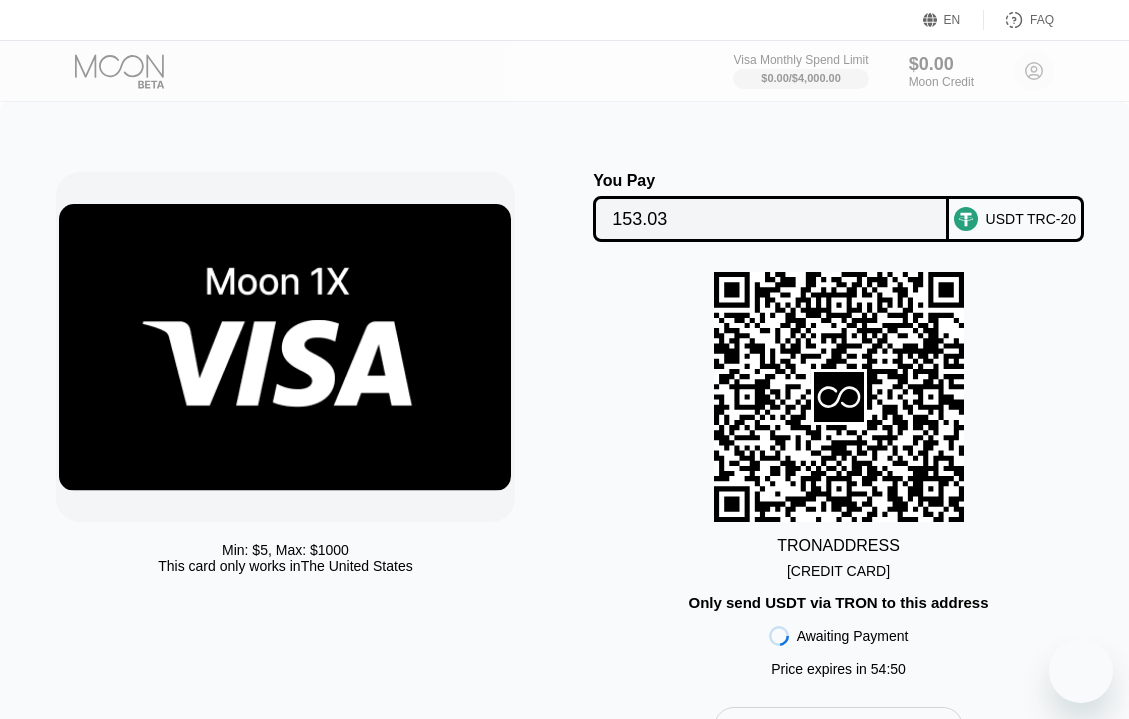 scroll, scrollTop: 0, scrollLeft: 0, axis: both 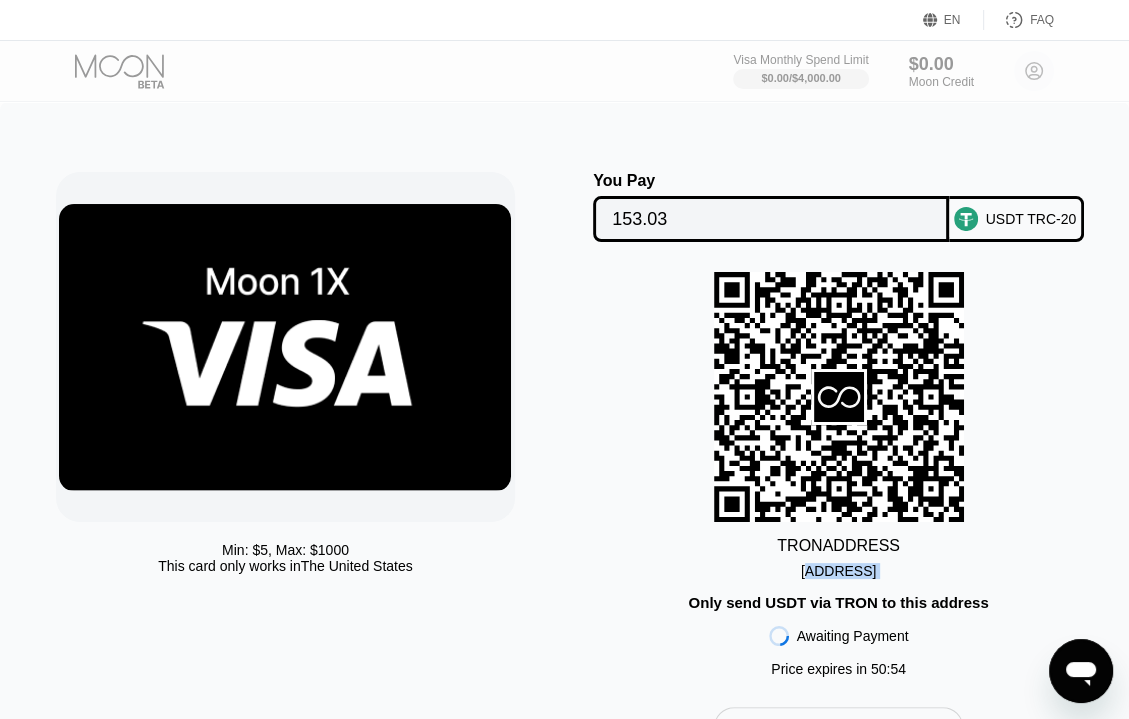 click on "TRON  ADDRESS TQxTFeheqz1kWD7...Hgi6gbQvNLozT8Z Only send USDT via TRON to this address Awaiting Payment Price expires in   50 : 54" at bounding box center (839, 479) 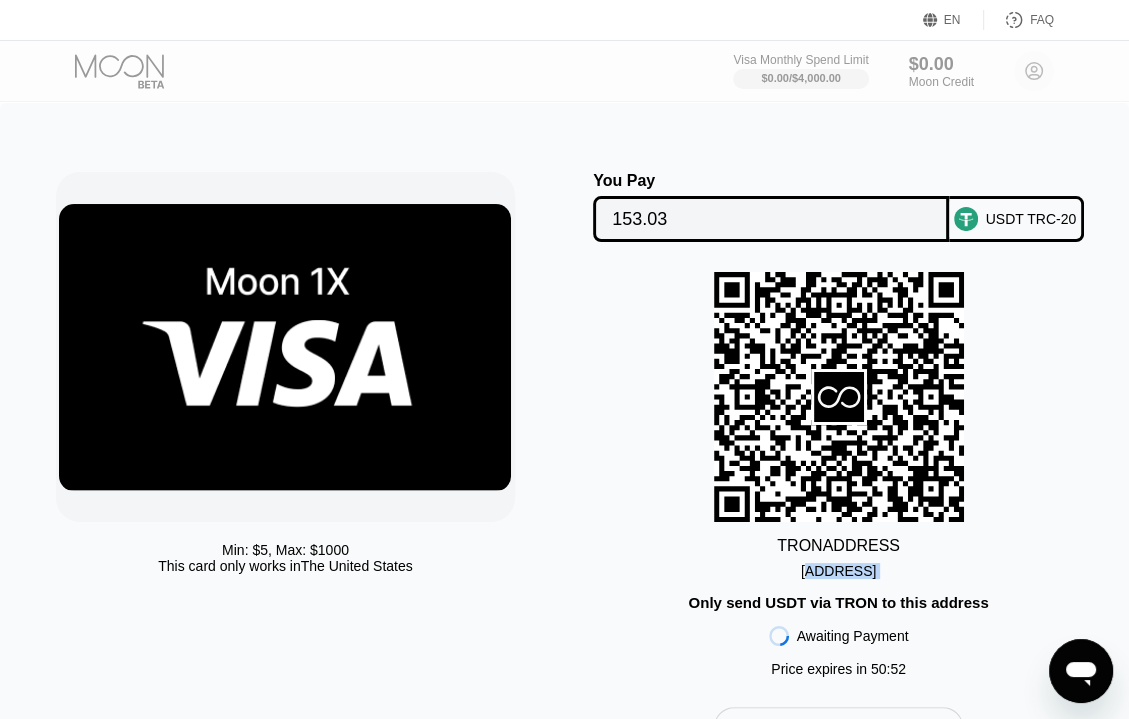 click on "[CREDIT CARD]" at bounding box center [838, 571] 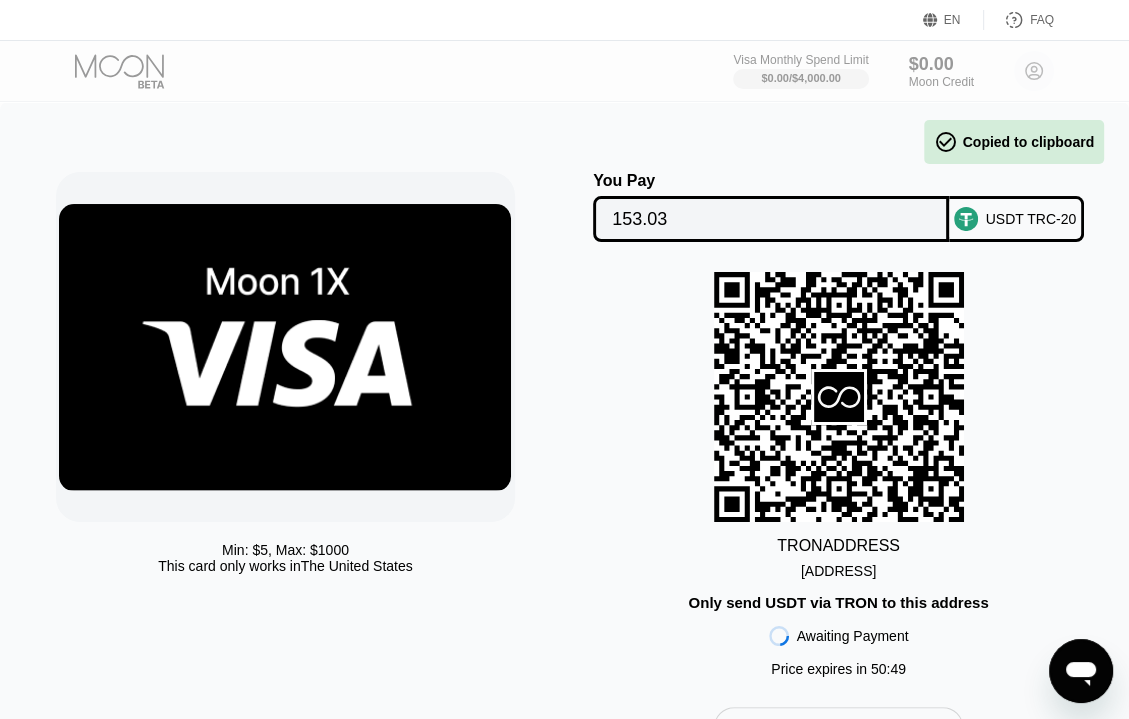 drag, startPoint x: 707, startPoint y: 573, endPoint x: 760, endPoint y: 583, distance: 53.935146 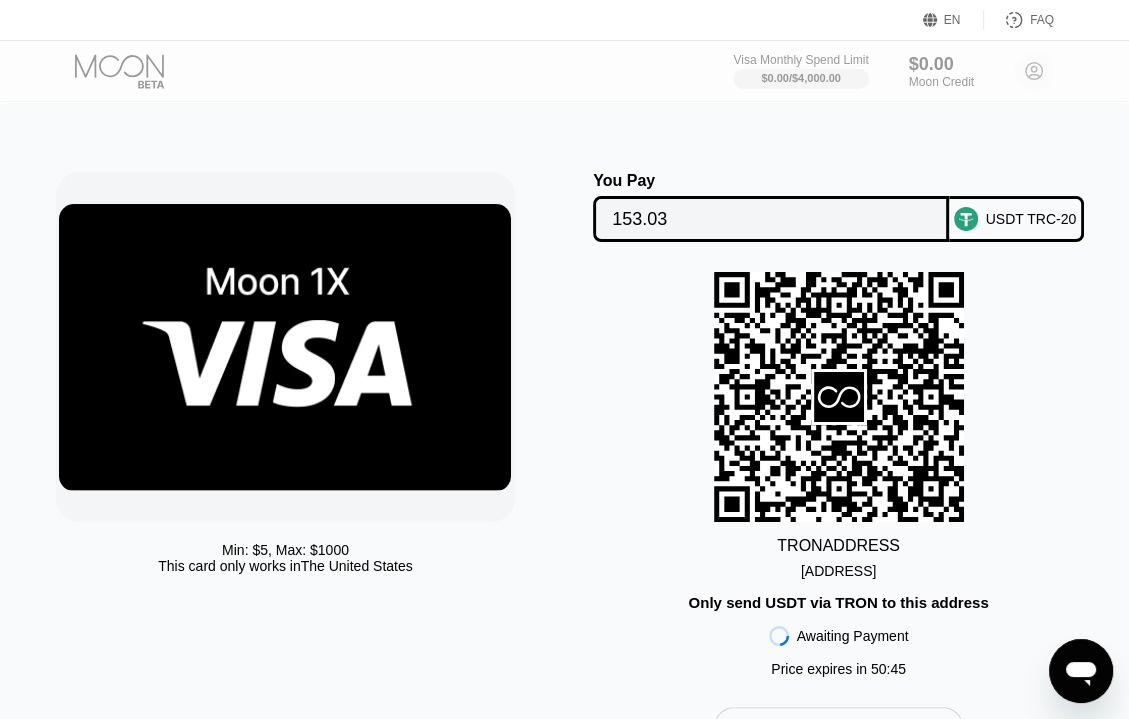 drag, startPoint x: 716, startPoint y: 576, endPoint x: 991, endPoint y: 571, distance: 275.04544 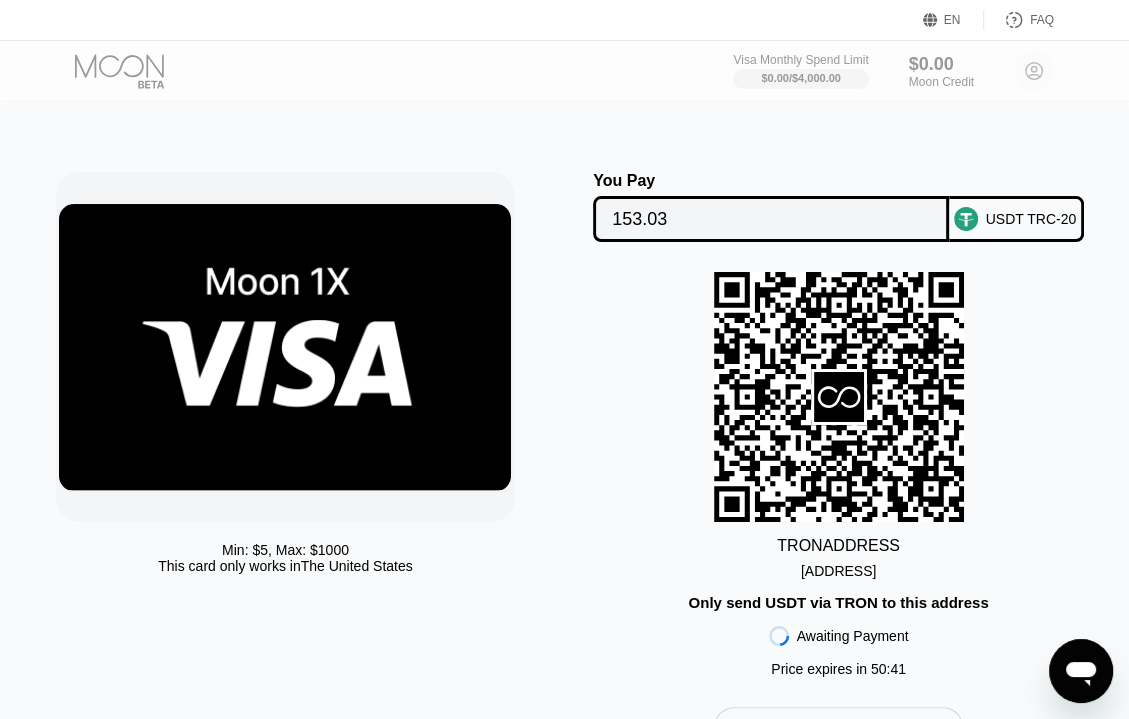 copy on "TQxTFeheqz1kWD7...Hgi6gbQvNLozT8Z" 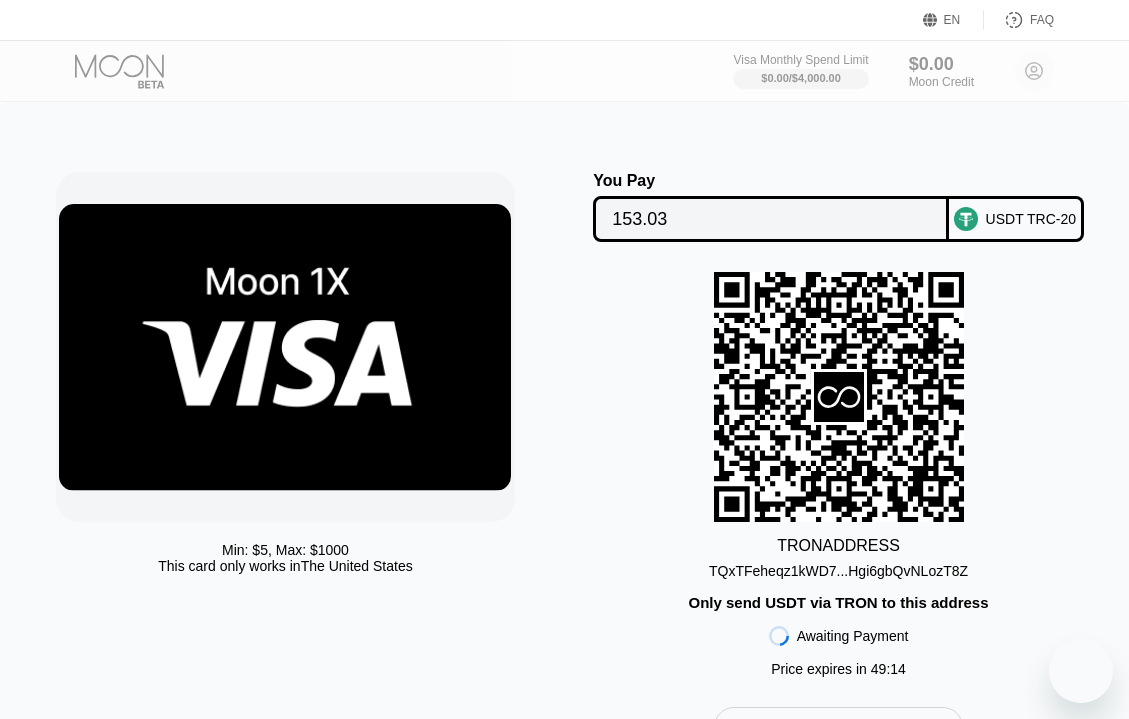 scroll, scrollTop: 0, scrollLeft: 0, axis: both 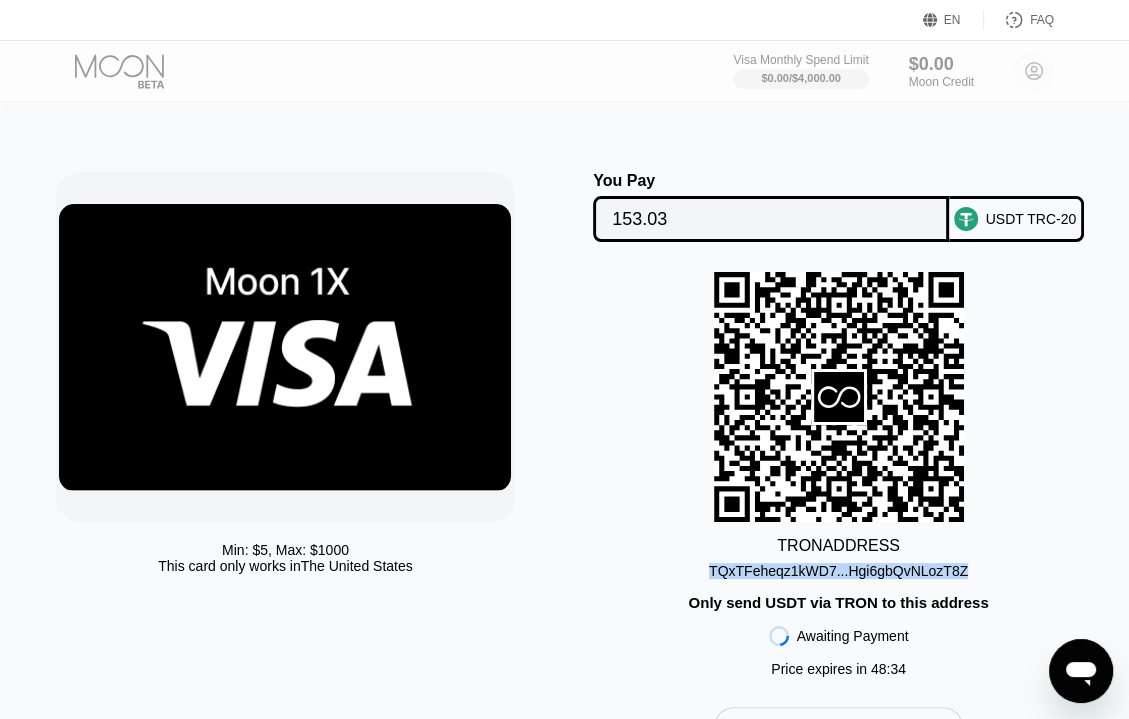 click on "TRON ADDRESS [ADDRESS] Only send USDT via TRON to this address Awaiting Payment Price expires in 48 : 34" at bounding box center [839, 479] 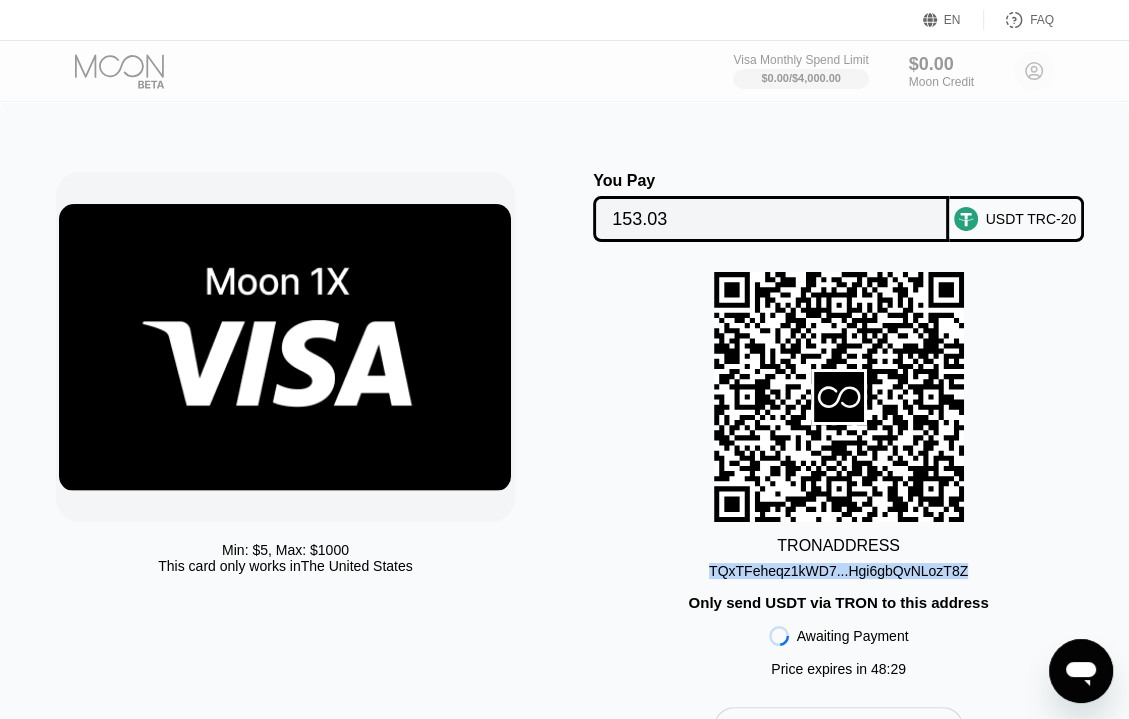 click on "TRON ADDRESS [ADDRESS] Only send USDT via TRON to this address Awaiting Payment Price expires in 48 : 29" at bounding box center [839, 479] 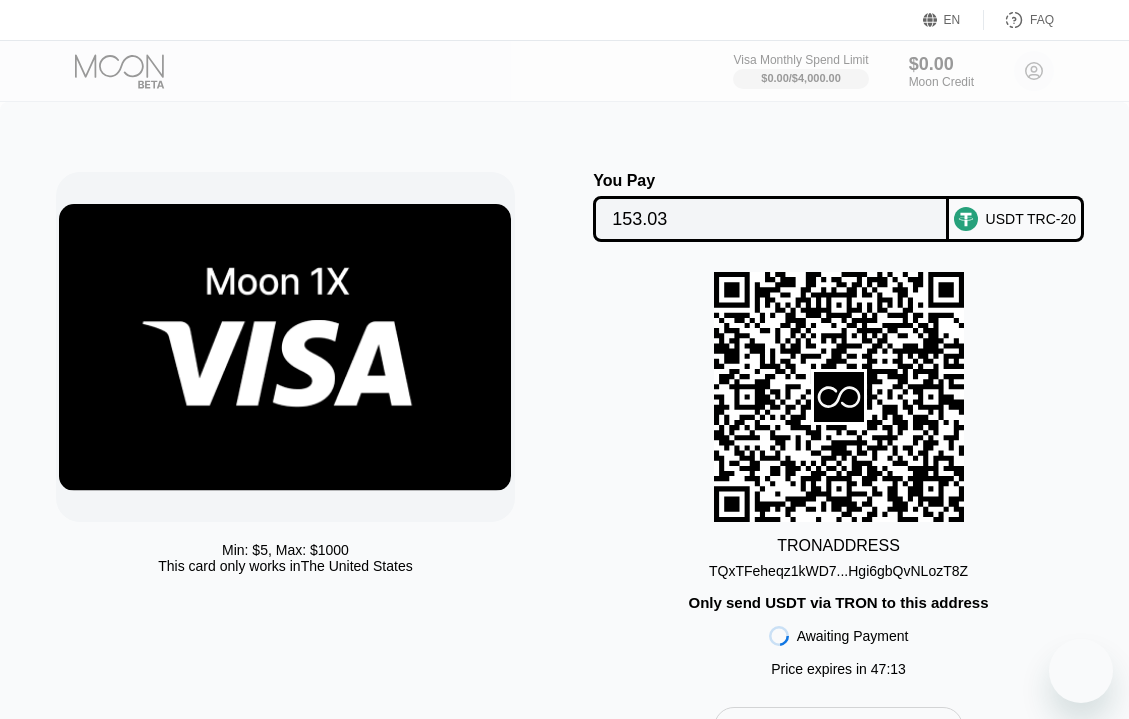 scroll, scrollTop: 0, scrollLeft: 0, axis: both 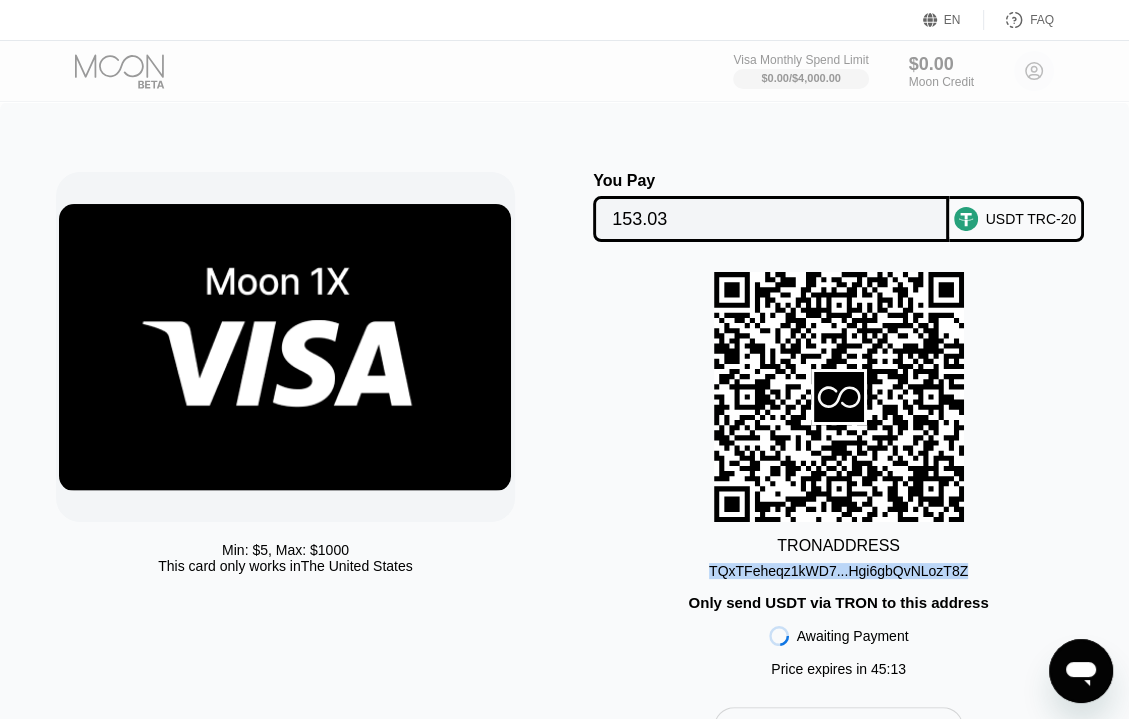 click on "Min: $ 5 , Max: $ 1000 This card only works in  The United States You Pay 153.03 USDT TRC-20 TRON  ADDRESS TQxTFeheqz1kWD7...Hgi6gbQvNLozT8Z Only send USDT via TRON to this address Awaiting Payment Price expires in   45 : 13 Cancel" at bounding box center [564, 449] 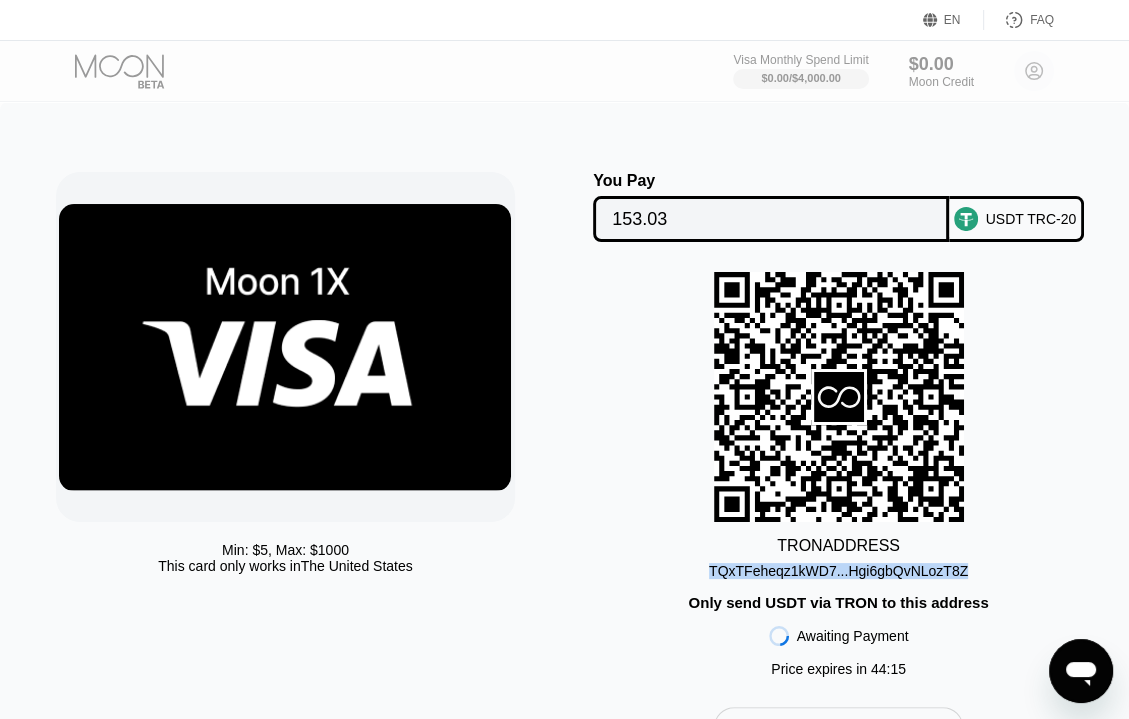 click on "Min: $ 5 , Max: $ 1000 This card only works in  The United States You Pay 153.03 USDT TRC-20 TRON  ADDRESS TQxTFeheqz1kWD7...Hgi6gbQvNLozT8Z Only send USDT via TRON to this address Awaiting Payment Price expires in   44 : 15 Cancel" at bounding box center [564, 449] 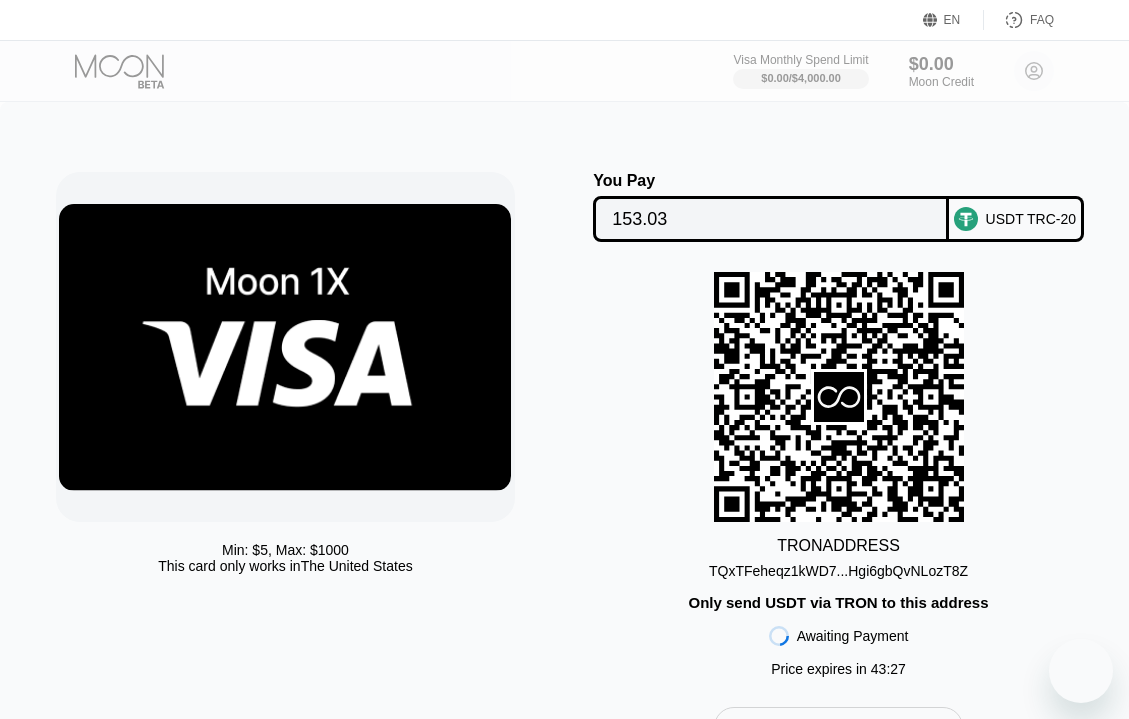 scroll, scrollTop: 0, scrollLeft: 0, axis: both 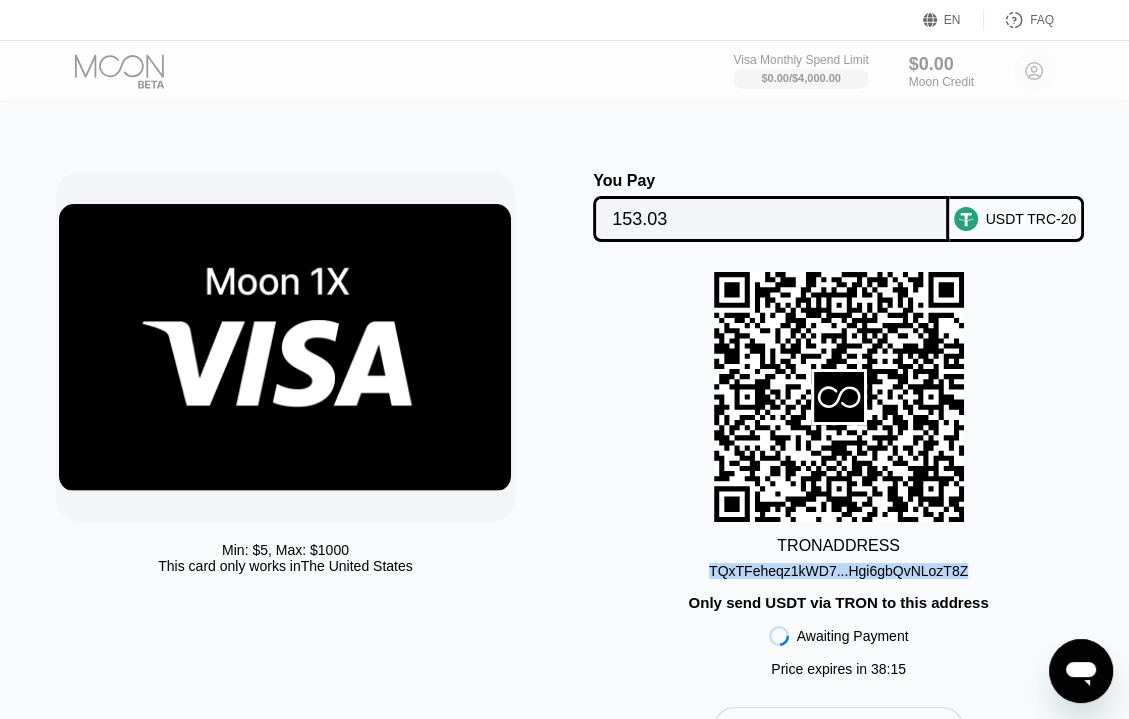 click on "Min: $ 5 , Max: $ 1000 This card only works in  [COUNTRY] You Pay 153.03 USDT TRC-20 TRON  ADDRESS TQxTFeheqz1kWD7...Hgi6gbQvNLozT8Z Only send USDT via TRON to this address Awaiting Payment Price expires in   38 : 15 Cancel" at bounding box center [564, 449] 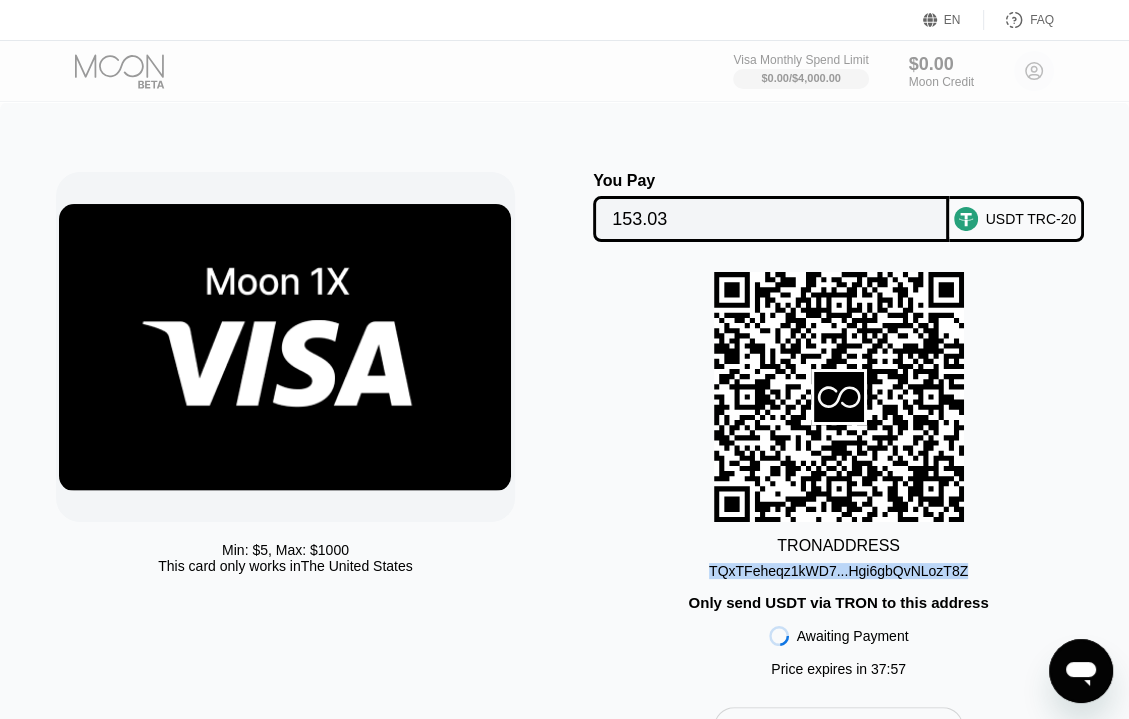 click on "Min: $ 5 , Max: $ 1000 This card only works in  [COUNTRY] You Pay 153.03 USDT TRC-20 TRON  ADDRESS TQxTFeheqz1kWD7...Hgi6gbQvNLozT8Z Only send USDT via TRON to this address Awaiting Payment Price expires in   37 : 57 Cancel" at bounding box center (564, 449) 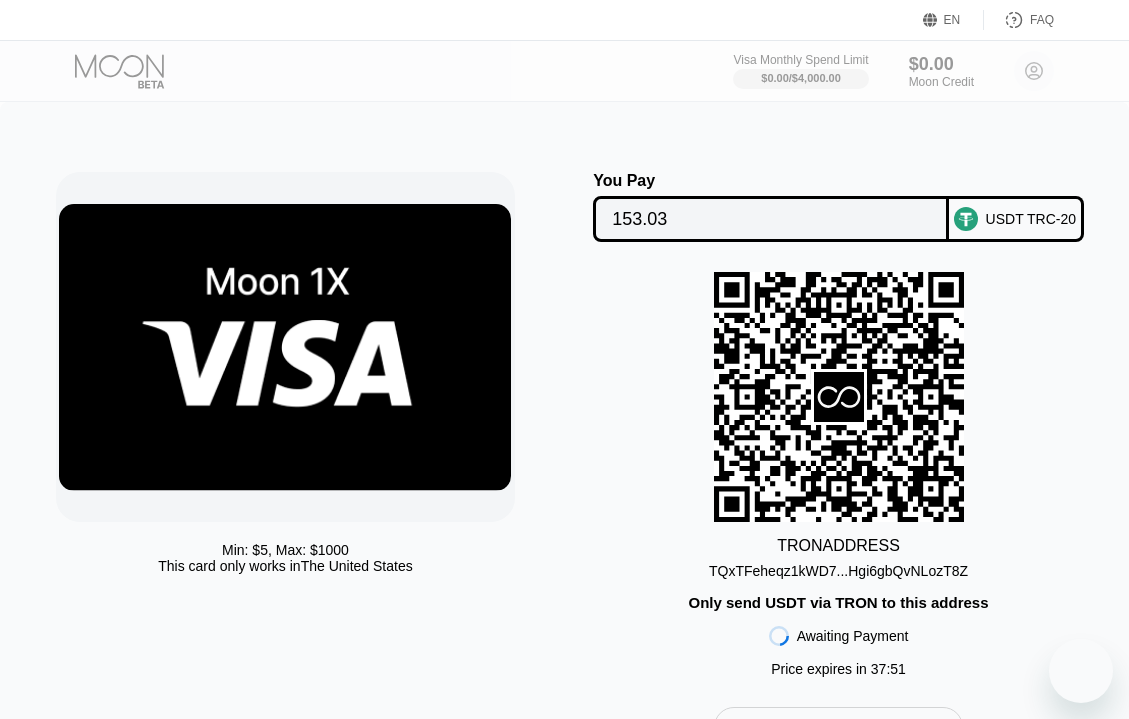 scroll, scrollTop: 0, scrollLeft: 0, axis: both 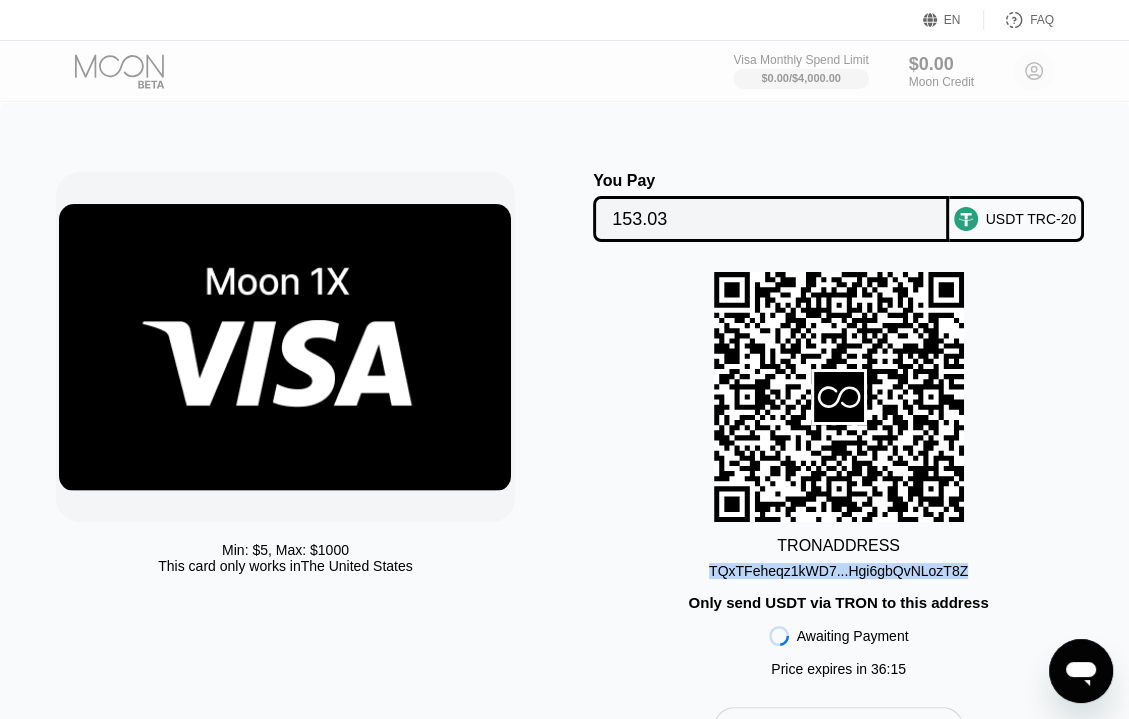 click on "Min: $ 5 , Max: $ 1000 This card only works in [COUNTRY] You Pay 153.03 USDT TRC-20 TRON ADDRESS [ADDRESS] Only send USDT via TRON to this address Awaiting Payment Price expires in 36 : 15 Cancel" at bounding box center (564, 449) 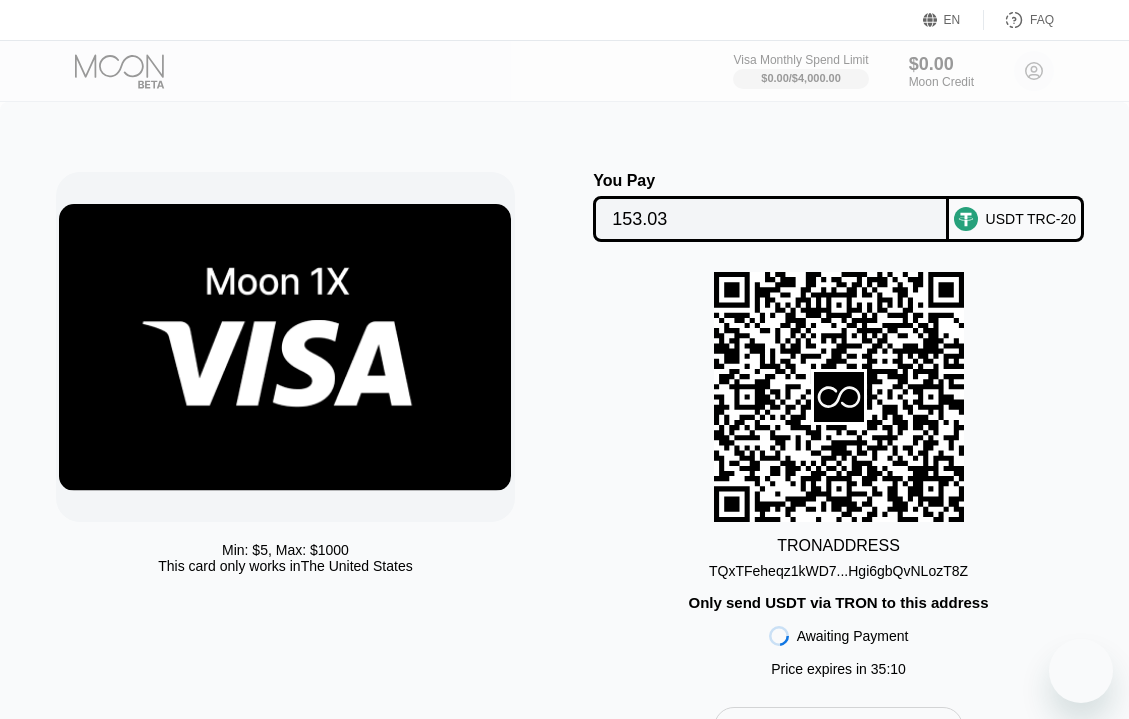scroll, scrollTop: 0, scrollLeft: 0, axis: both 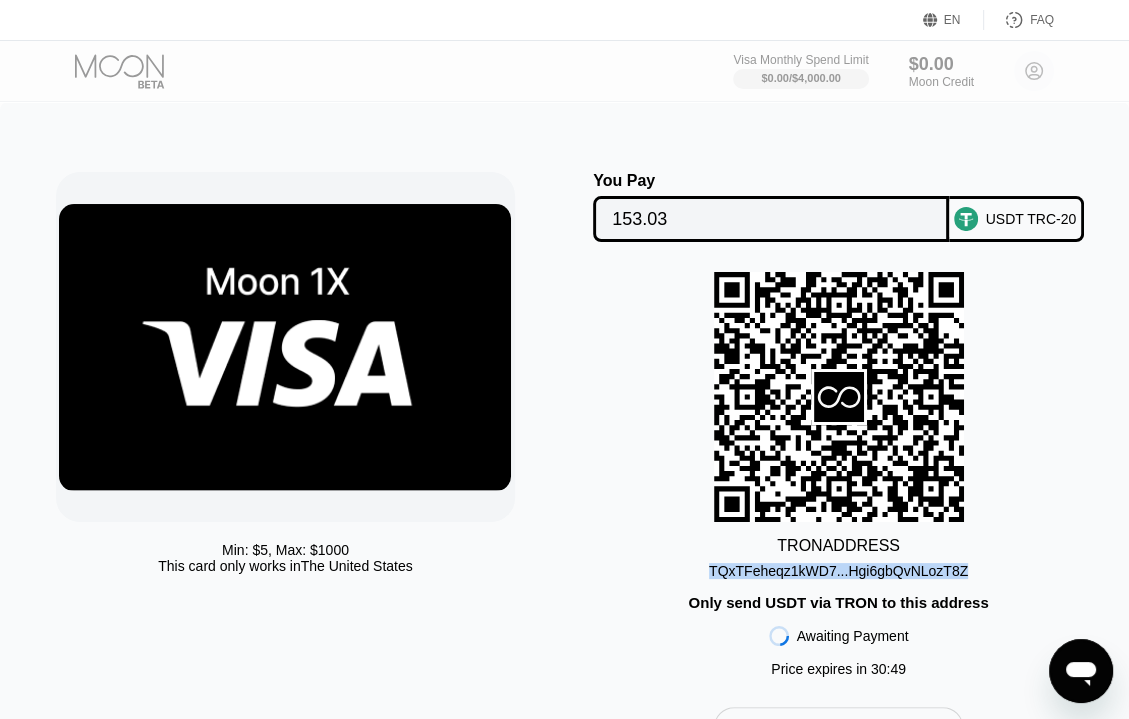 click on "TRON ADDRESS [ADDRESS] Only send USDT via TRON to this address Awaiting Payment Price expires in 30 : 49" at bounding box center (839, 479) 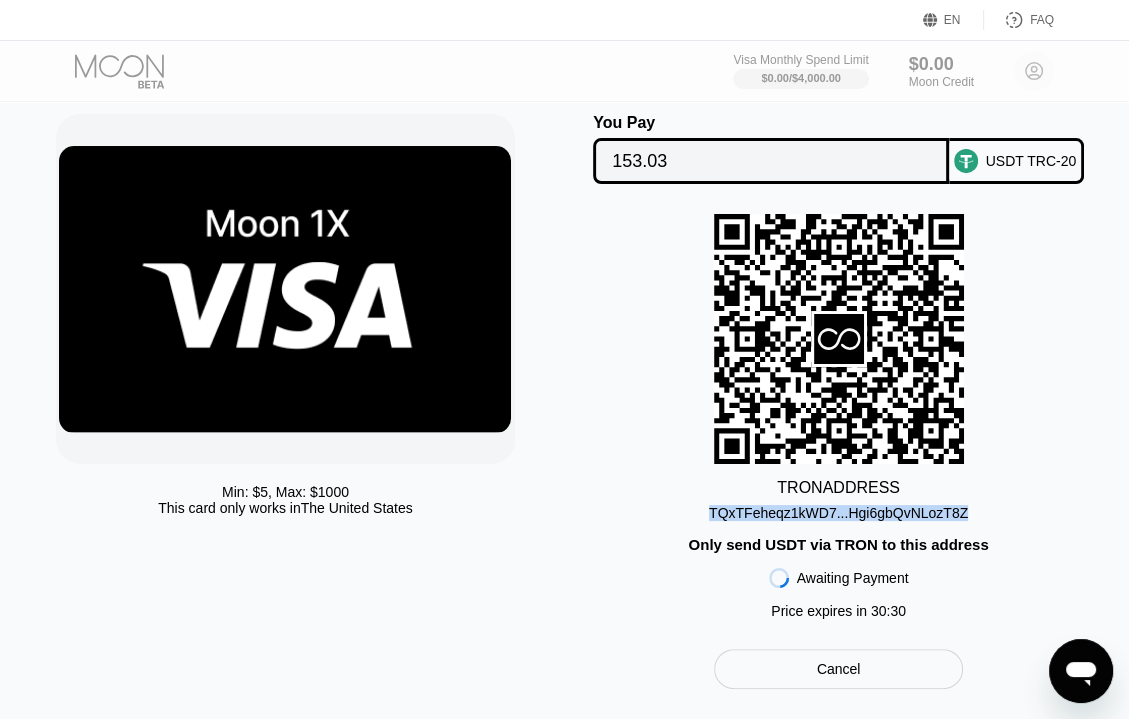 scroll, scrollTop: 0, scrollLeft: 0, axis: both 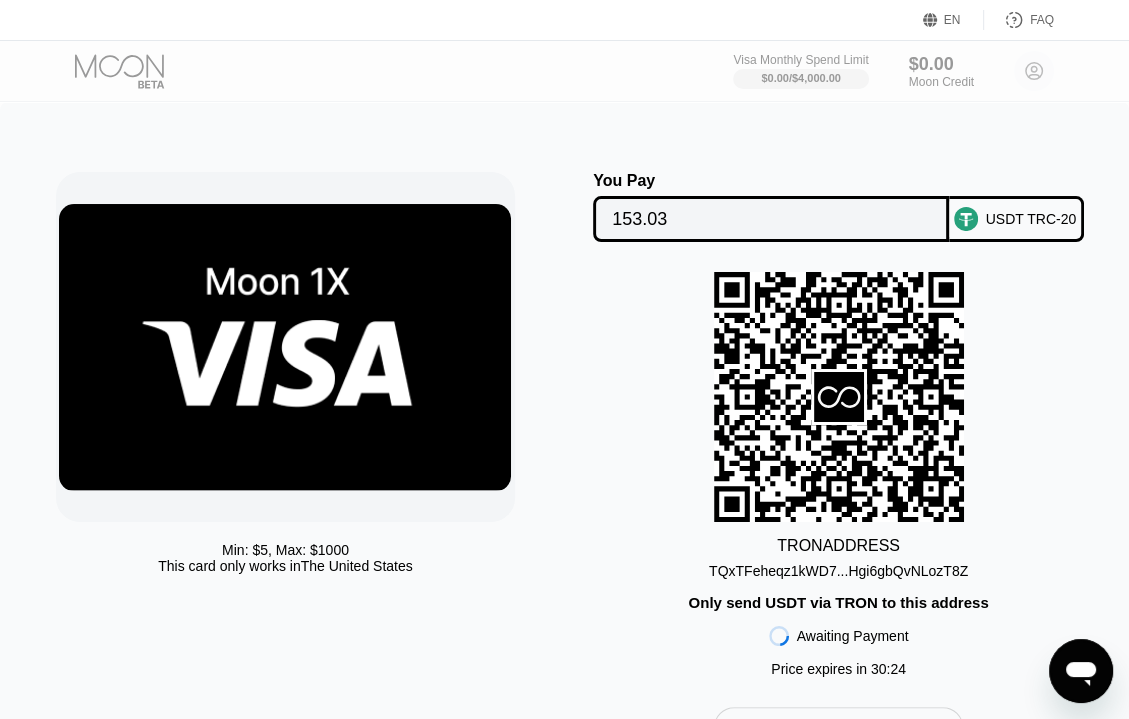 click on "153.03" at bounding box center (771, 219) 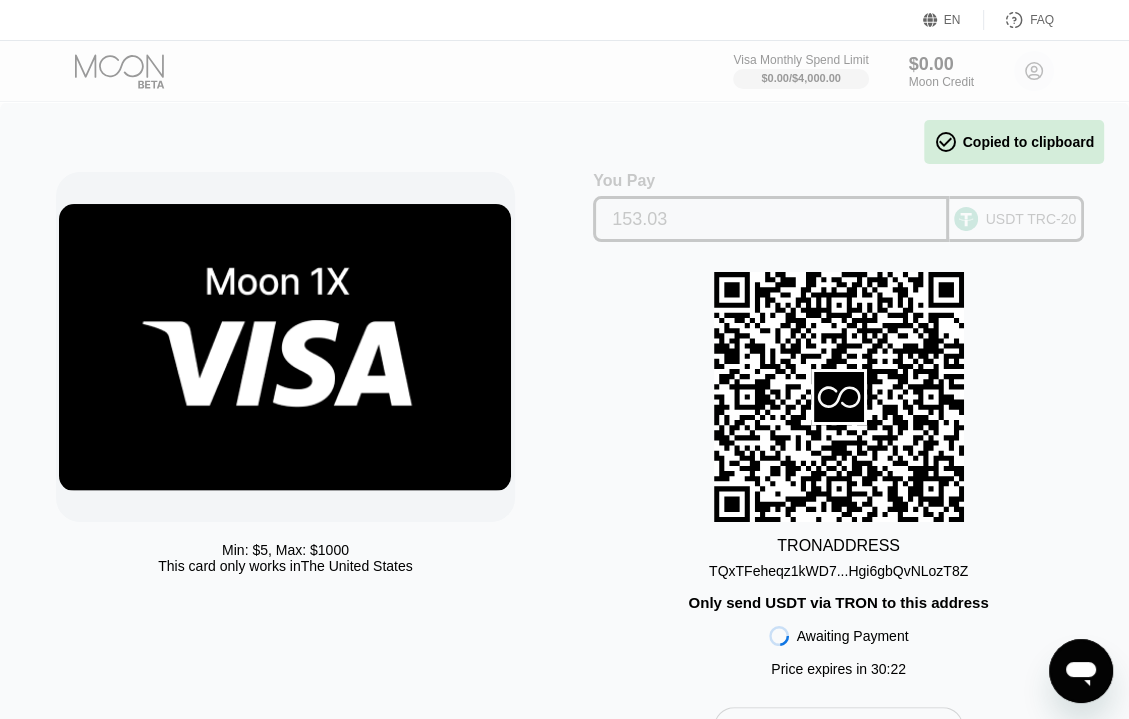 click on "153.03" at bounding box center [771, 219] 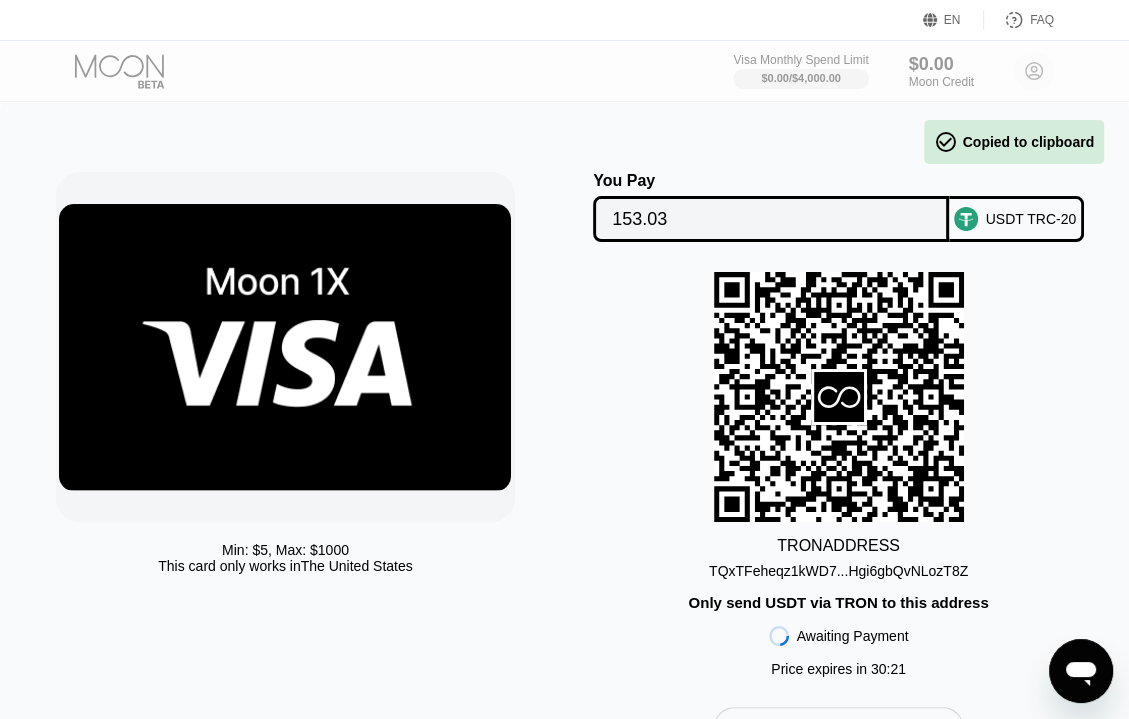 click on "TRON  ADDRESS TQxTFeheqz1kWD7...Hgi6gbQvNLozT8Z Only send USDT via TRON to this address Awaiting Payment Price expires in   30 : 21" at bounding box center (839, 479) 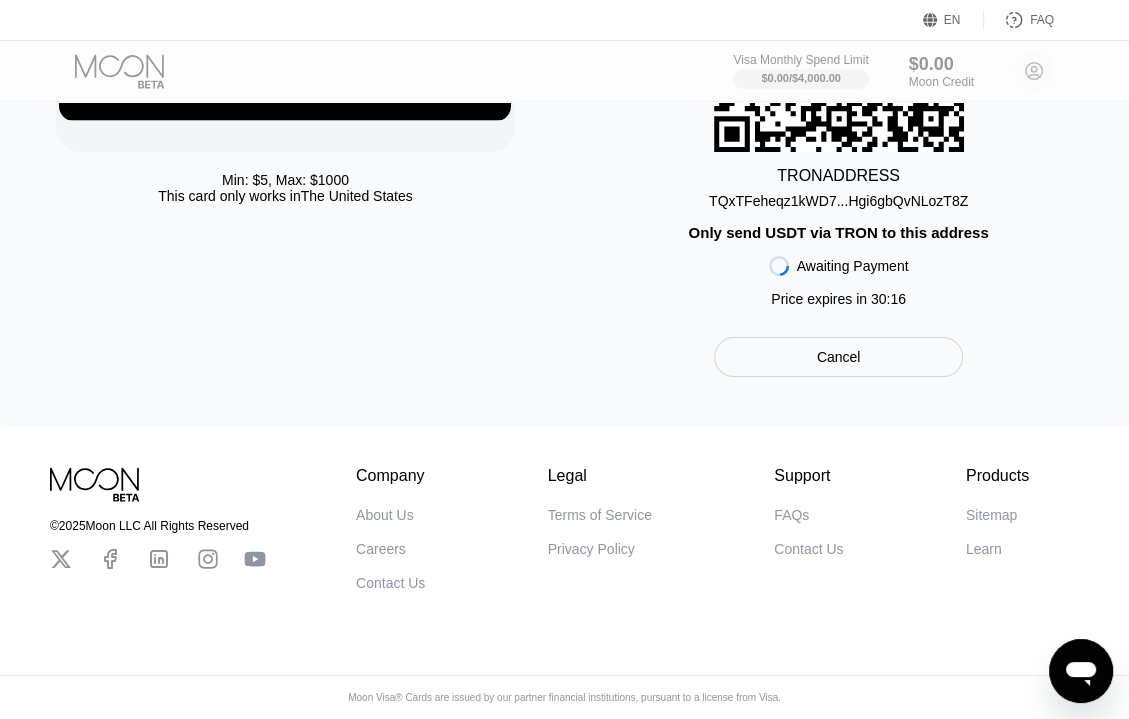 scroll, scrollTop: 0, scrollLeft: 0, axis: both 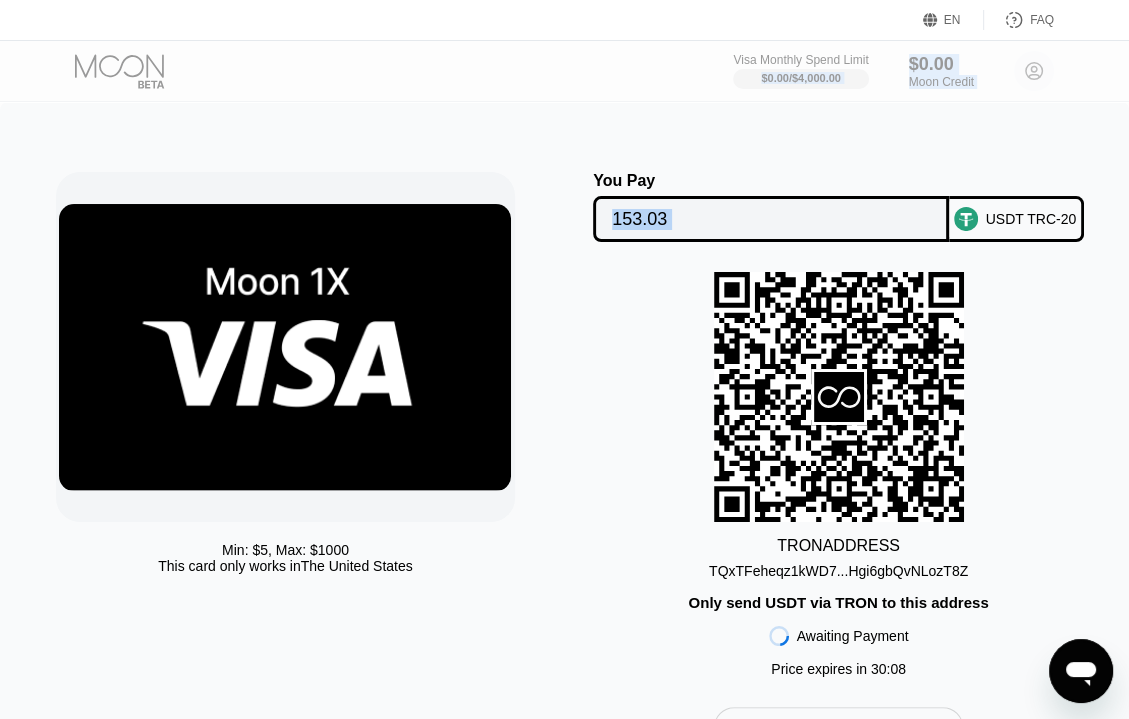 drag, startPoint x: 679, startPoint y: 14, endPoint x: 79, endPoint y: 102, distance: 606.419 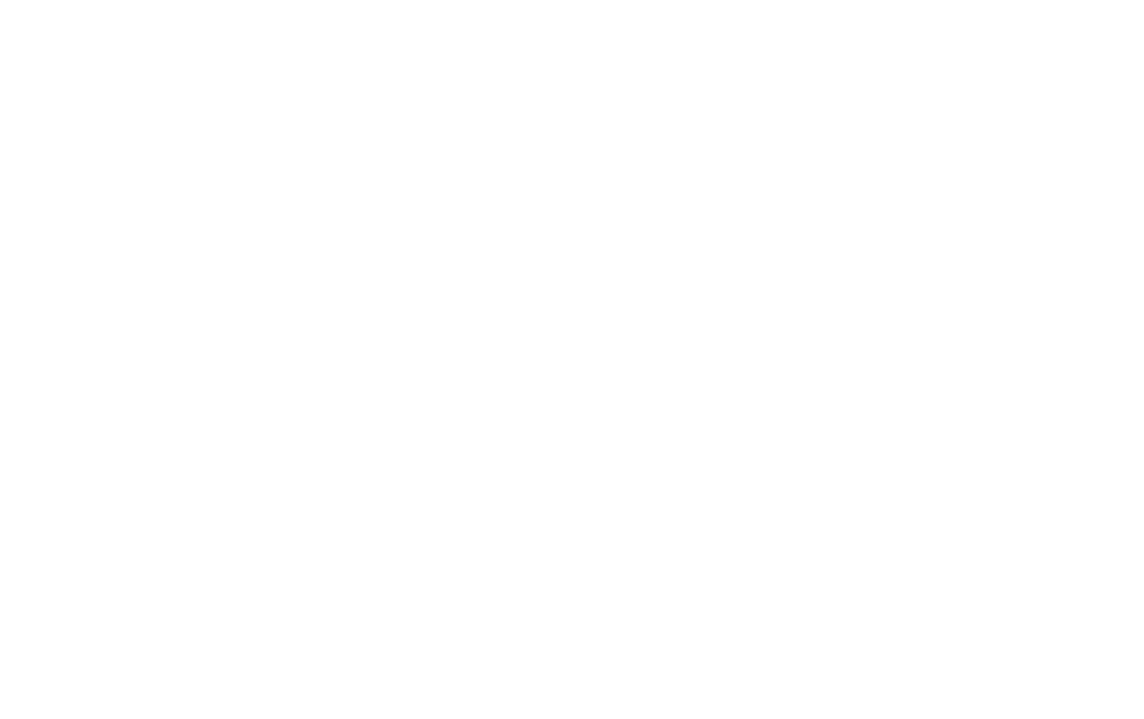 scroll, scrollTop: 0, scrollLeft: 0, axis: both 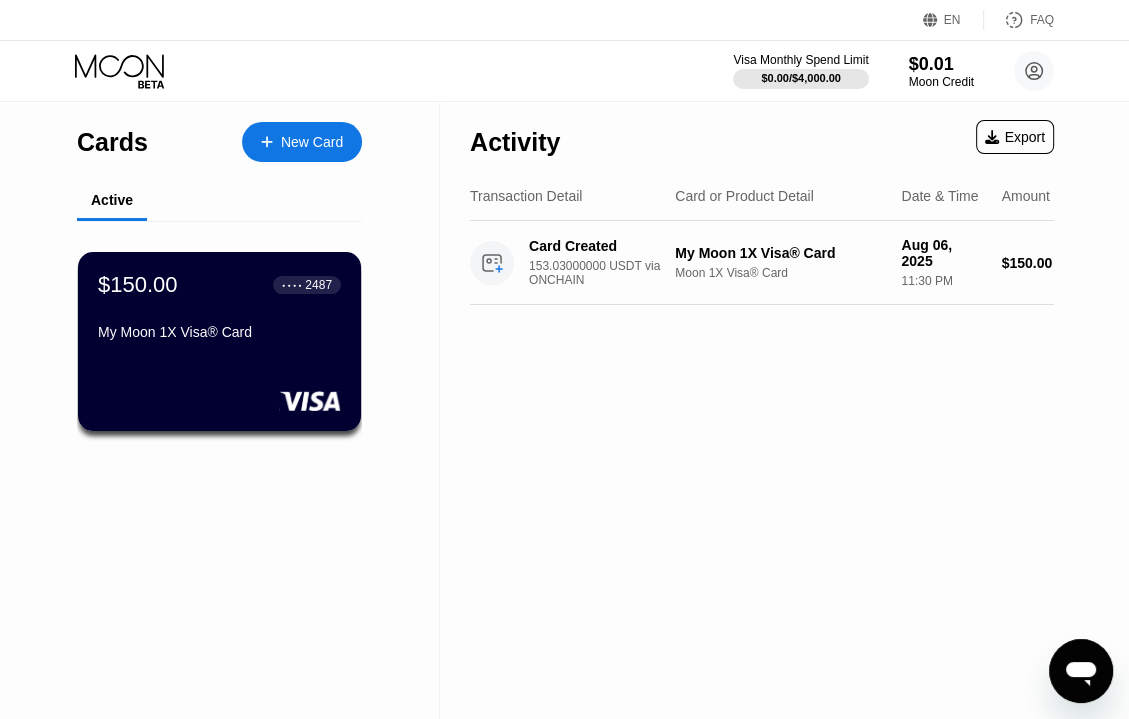 click on "Card or Product Detail" at bounding box center [744, 196] 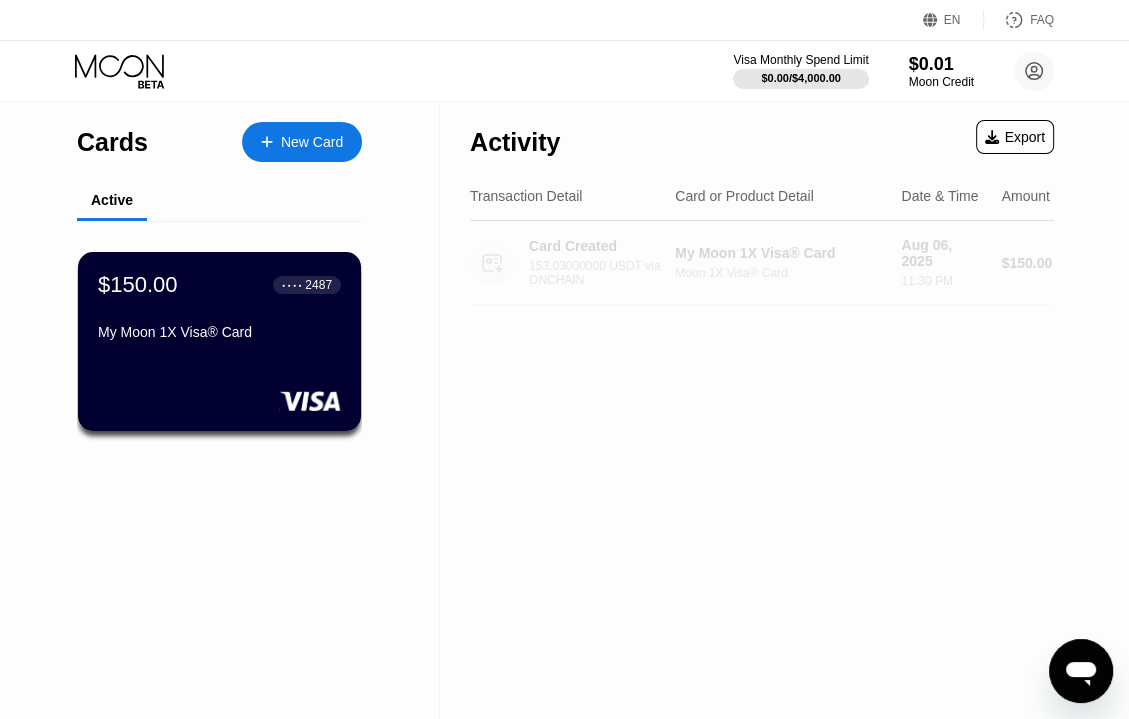 click on "My Moon 1X Visa® Card" at bounding box center (780, 253) 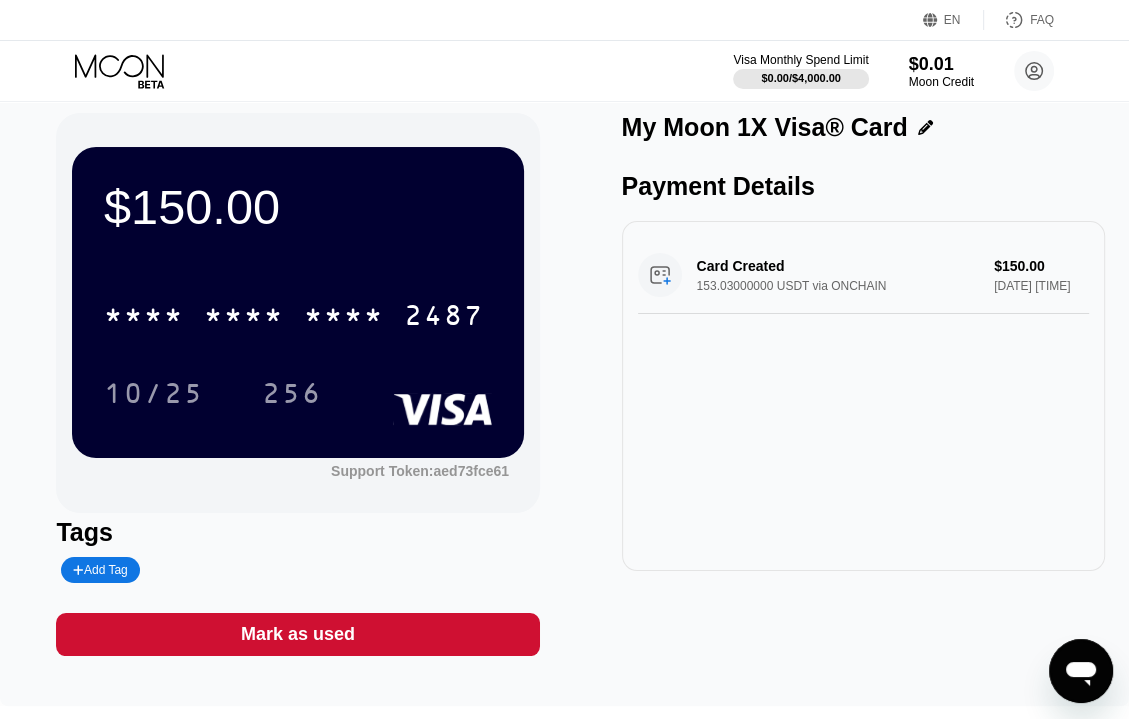scroll, scrollTop: 0, scrollLeft: 0, axis: both 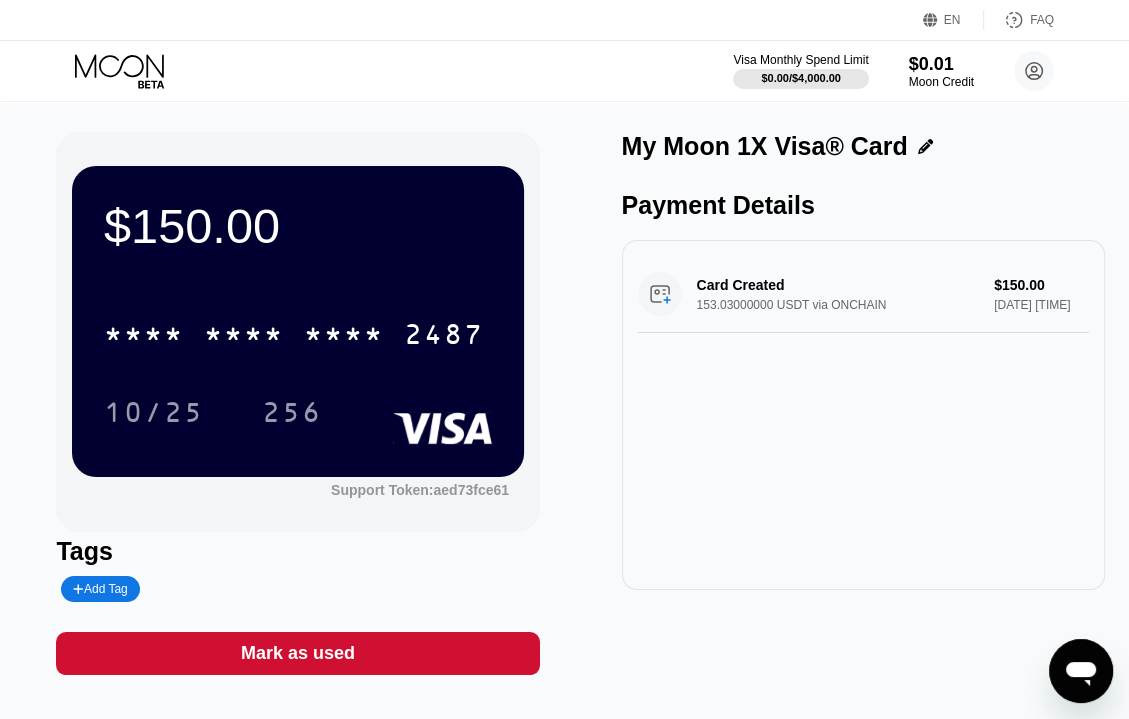 drag, startPoint x: 156, startPoint y: 347, endPoint x: 760, endPoint y: 477, distance: 617.83167 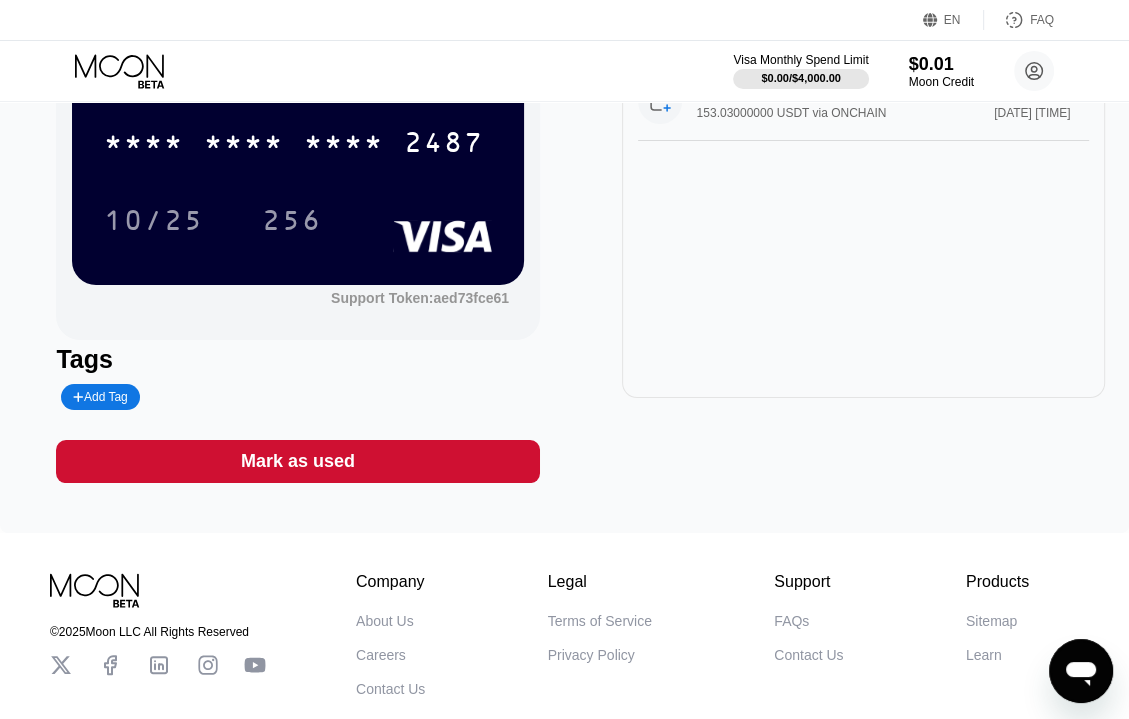 scroll, scrollTop: 120, scrollLeft: 0, axis: vertical 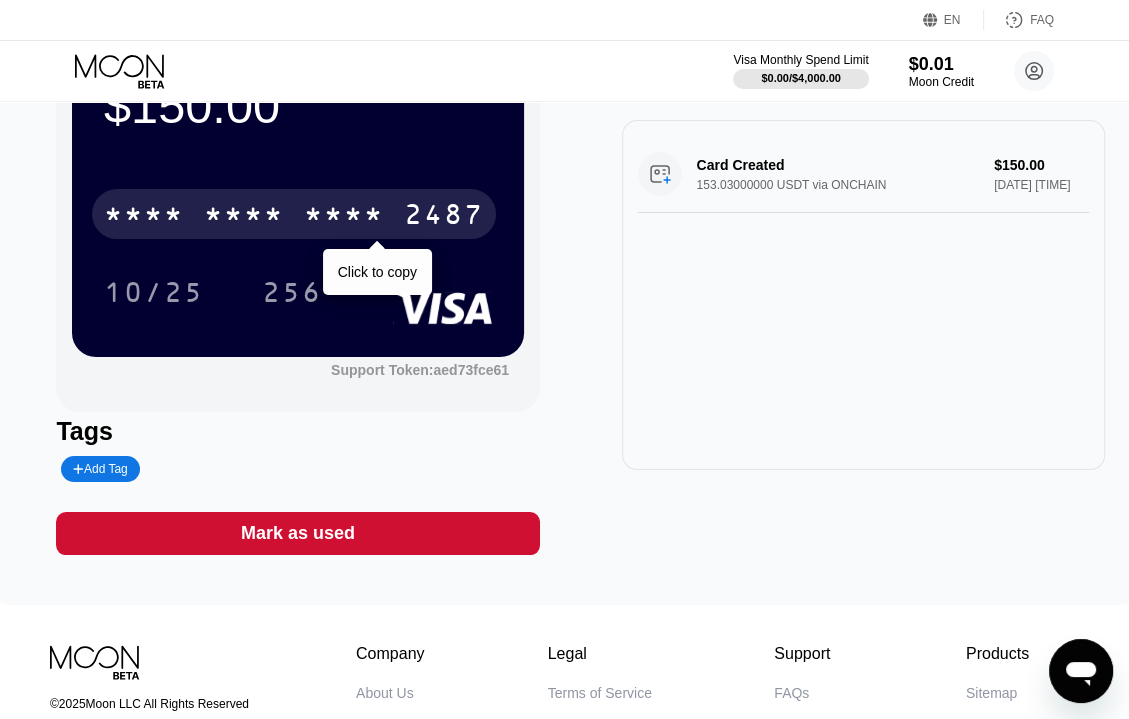 drag, startPoint x: 330, startPoint y: 228, endPoint x: 231, endPoint y: 219, distance: 99.40825 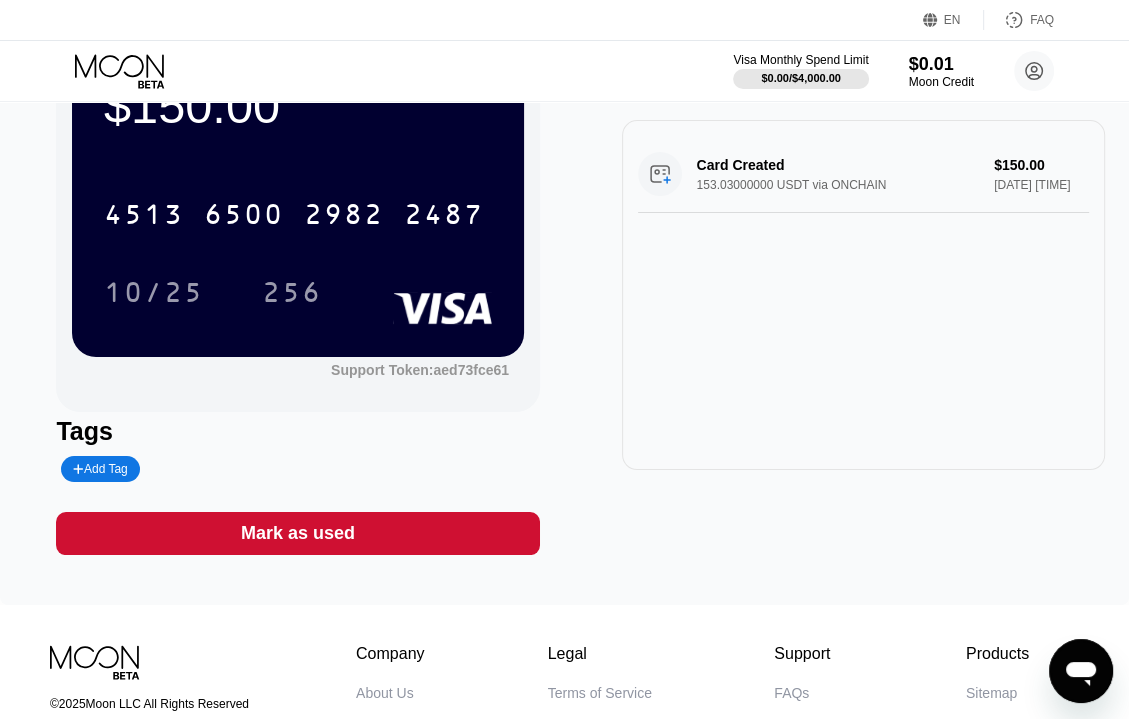 click on "$150.00 4513 6500 2982 2487 10/25 256 Support Token:  aed73fce61 Tags  Add Tag Mark as used My Moon 1X Visa® Card Payment Details Card Created 153.03000000 USDT via ONCHAIN $150.00 Aug 06, 2025 11:30 PM" at bounding box center [564, 293] 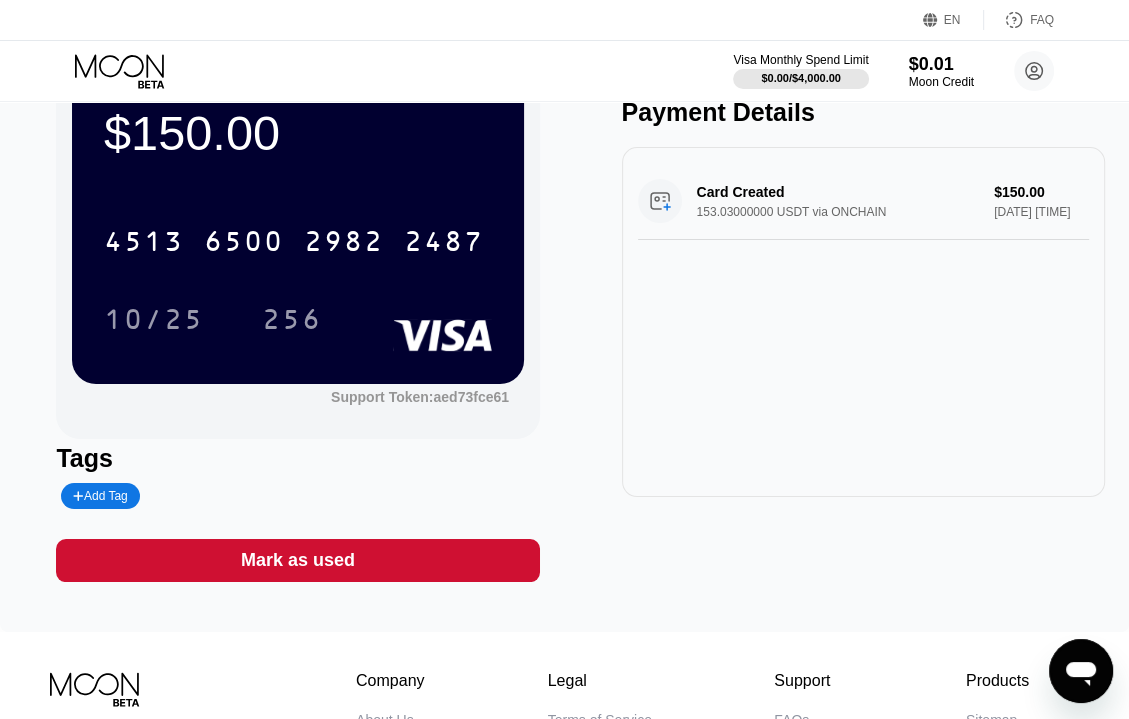 scroll, scrollTop: 100, scrollLeft: 0, axis: vertical 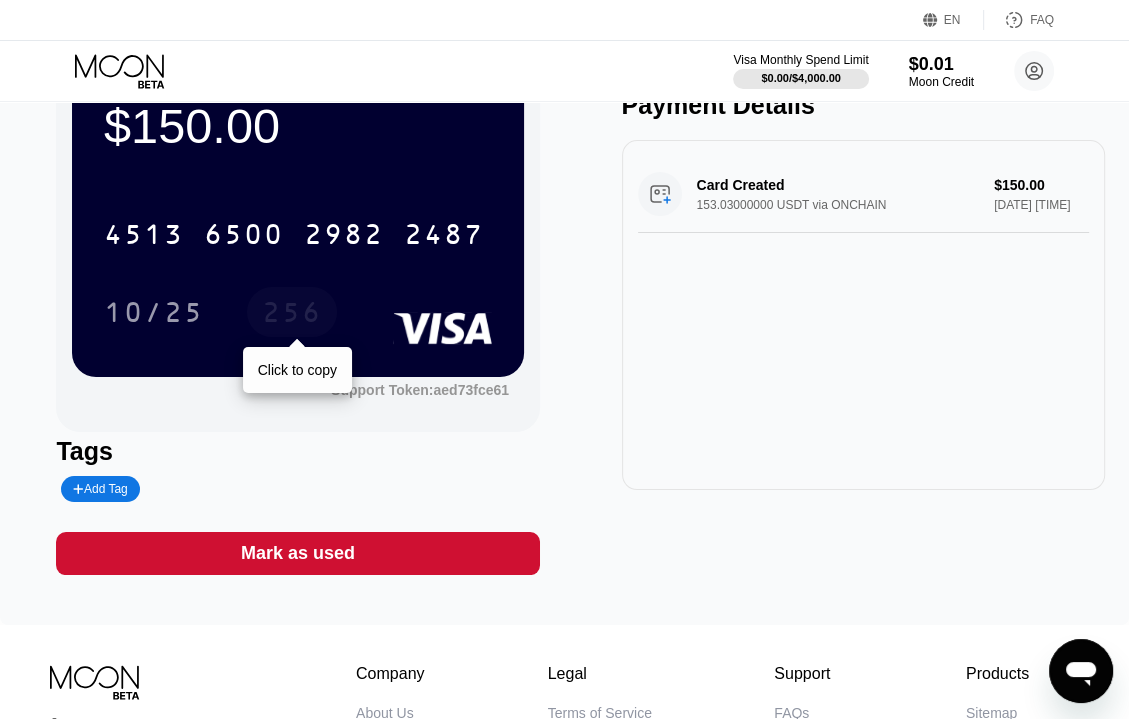 click on "256" at bounding box center (292, 315) 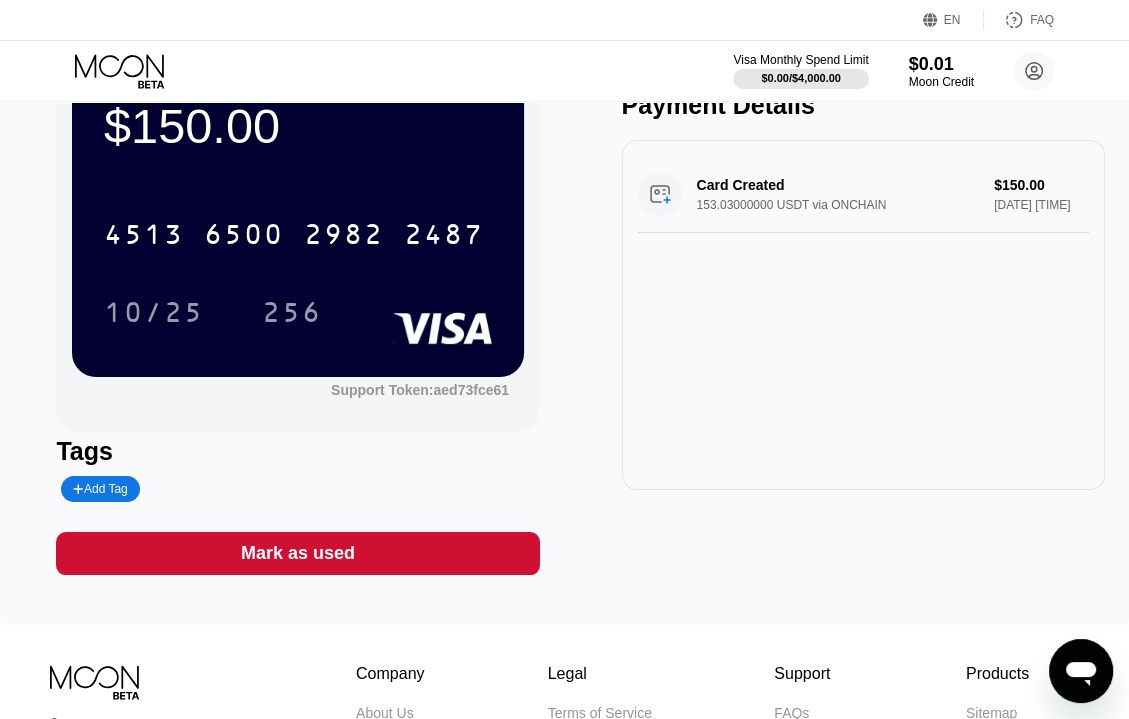 click on "My Moon 1X Visa® Card Payment Details Card Created 153.03000000 USDT via ONCHAIN $150.00 Aug 06, 2025 11:30 PM" at bounding box center (863, 303) 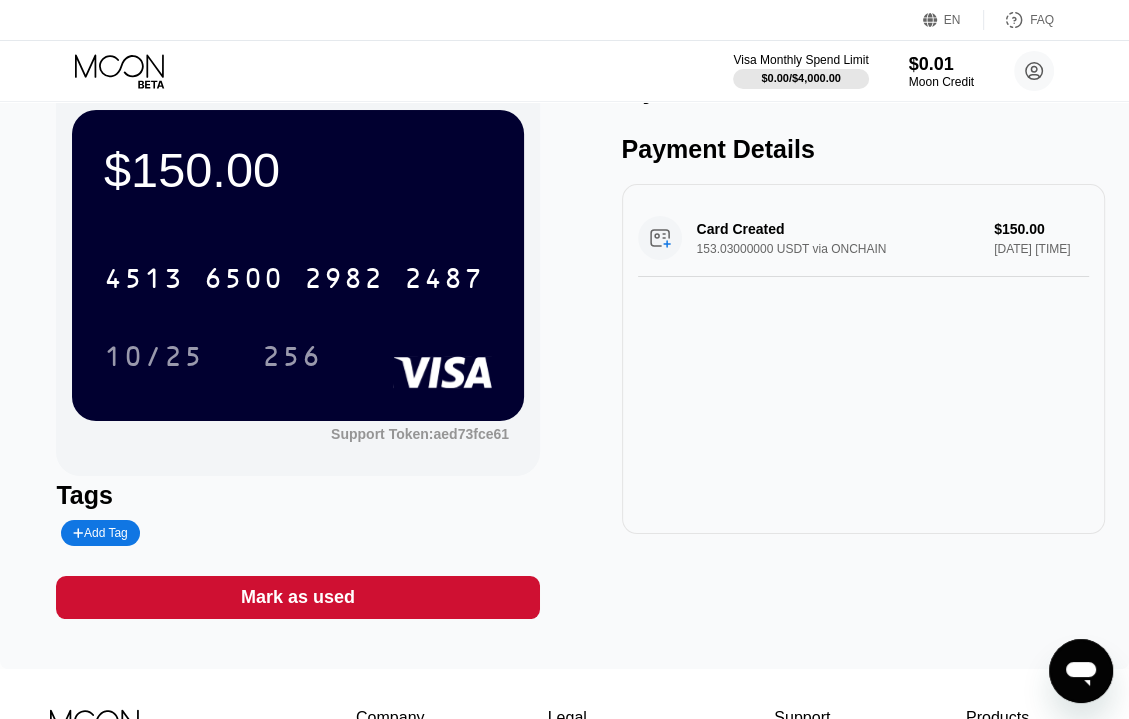 scroll, scrollTop: 0, scrollLeft: 0, axis: both 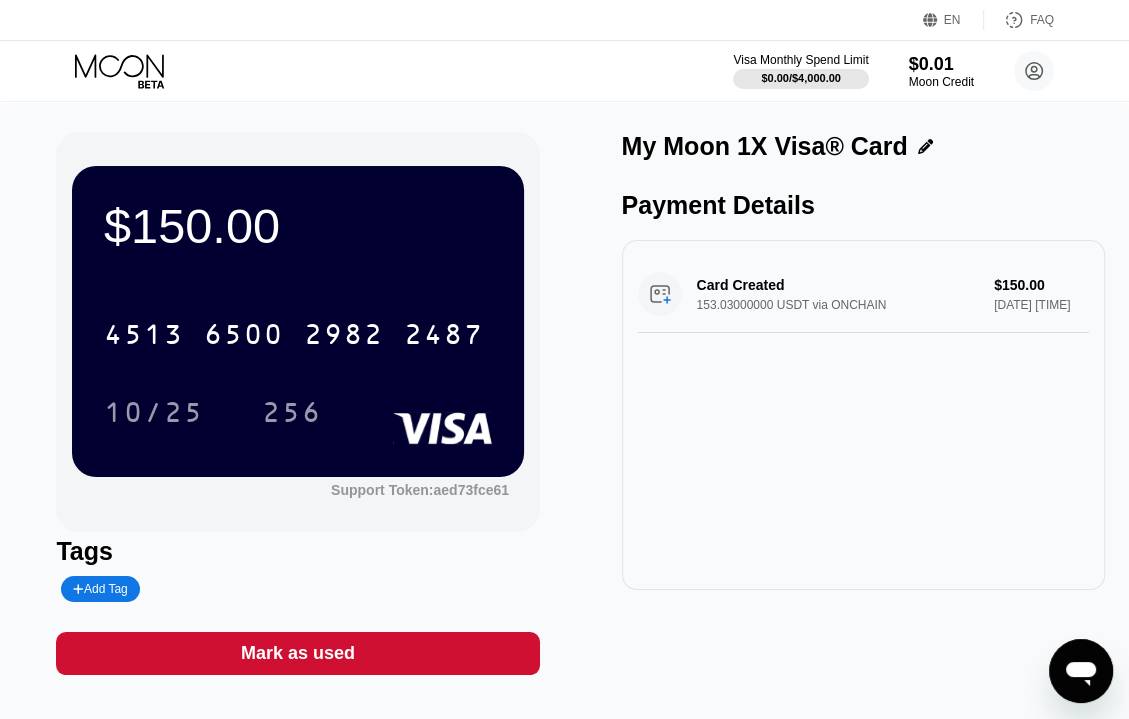 click on "Card Created 153.03000000 USDT via ONCHAIN $150.00 Aug 06, 2025 11:30 PM" at bounding box center (863, 415) 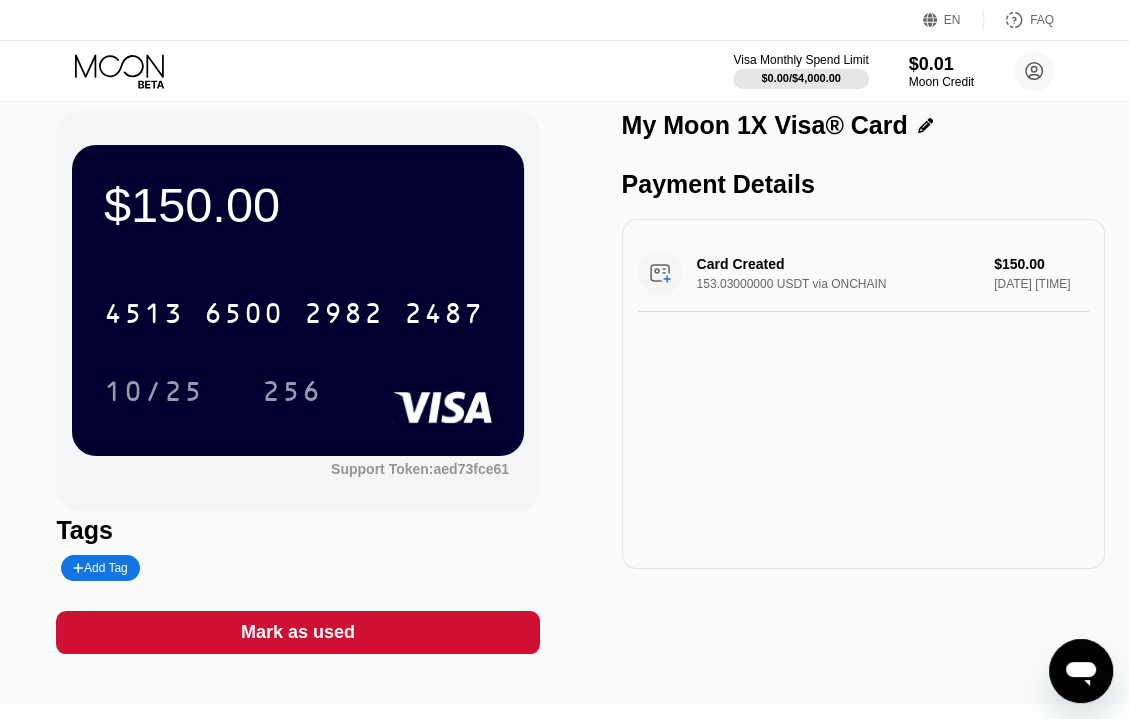 scroll, scrollTop: 20, scrollLeft: 0, axis: vertical 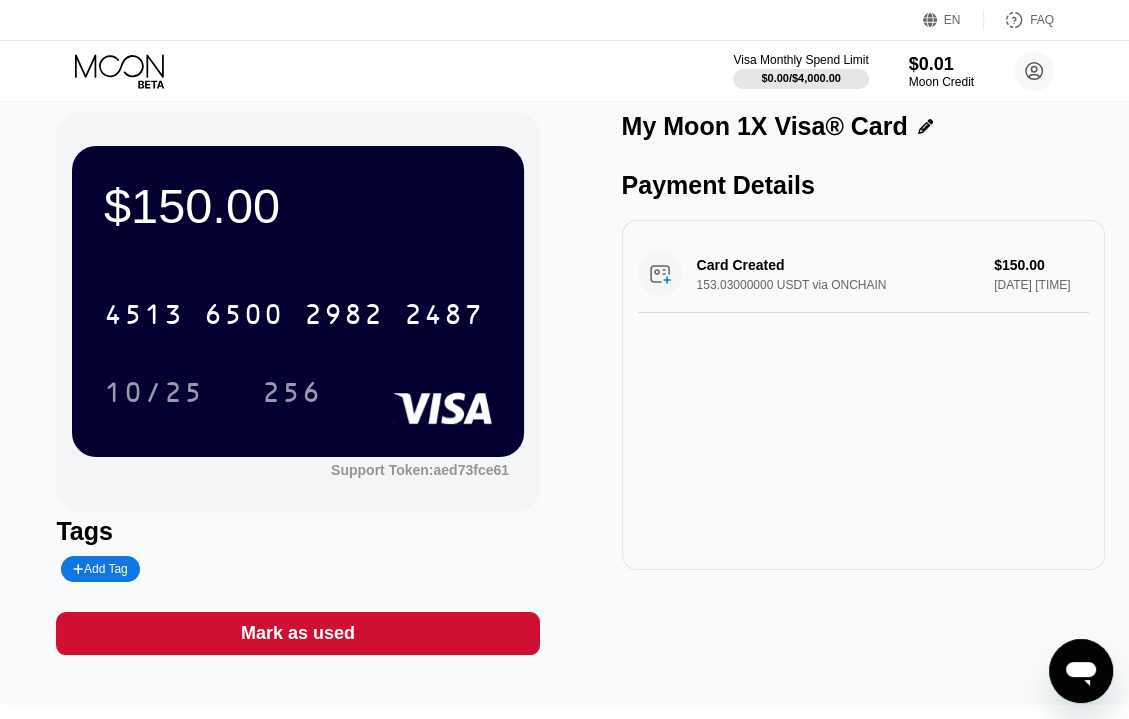 click on "Add Tag" at bounding box center (100, 569) 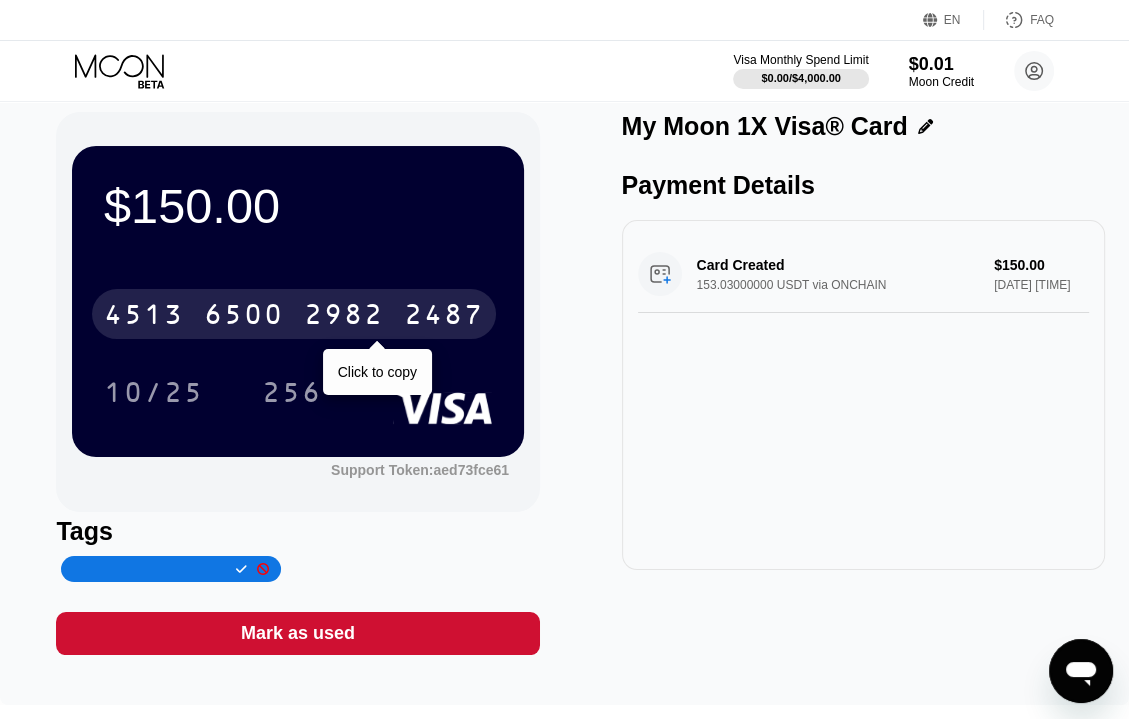 click on "4513 6500 2982 2487" at bounding box center [294, 314] 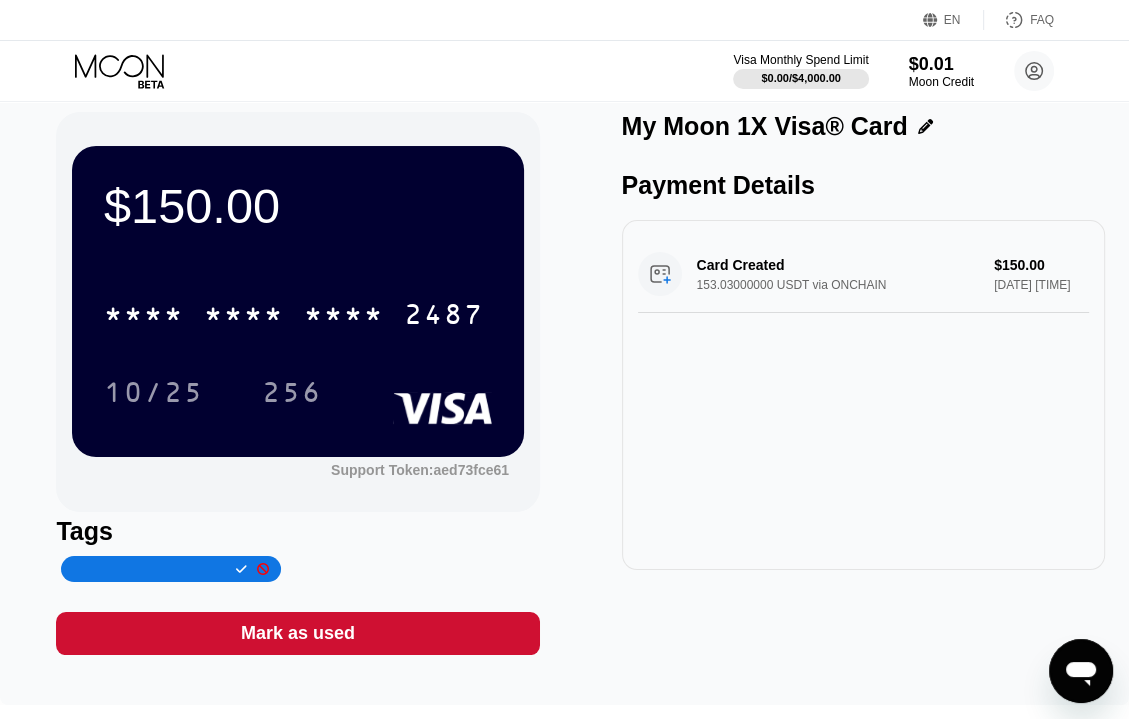 click on "Card Created 153.03000000 USDT via ONCHAIN $150.00 Aug 06, 2025 11:30 PM" at bounding box center [863, 395] 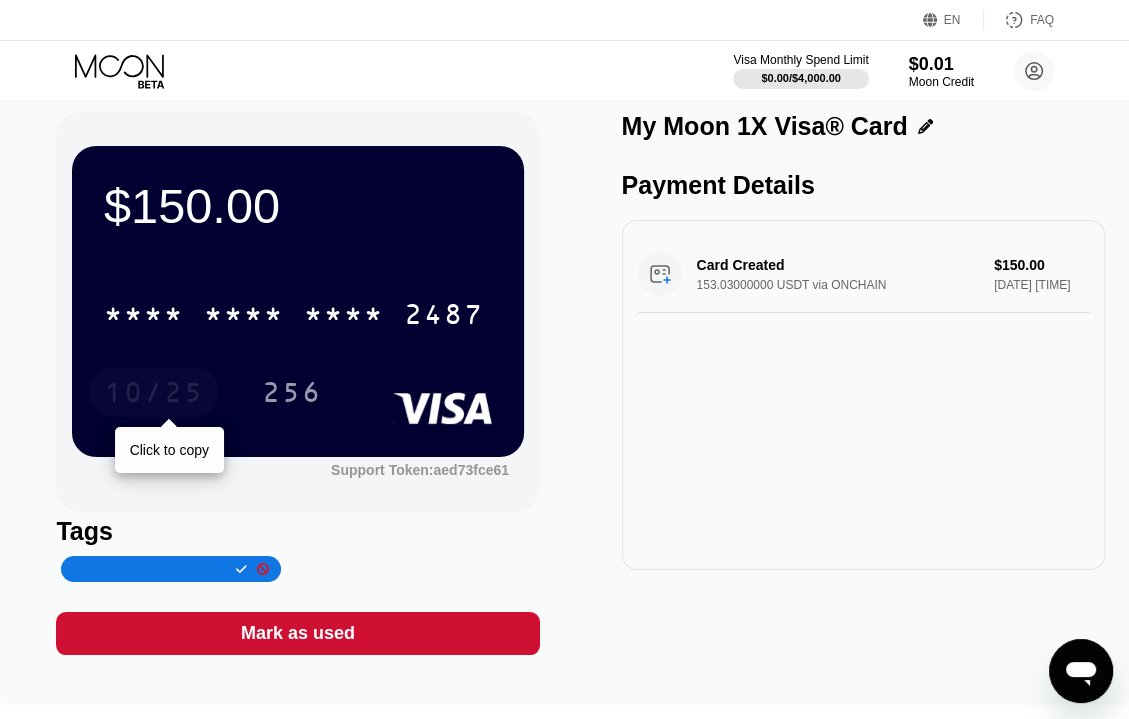 drag, startPoint x: 154, startPoint y: 407, endPoint x: 105, endPoint y: 407, distance: 49 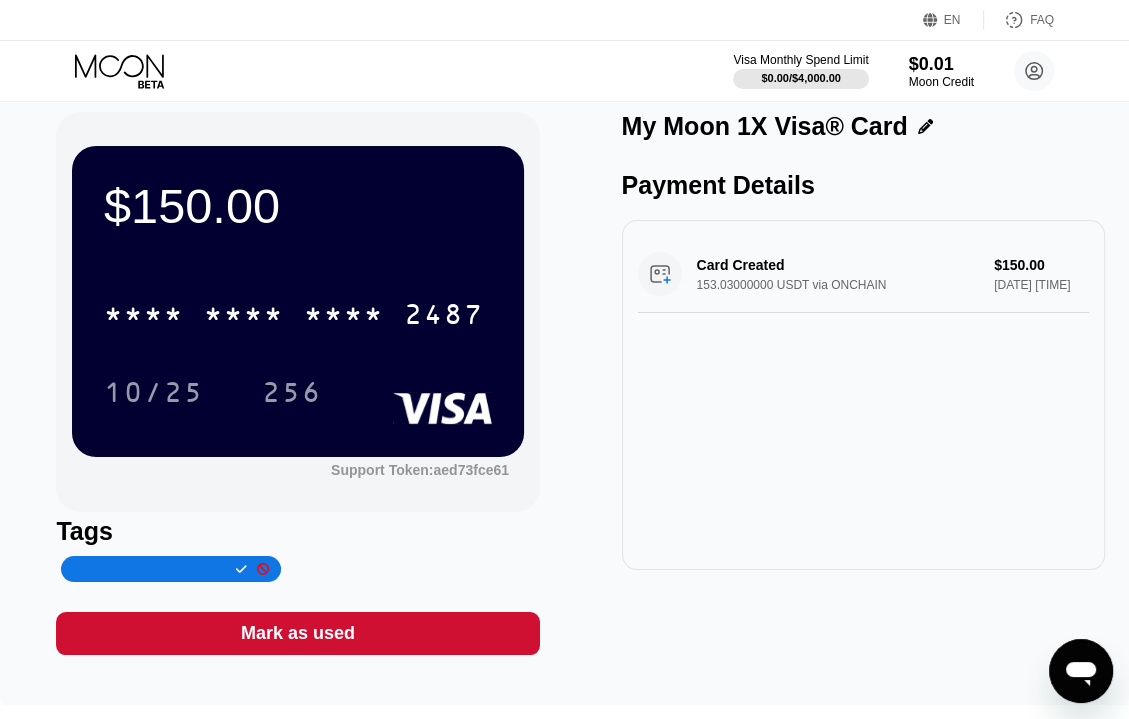 drag, startPoint x: 856, startPoint y: 419, endPoint x: 835, endPoint y: 435, distance: 26.400757 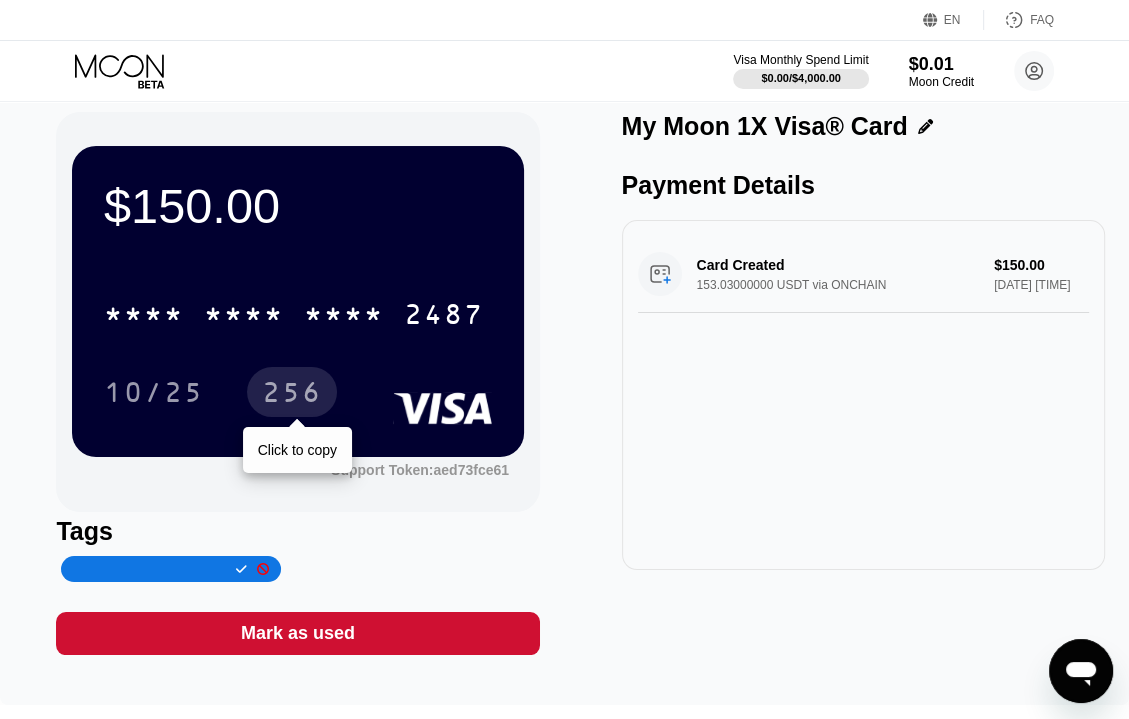 click on "256" at bounding box center (292, 395) 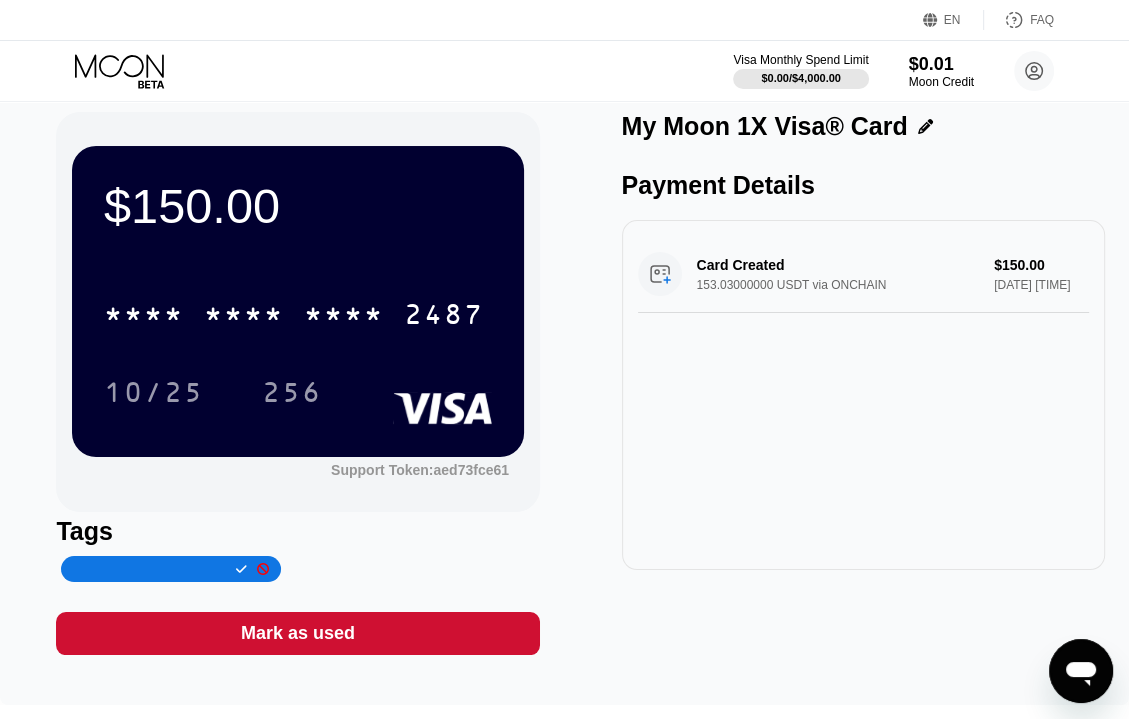 click on "My Moon 1X Visa® Card Payment Details Card Created 153.03000000 USDT via ONCHAIN $150.00 Aug 06, 2025 11:30 PM" at bounding box center (863, 383) 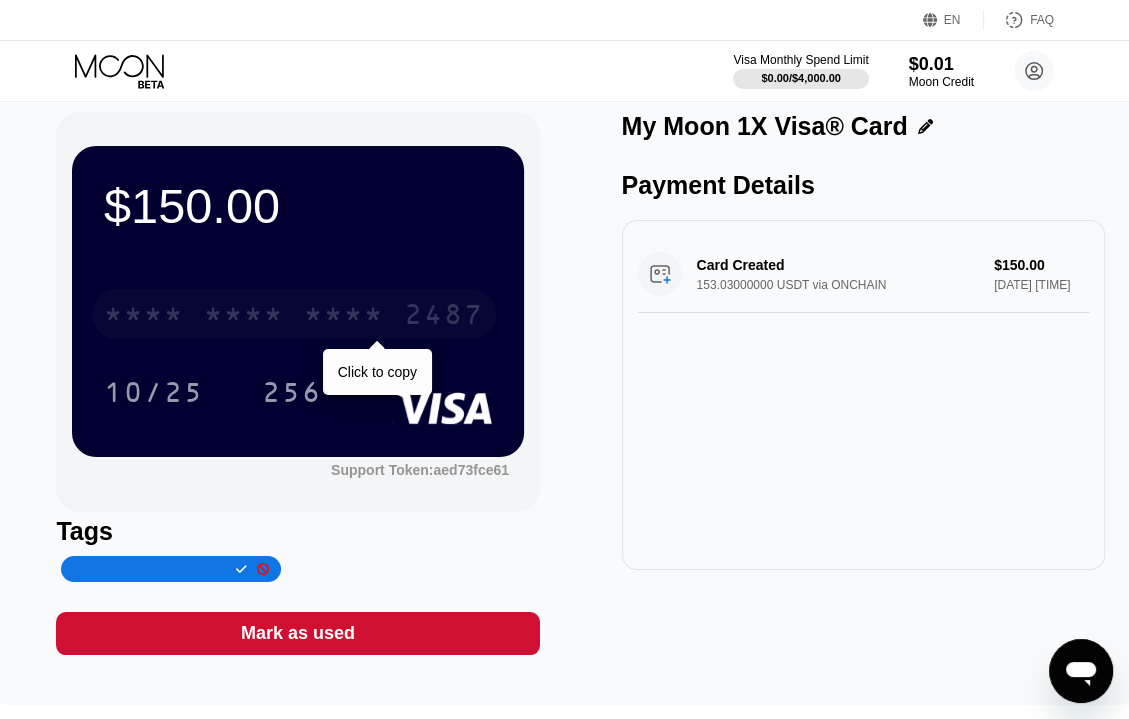 click on "* * * *" at bounding box center [244, 317] 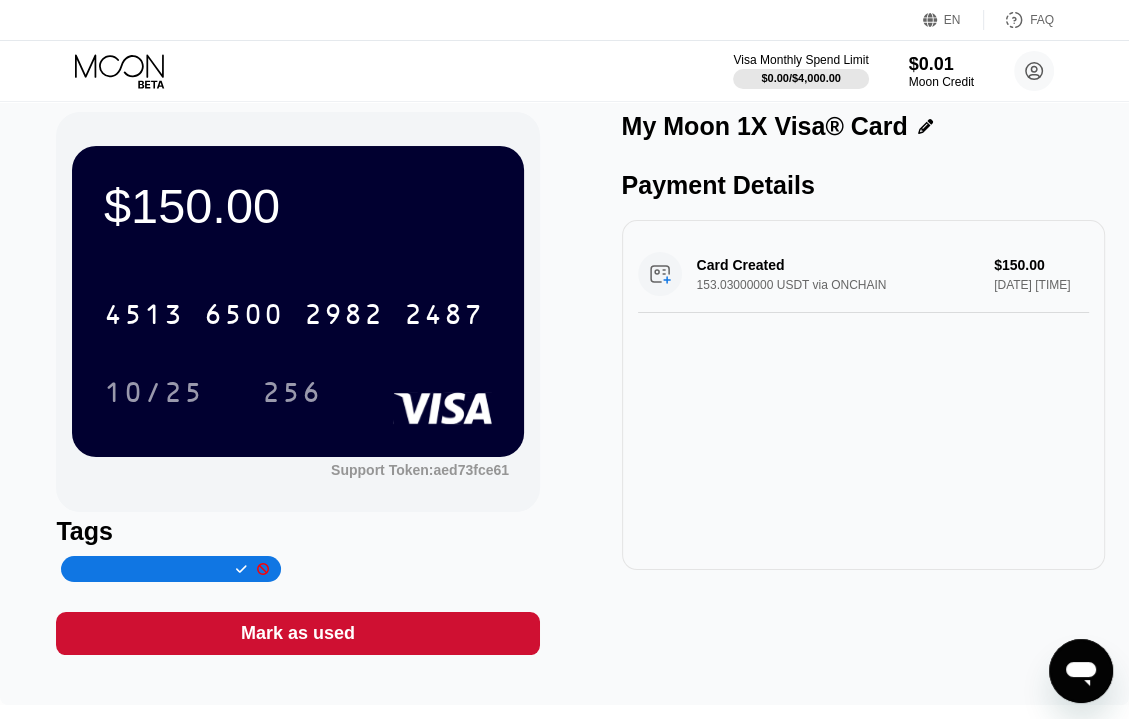 click on "Card Created 153.03000000 USDT via ONCHAIN $150.00 Aug 06, 2025 11:30 PM" at bounding box center (863, 395) 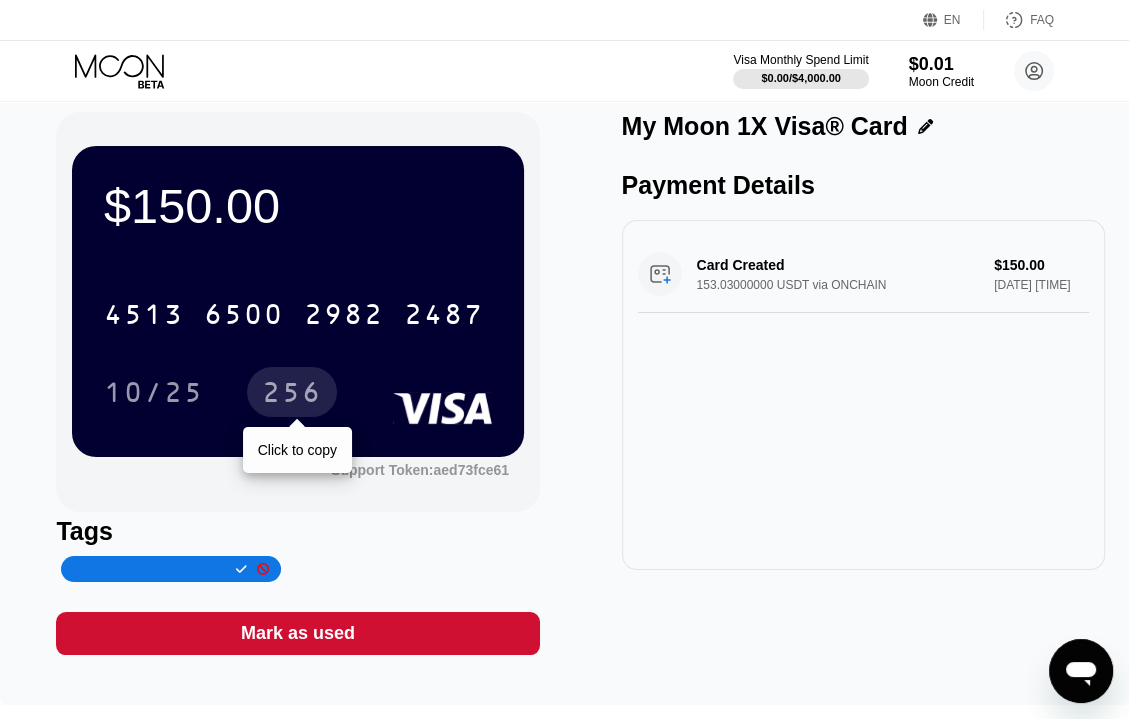 click on "256" at bounding box center [292, 395] 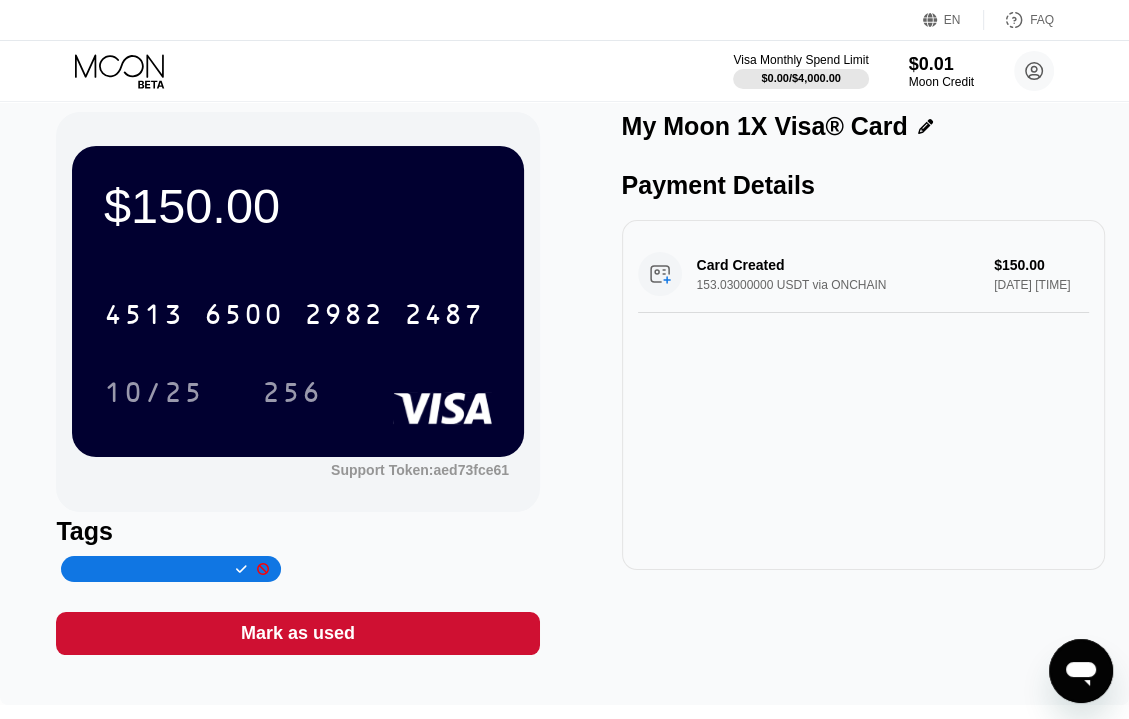 click on "Card Created 153.03000000 USDT via ONCHAIN $150.00 Aug 06, 2025 11:30 PM" at bounding box center [863, 395] 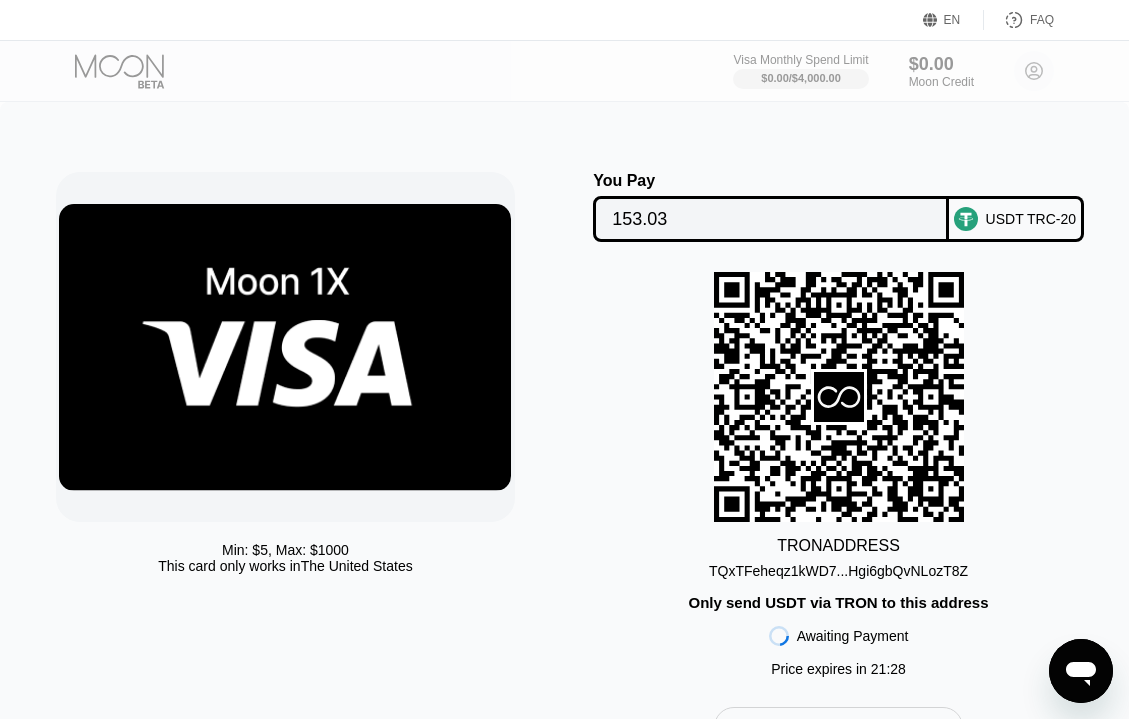 scroll, scrollTop: 0, scrollLeft: 0, axis: both 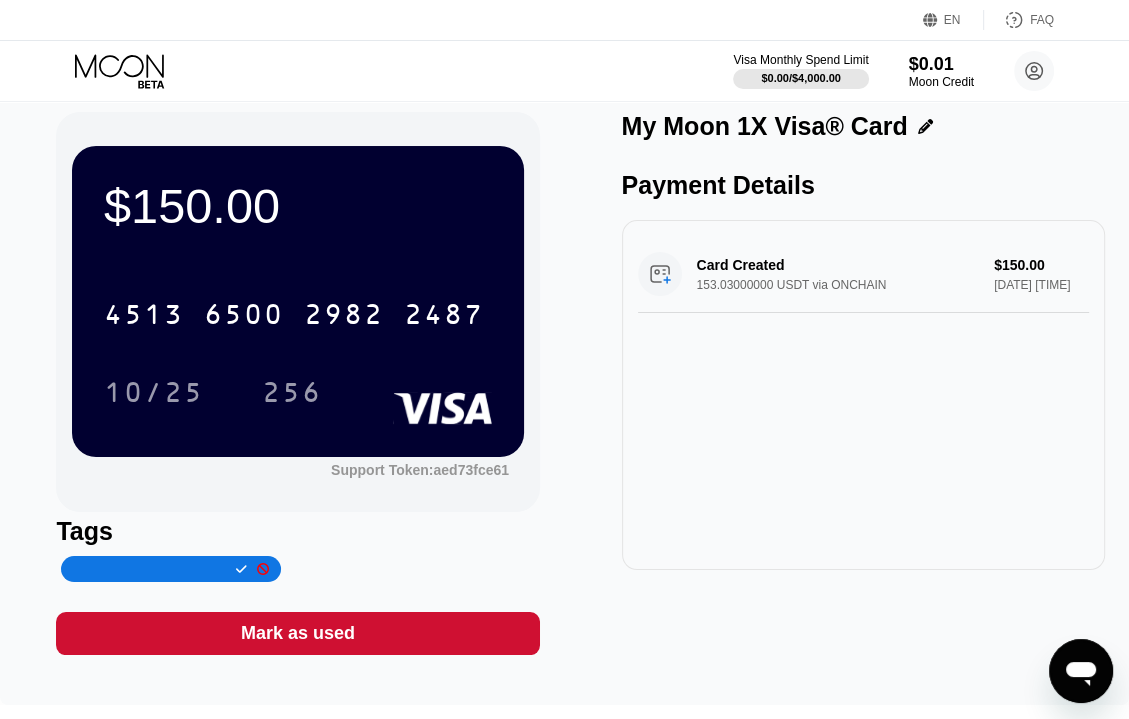 click on "Card Created 153.03000000 USDT via ONCHAIN $150.00 Aug 06, 2025 11:30 PM" at bounding box center [863, 395] 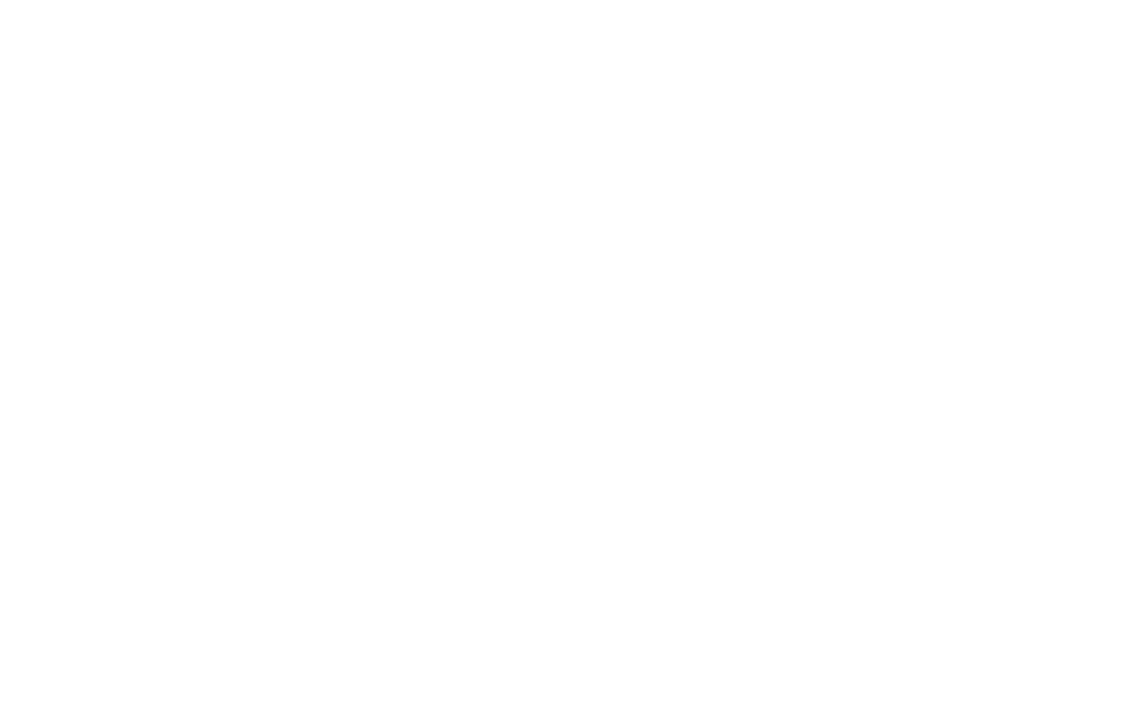 scroll, scrollTop: 0, scrollLeft: 0, axis: both 